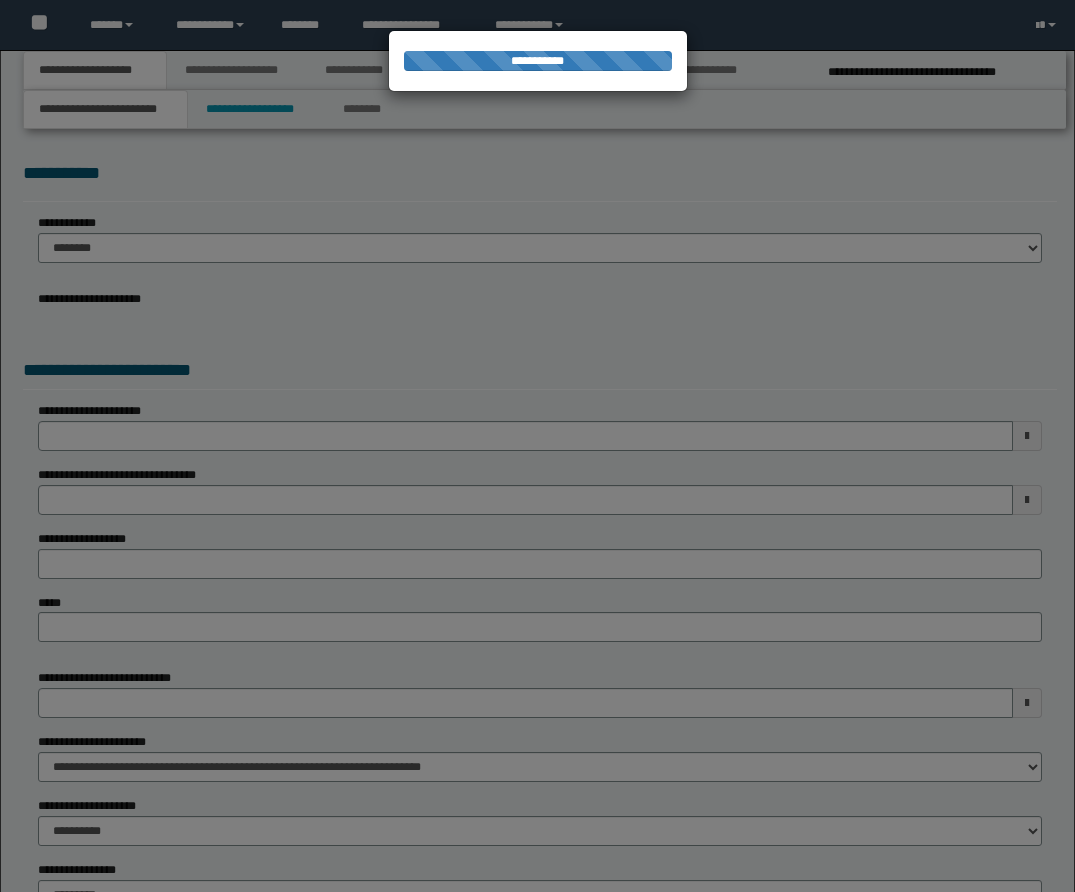 scroll, scrollTop: 0, scrollLeft: 0, axis: both 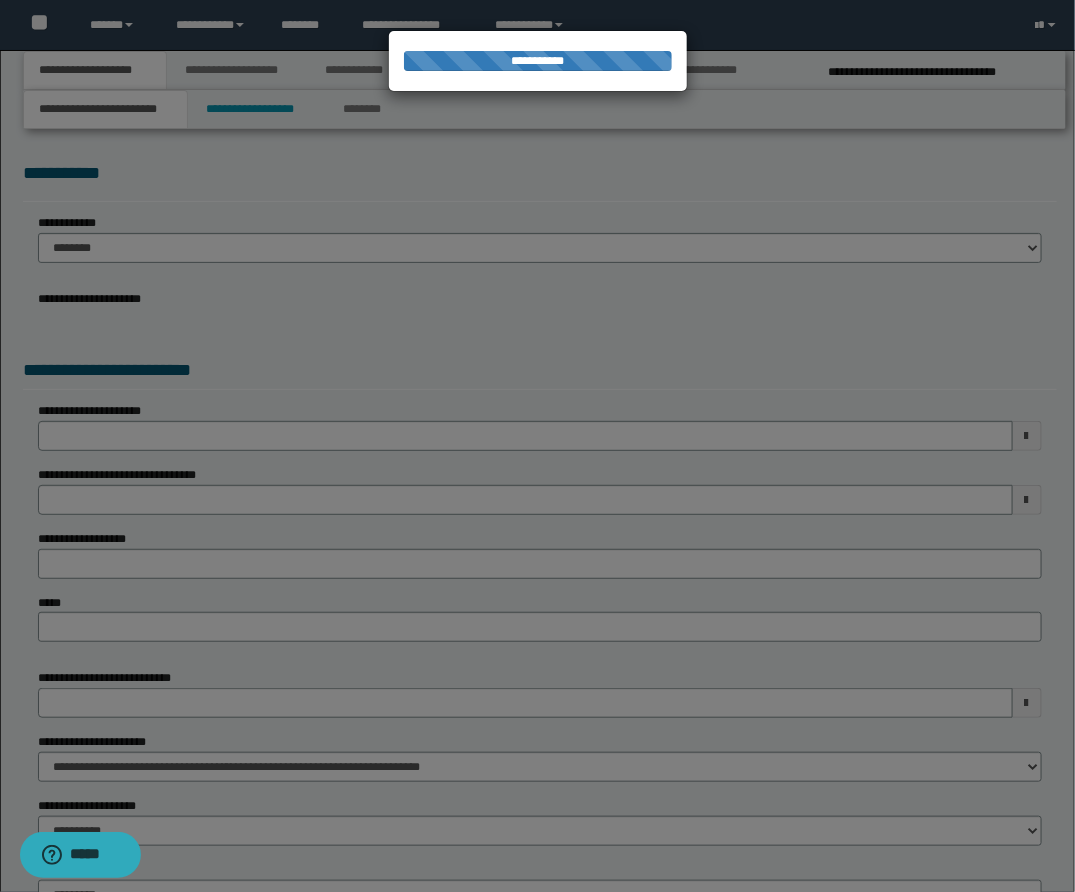 select on "*" 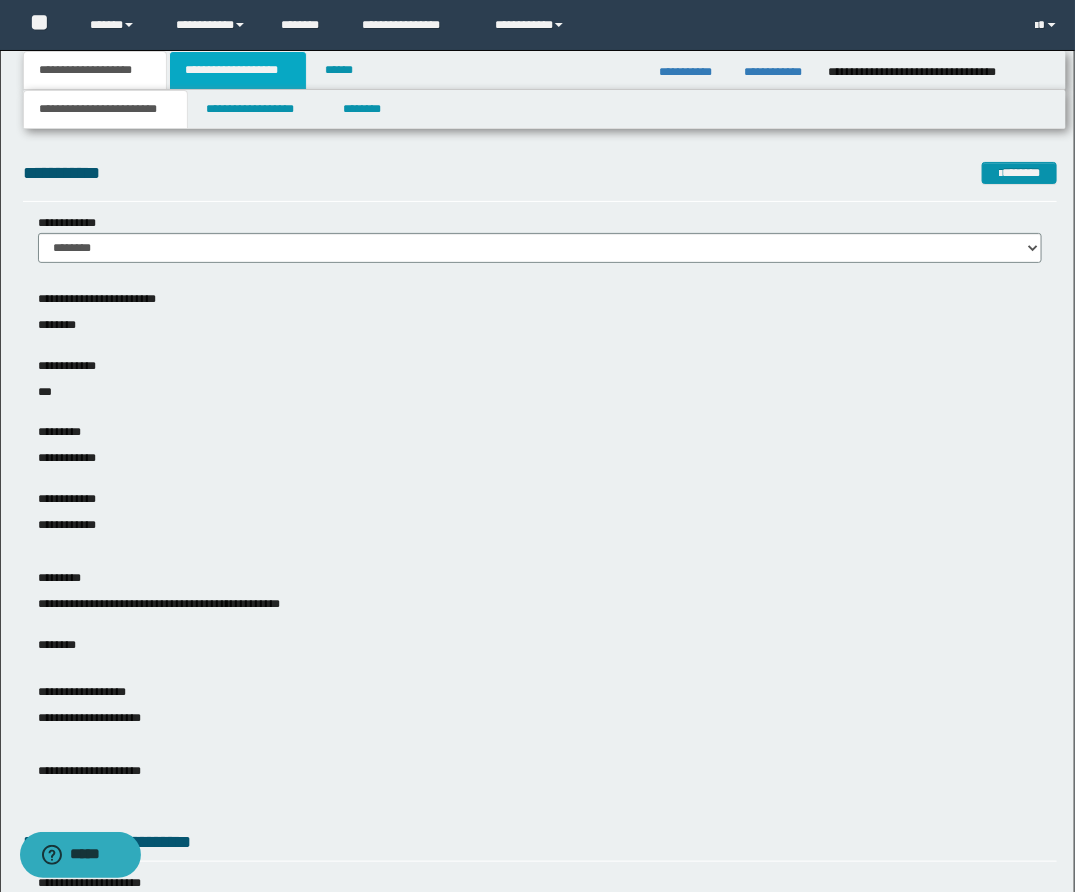 click on "**********" at bounding box center (238, 70) 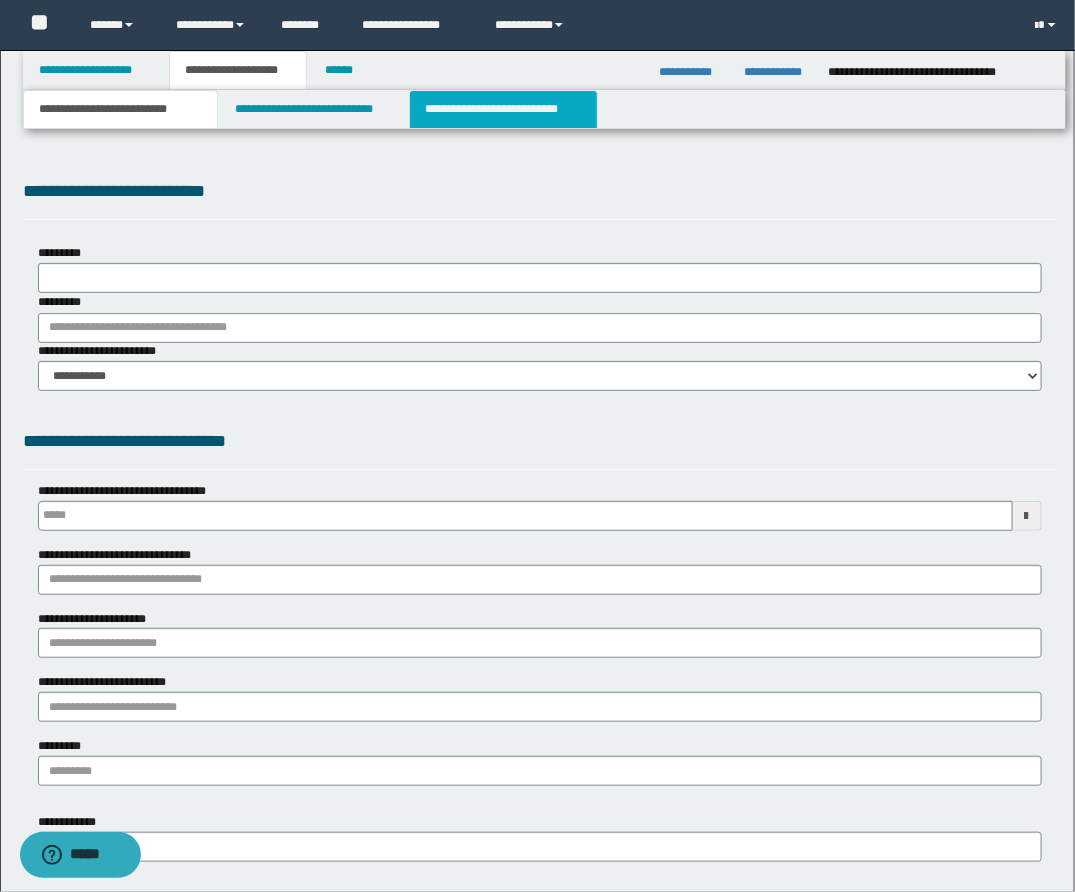 type 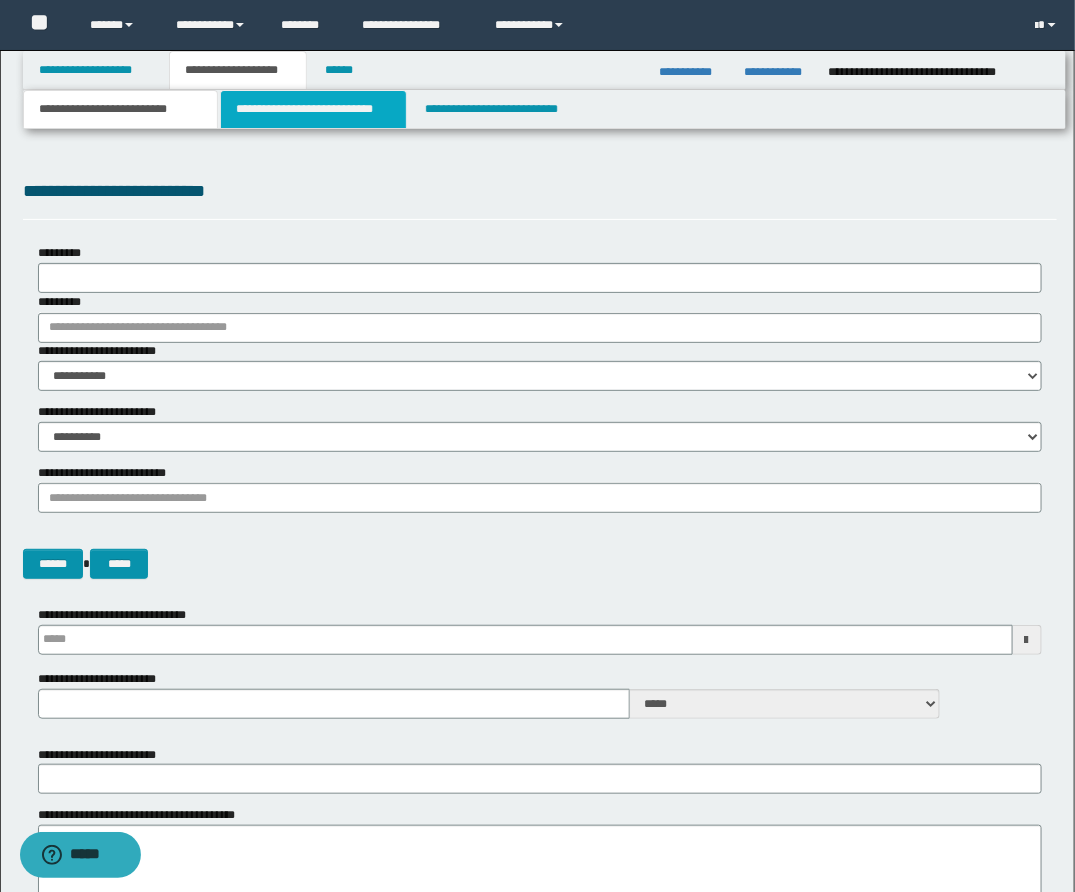 click on "**********" at bounding box center (313, 109) 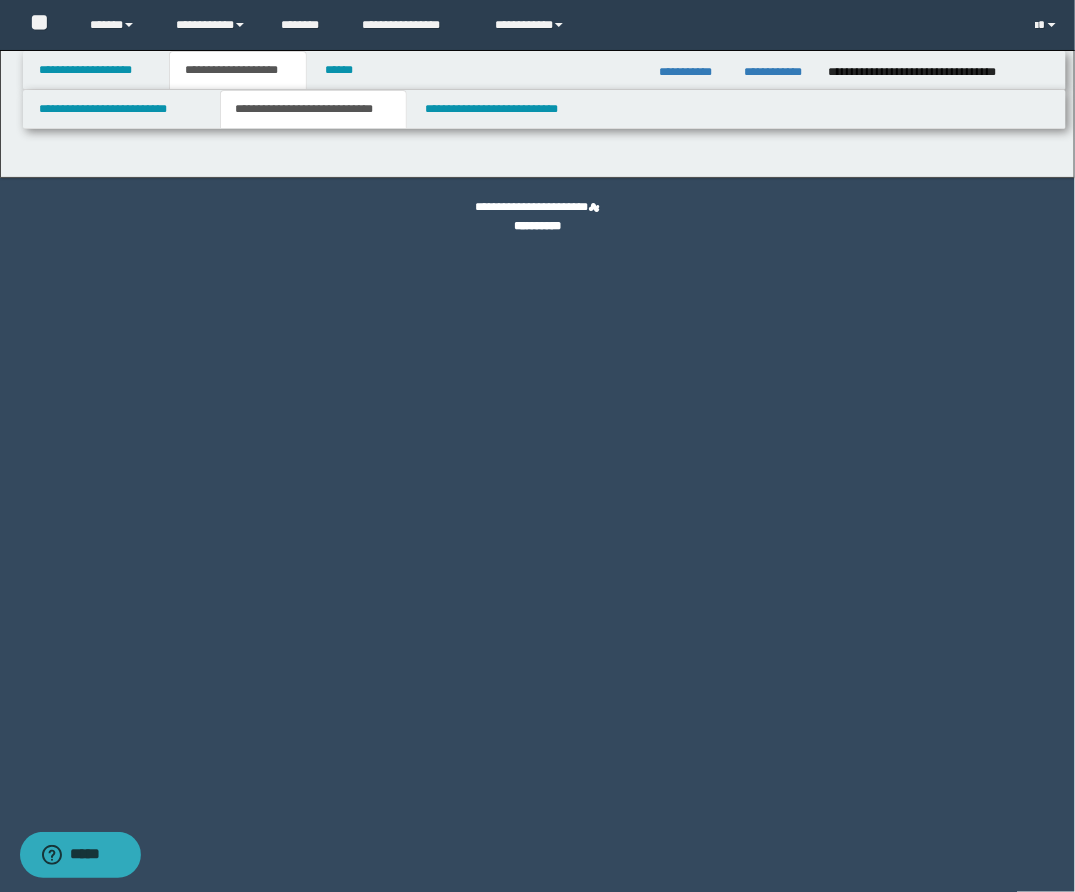 select on "*" 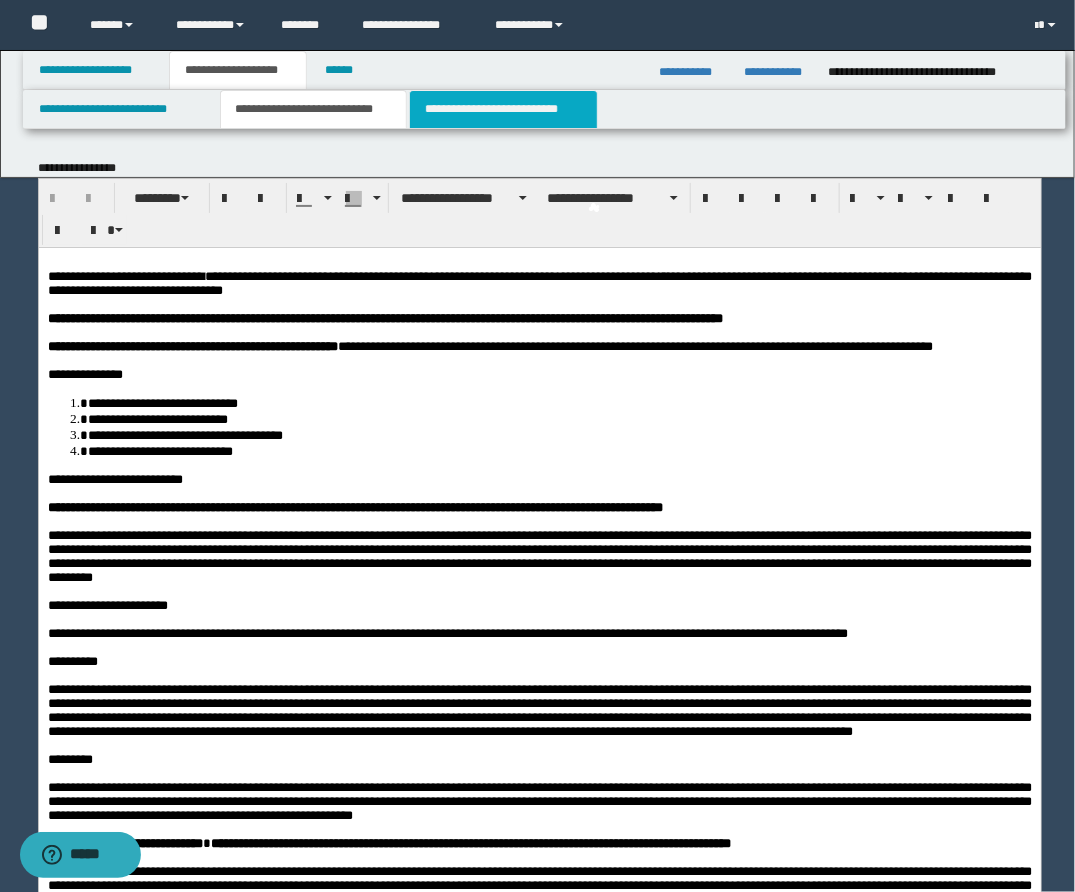 scroll, scrollTop: 0, scrollLeft: 0, axis: both 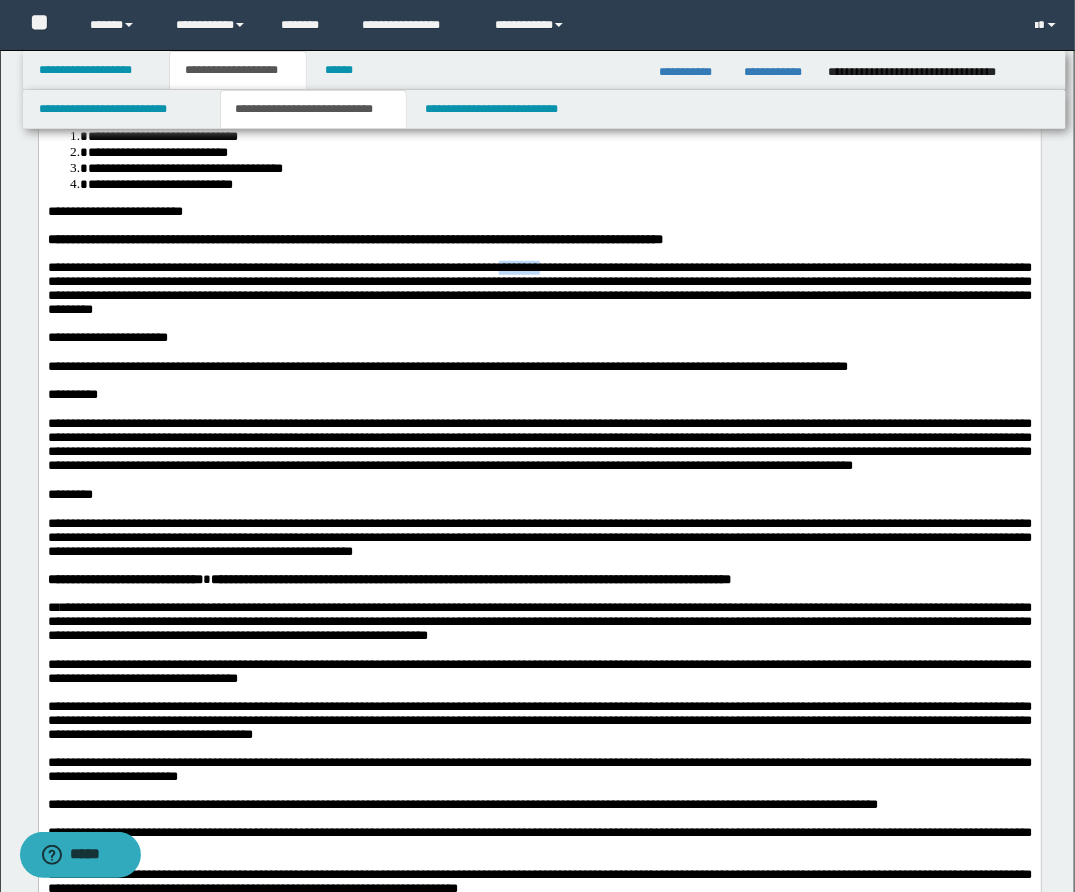 drag, startPoint x: 616, startPoint y: 291, endPoint x: 681, endPoint y: 290, distance: 65.00769 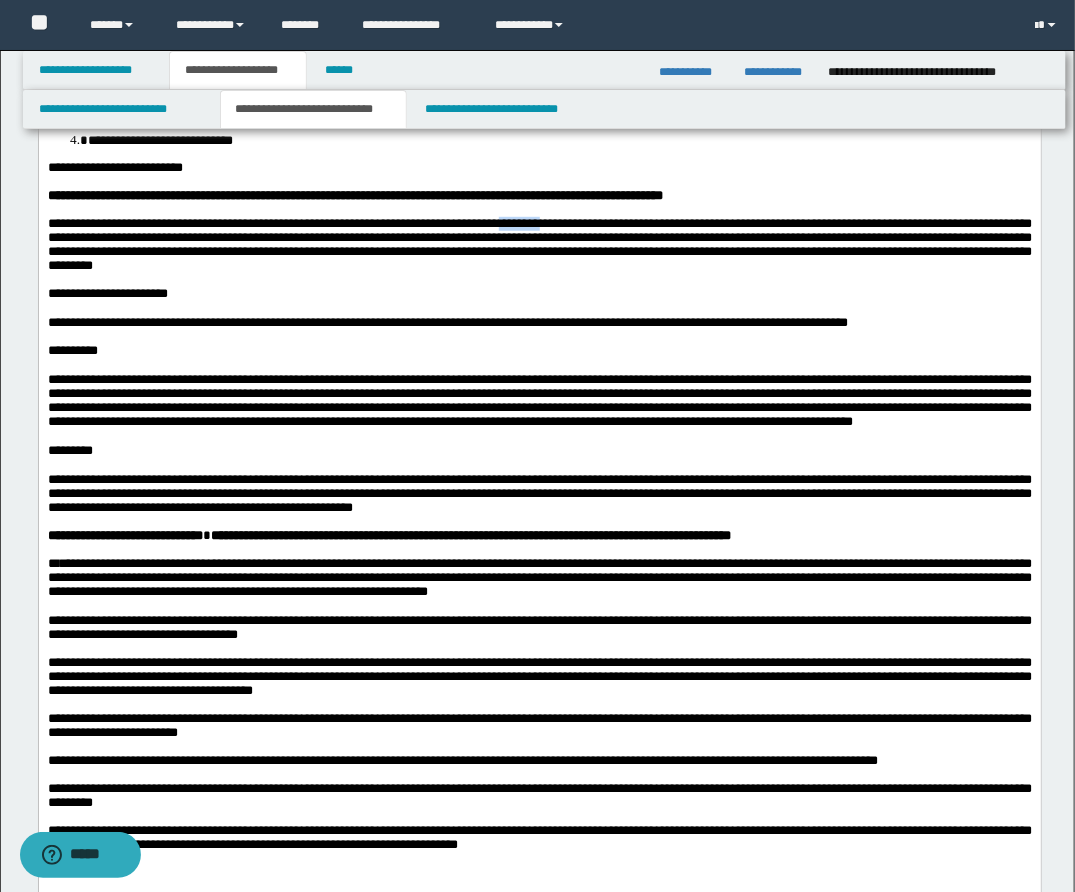 scroll, scrollTop: 290, scrollLeft: 0, axis: vertical 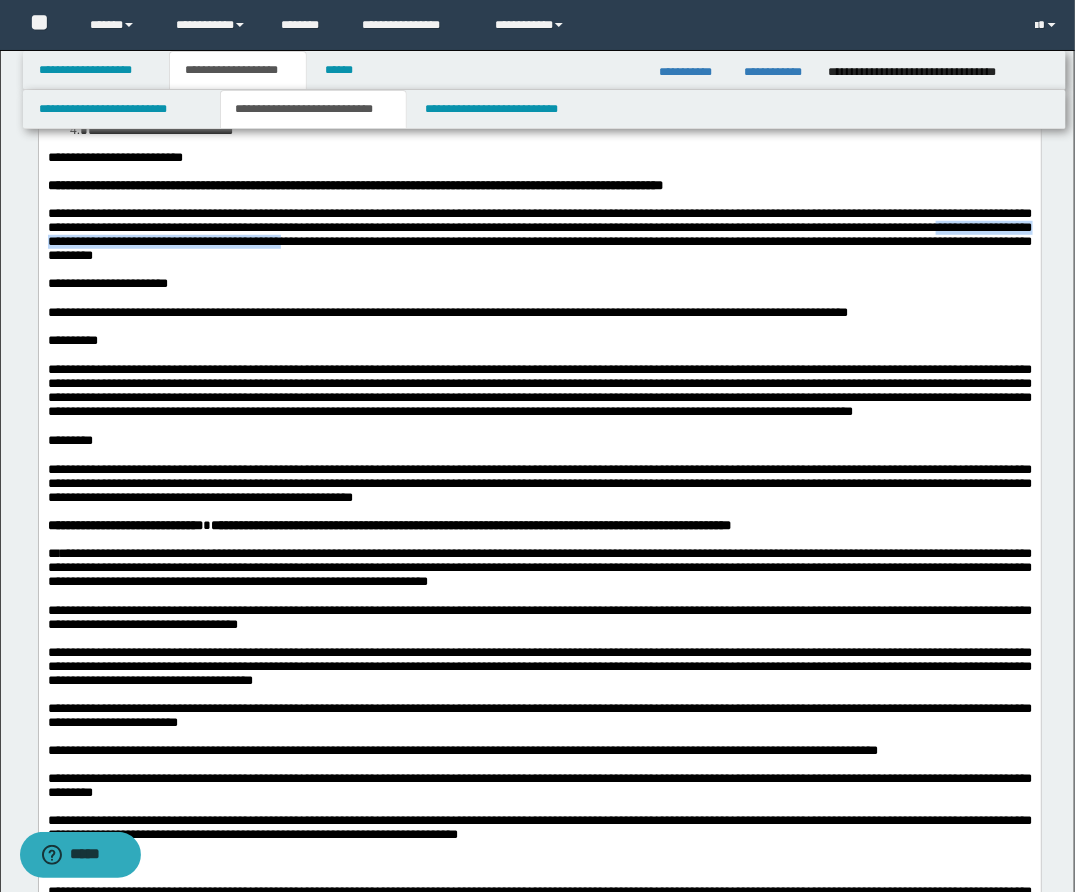 drag, startPoint x: 216, startPoint y: 271, endPoint x: 583, endPoint y: 272, distance: 367.00137 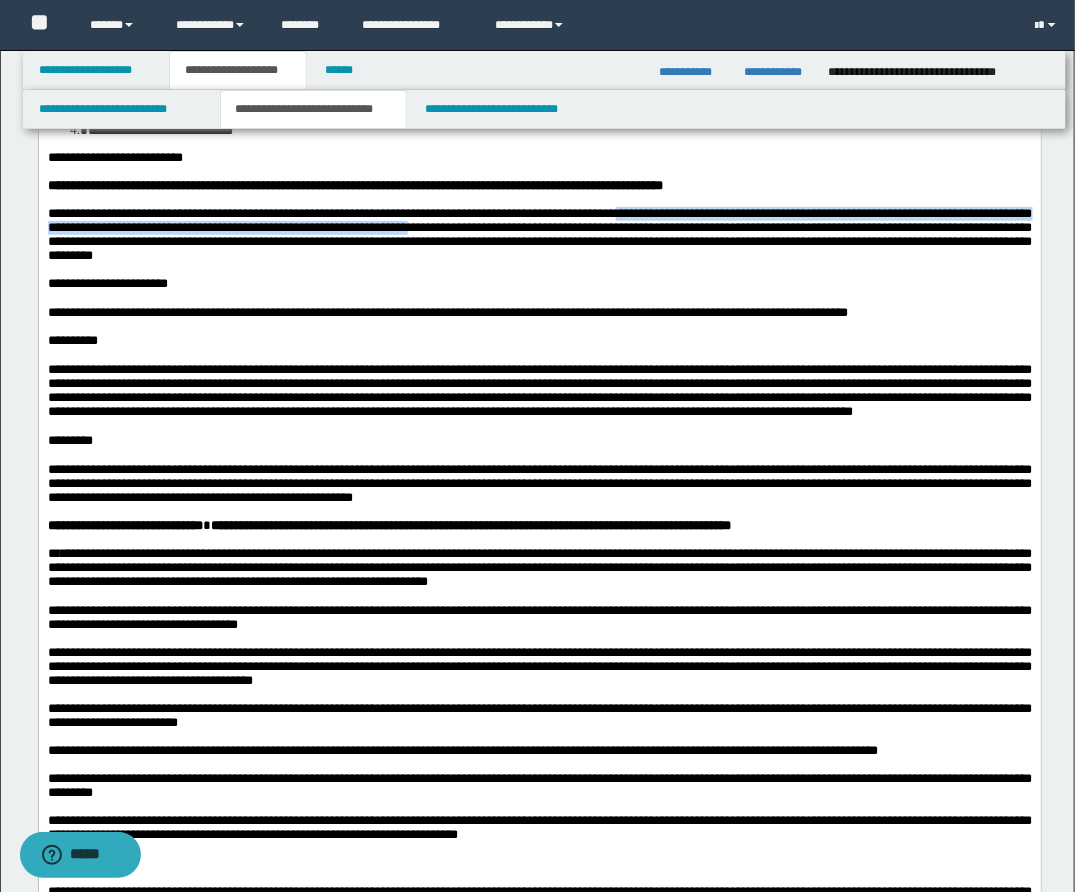 drag, startPoint x: 759, startPoint y: 240, endPoint x: 606, endPoint y: 257, distance: 153.94154 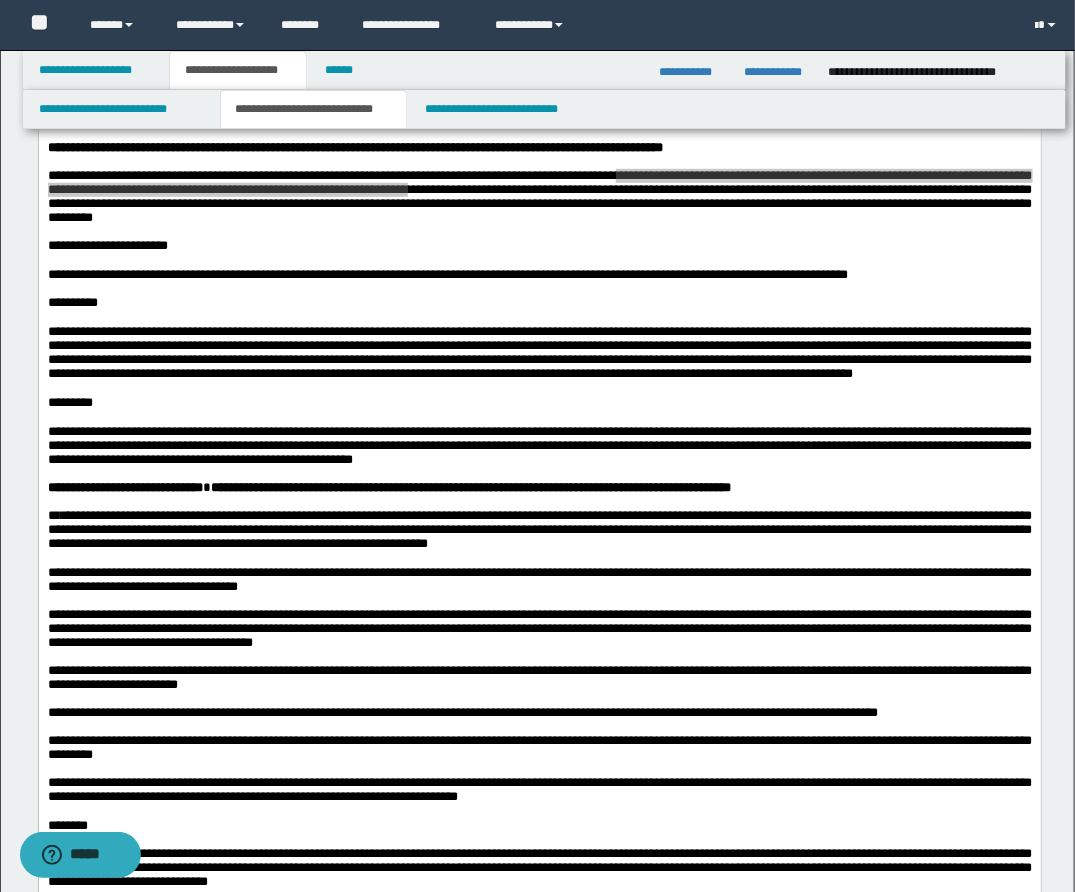 scroll, scrollTop: 330, scrollLeft: 0, axis: vertical 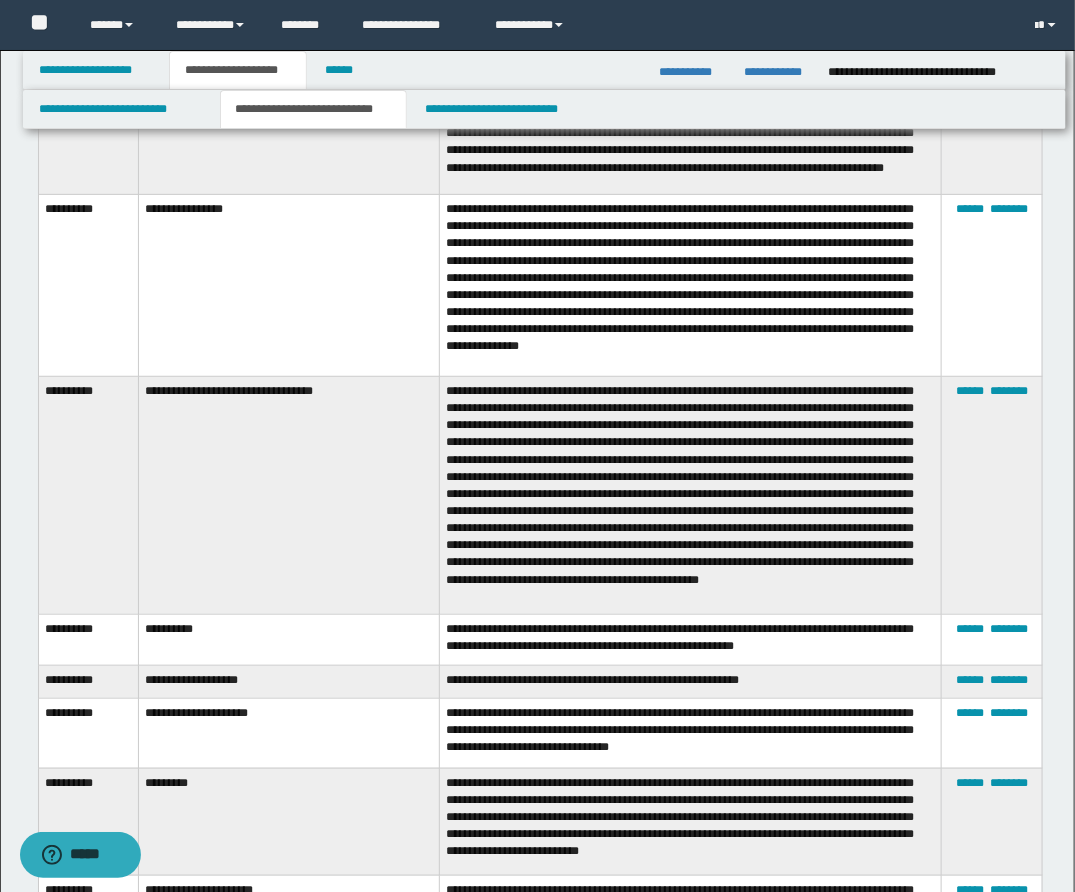 click at bounding box center [691, 496] 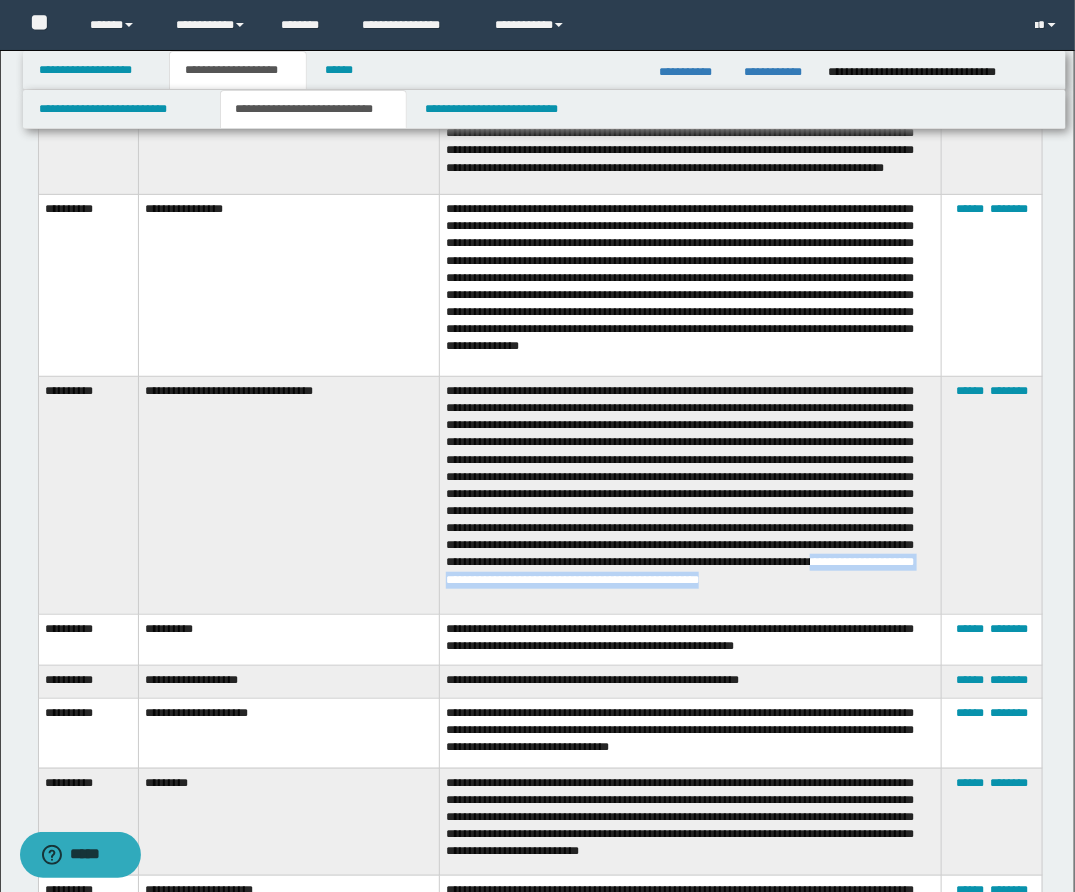 drag, startPoint x: 614, startPoint y: 593, endPoint x: 623, endPoint y: 605, distance: 15 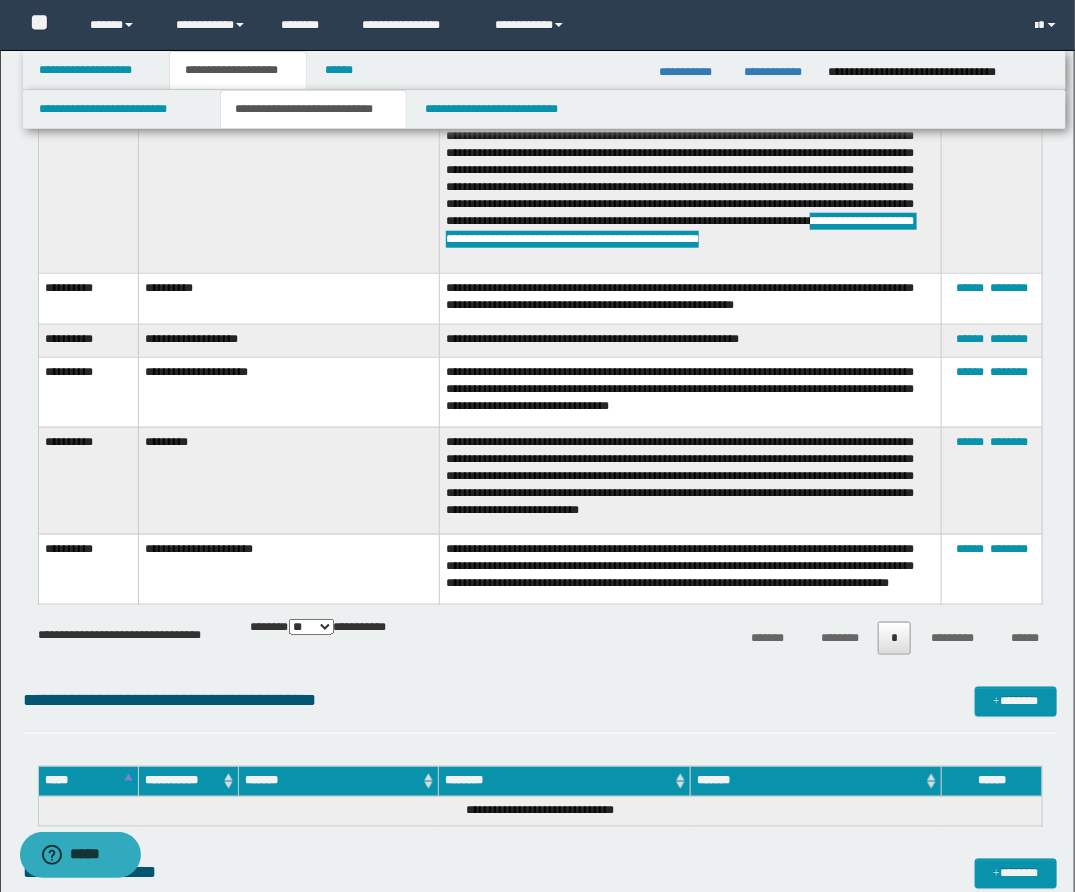 scroll, scrollTop: 2876, scrollLeft: 0, axis: vertical 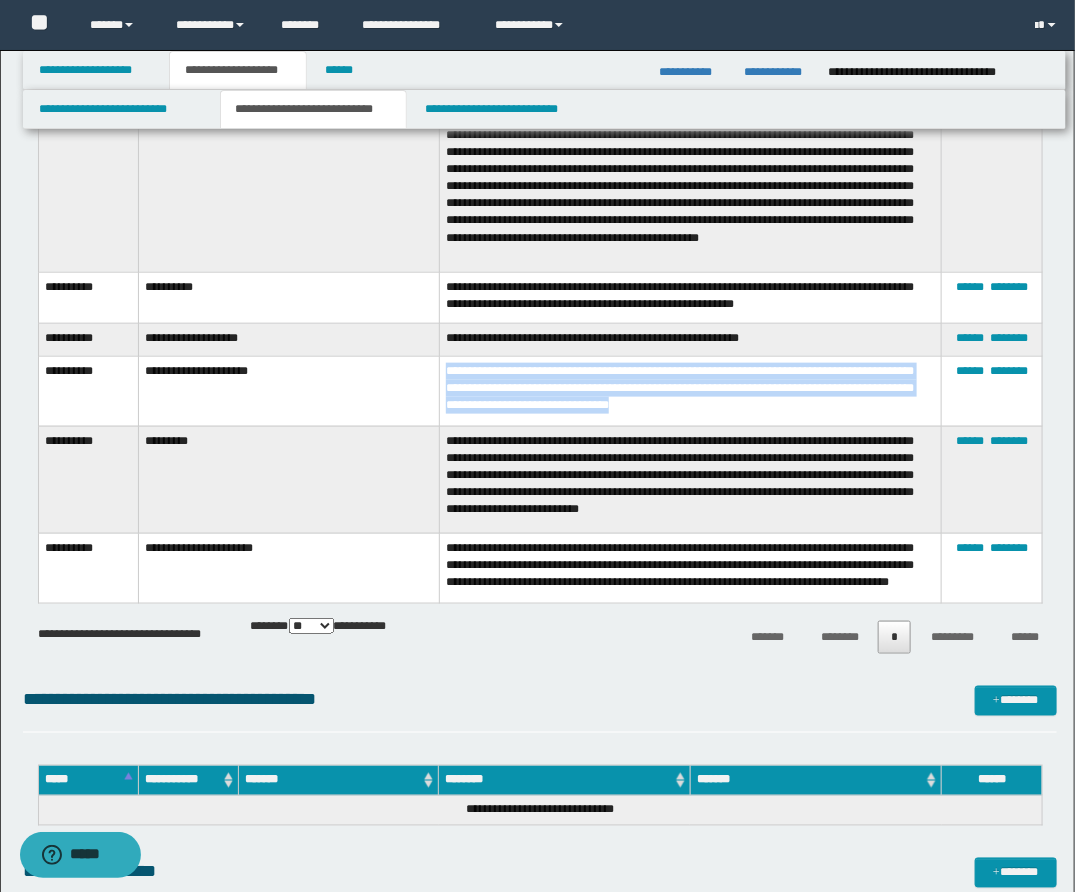 drag, startPoint x: 446, startPoint y: 376, endPoint x: 903, endPoint y: 409, distance: 458.1899 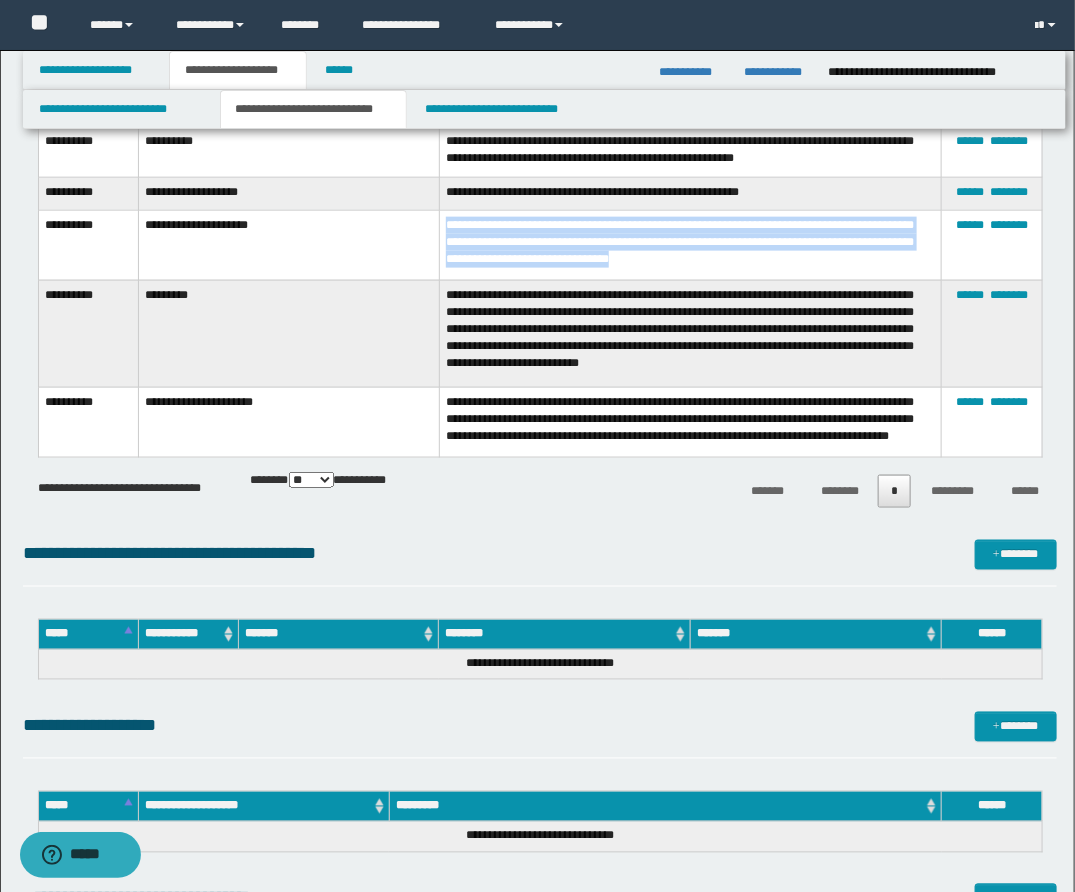 scroll, scrollTop: 3053, scrollLeft: 0, axis: vertical 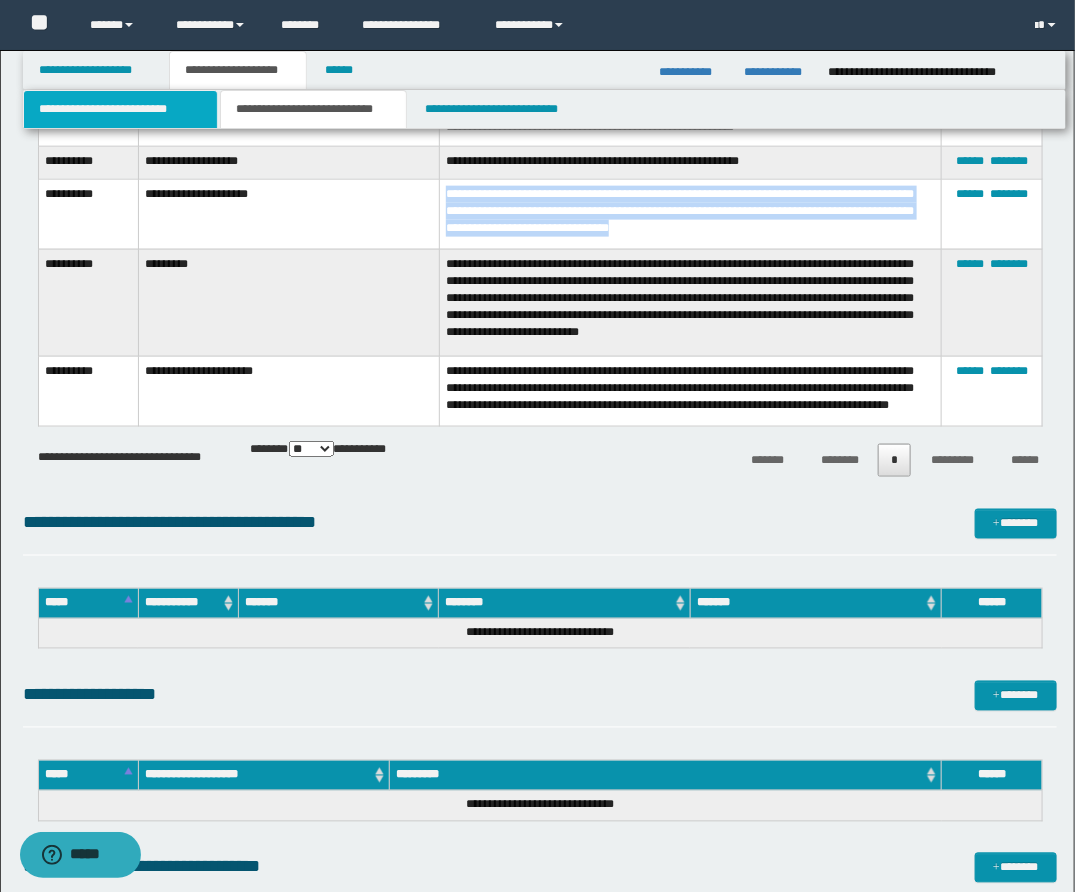 click on "**********" at bounding box center [120, 109] 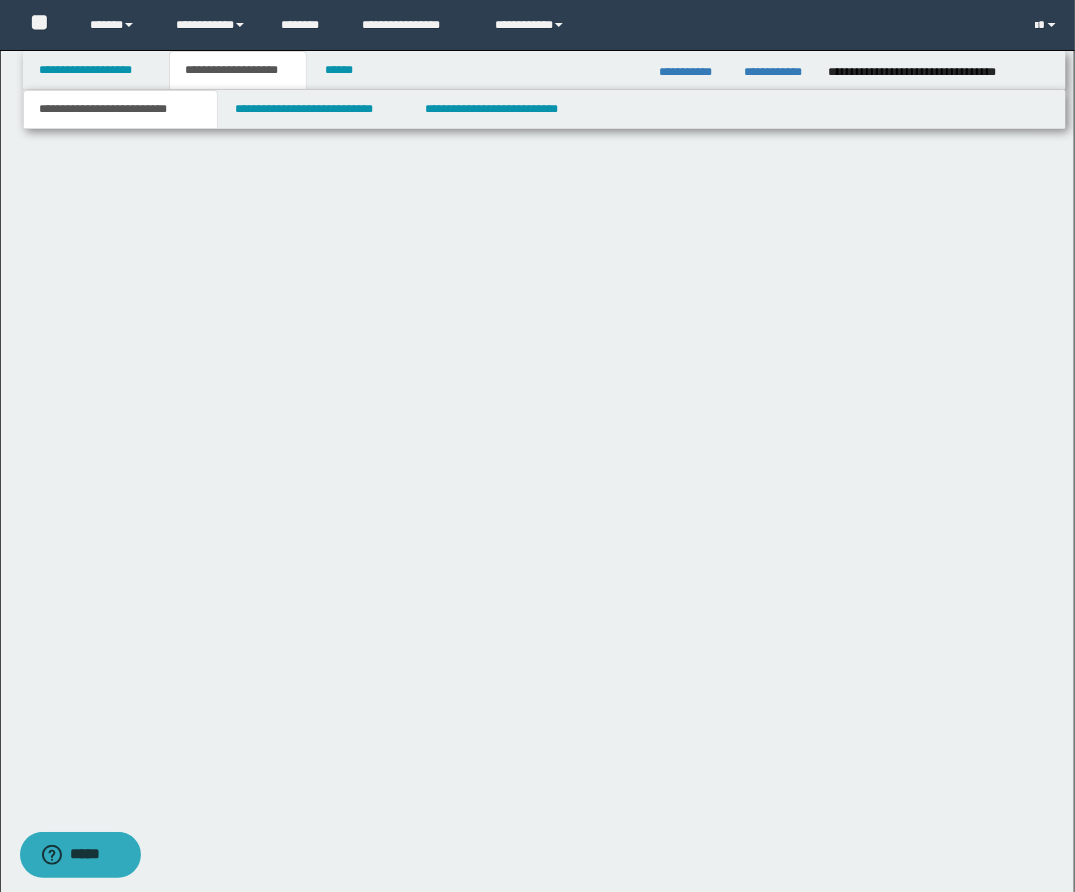 scroll, scrollTop: 1468, scrollLeft: 0, axis: vertical 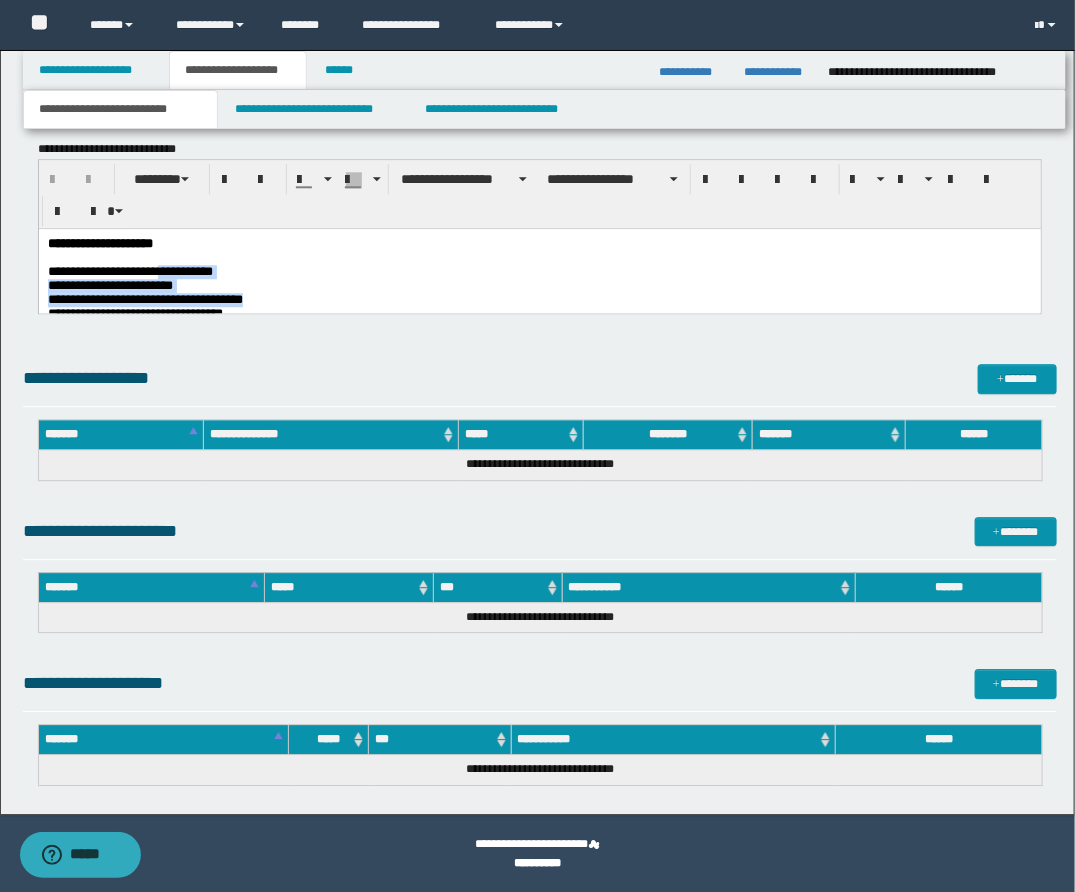 drag, startPoint x: 207, startPoint y: 279, endPoint x: 205, endPoint y: 323, distance: 44.04543 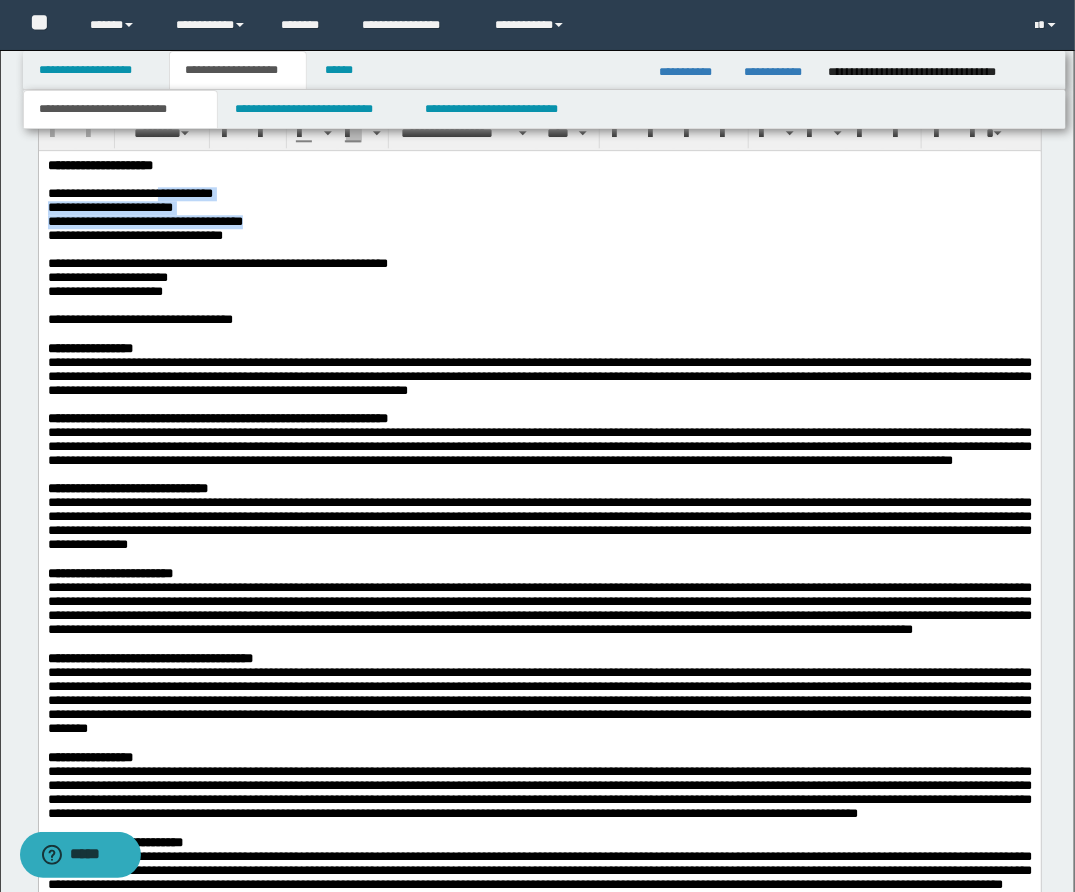scroll, scrollTop: 1515, scrollLeft: 0, axis: vertical 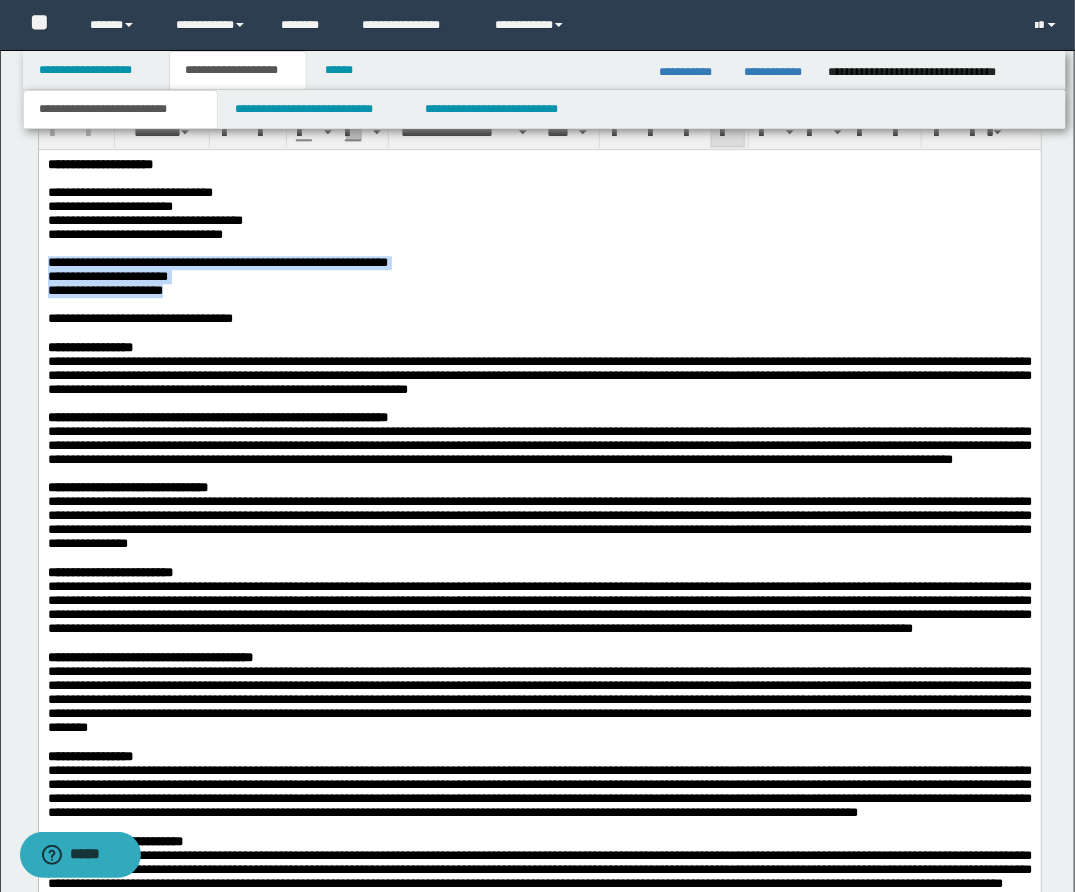 drag, startPoint x: 49, startPoint y: 266, endPoint x: 439, endPoint y: 292, distance: 390.8657 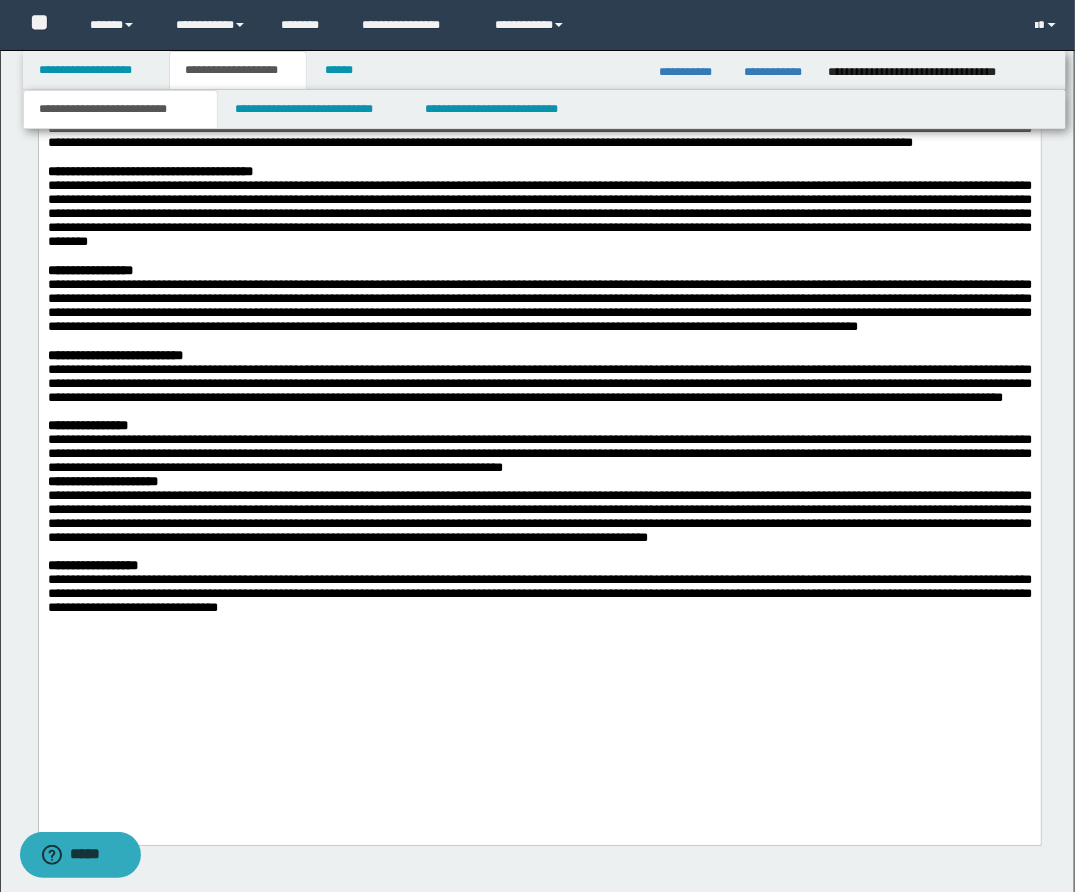 scroll, scrollTop: 2007, scrollLeft: 0, axis: vertical 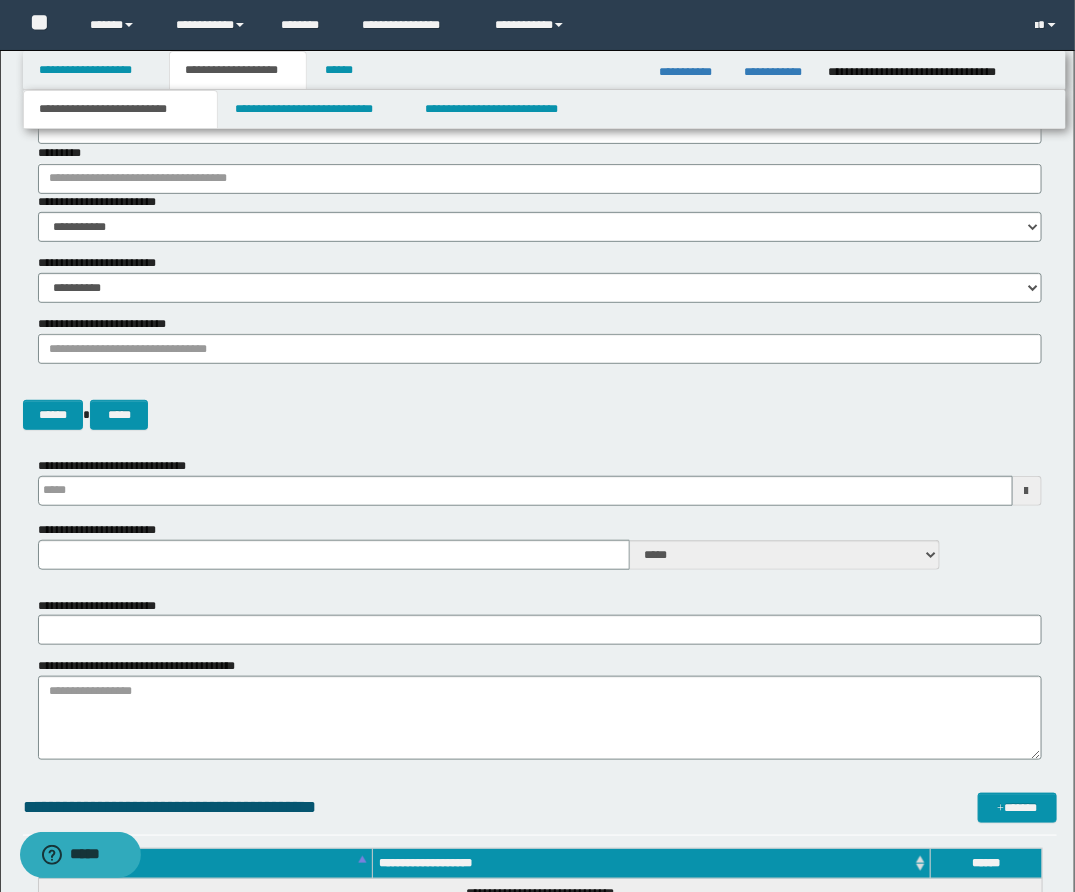type 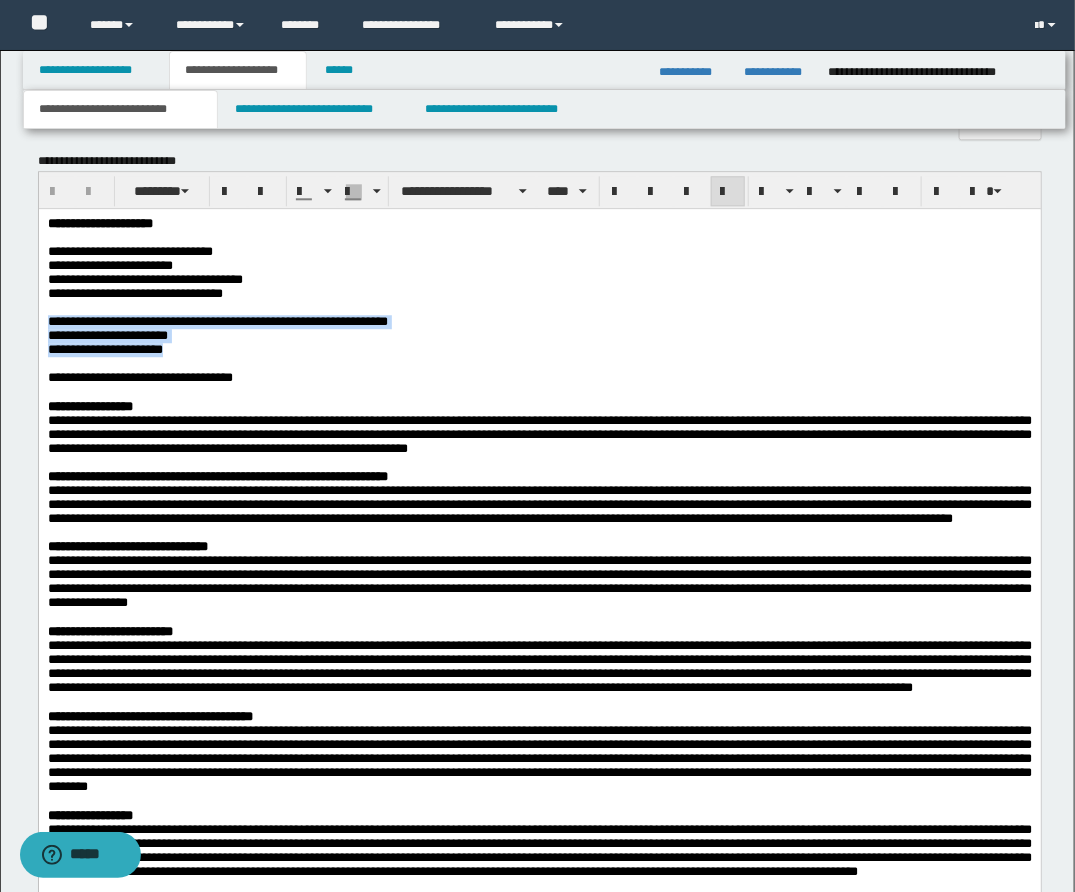 scroll, scrollTop: 1461, scrollLeft: 0, axis: vertical 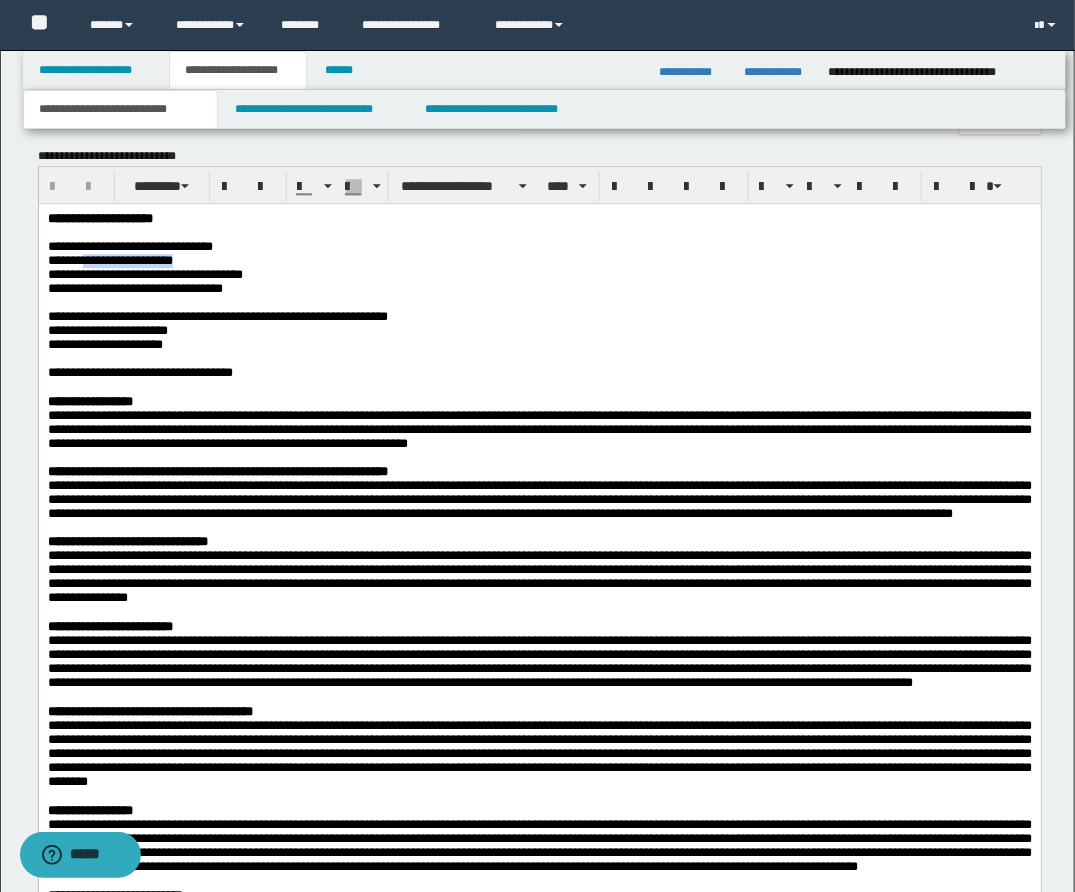 drag, startPoint x: 88, startPoint y: 262, endPoint x: 202, endPoint y: 264, distance: 114.01754 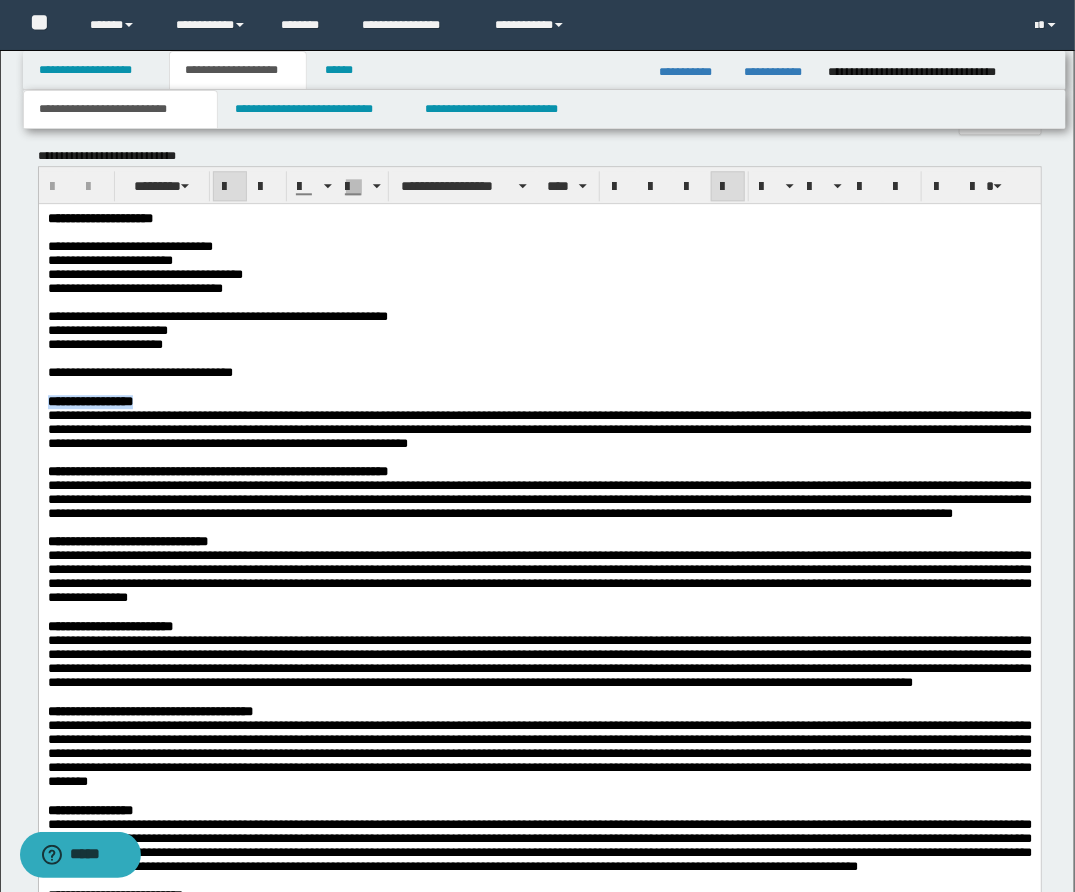 drag, startPoint x: 50, startPoint y: 411, endPoint x: 224, endPoint y: 408, distance: 174.02586 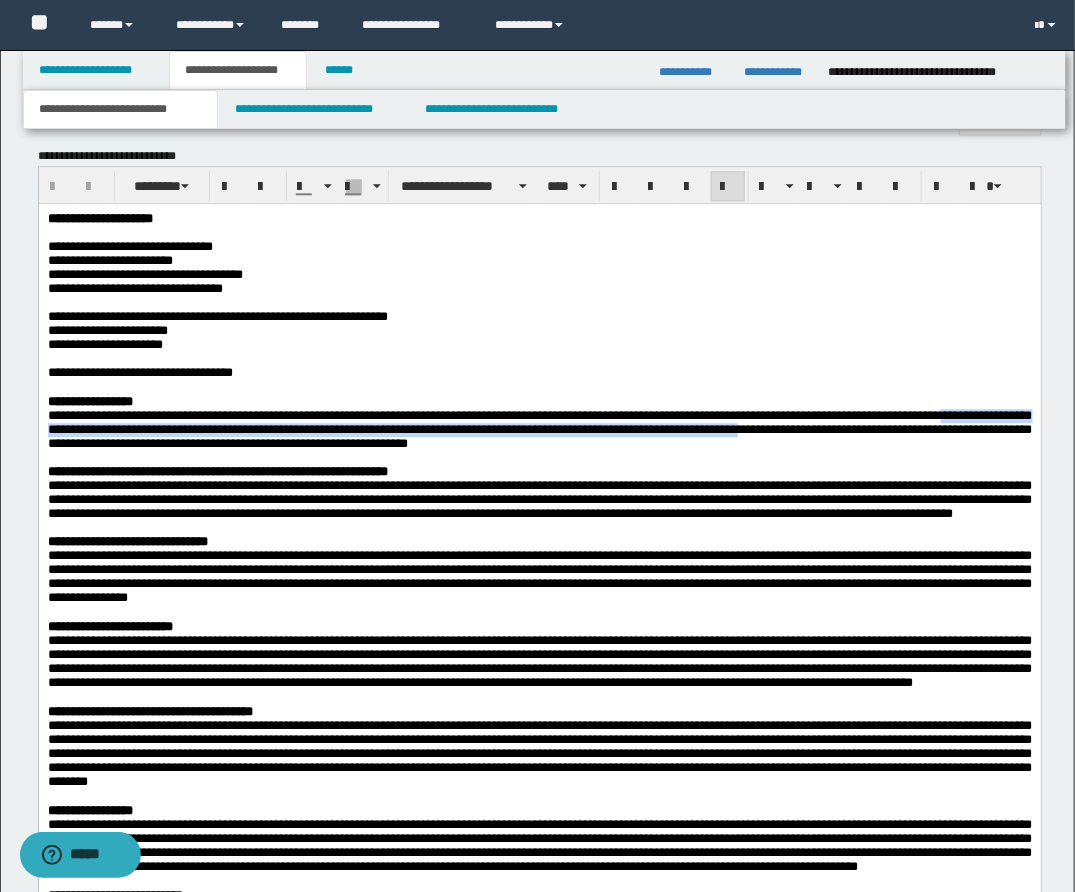 drag, startPoint x: 980, startPoint y: 432, endPoint x: 839, endPoint y: 439, distance: 141.17365 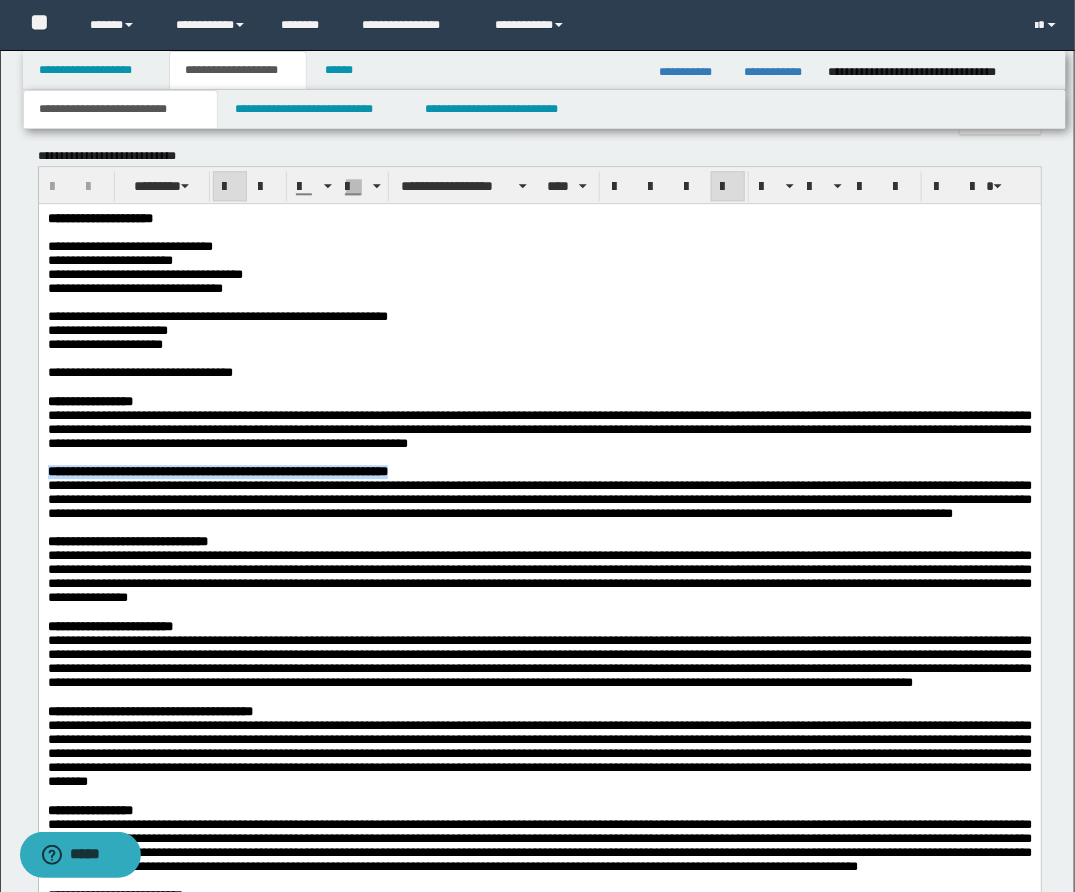 drag, startPoint x: 48, startPoint y: 490, endPoint x: 453, endPoint y: 493, distance: 405.0111 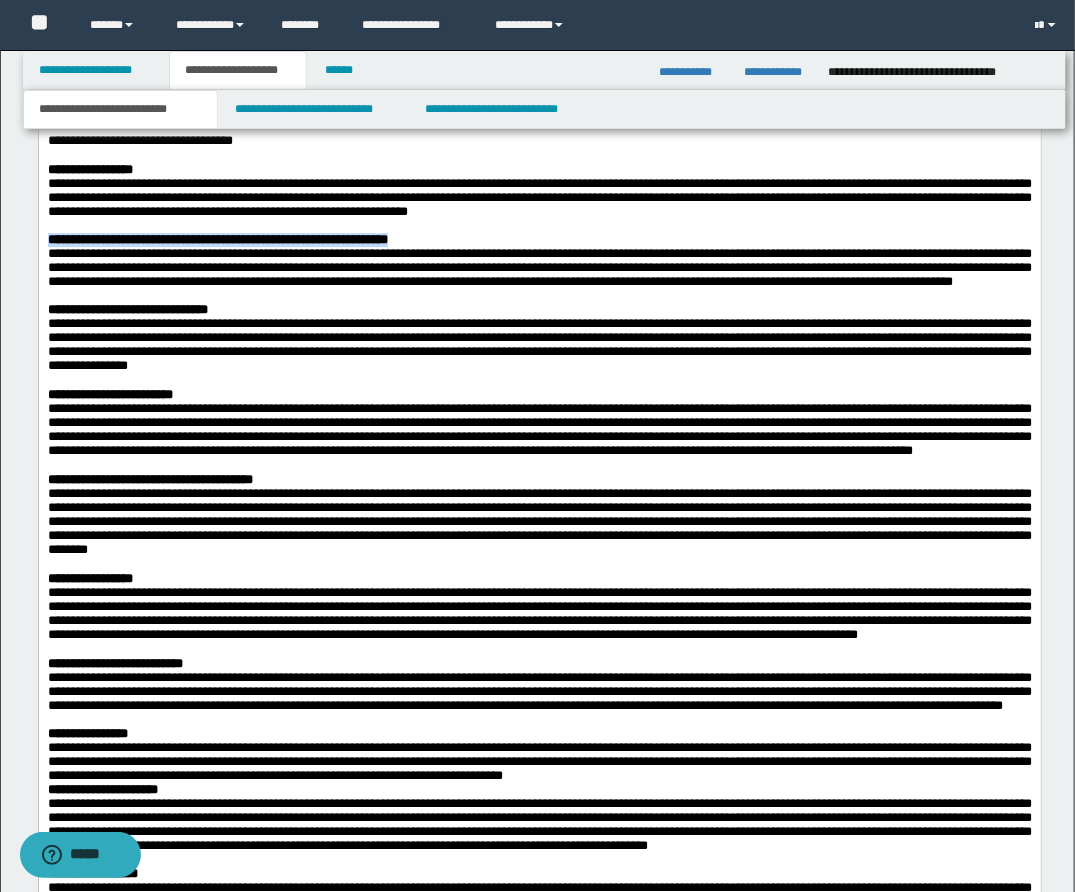 scroll, scrollTop: 1695, scrollLeft: 0, axis: vertical 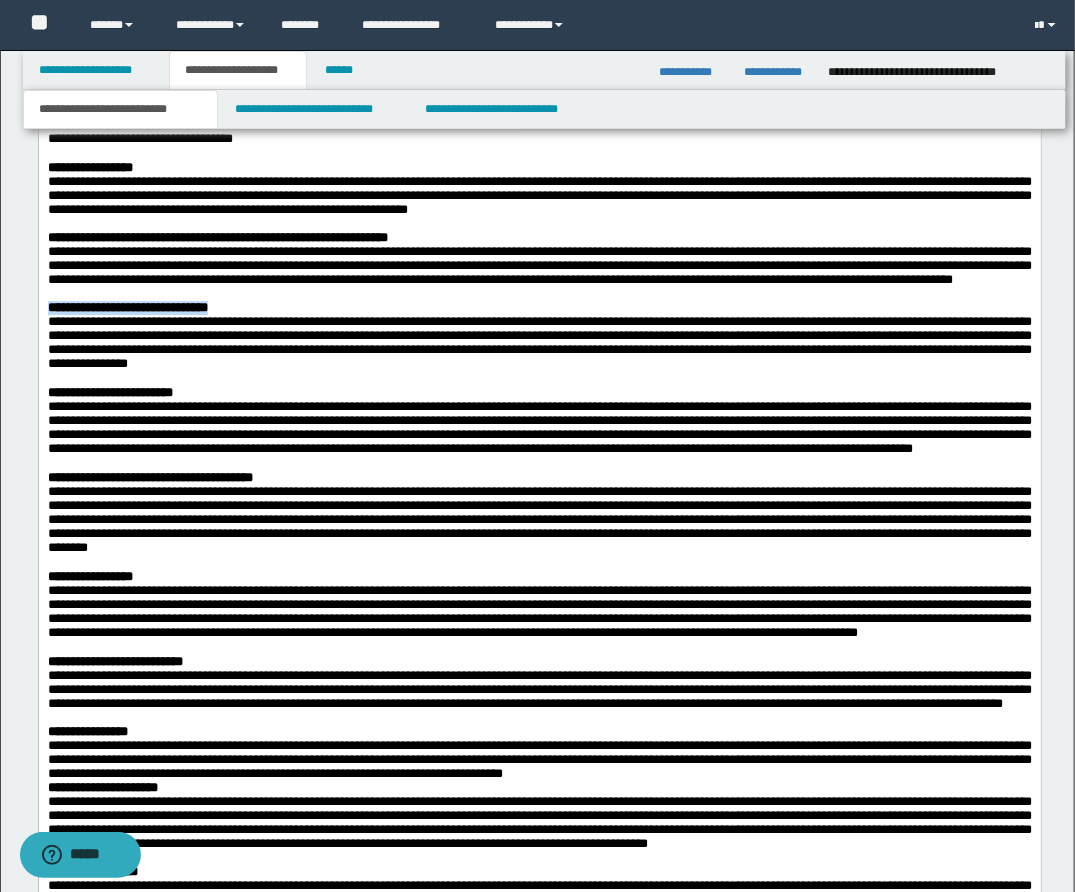 drag, startPoint x: 46, startPoint y: 344, endPoint x: 280, endPoint y: 338, distance: 234.0769 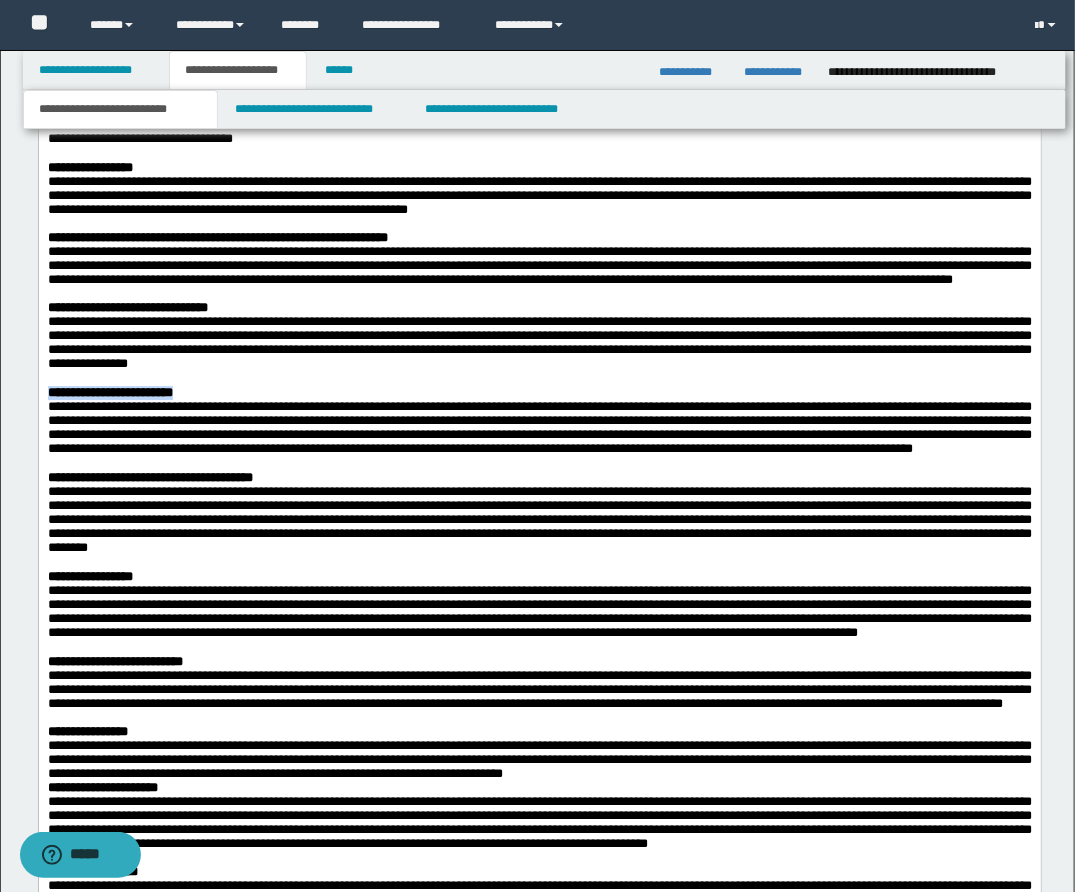 drag, startPoint x: 47, startPoint y: 436, endPoint x: 236, endPoint y: 436, distance: 189 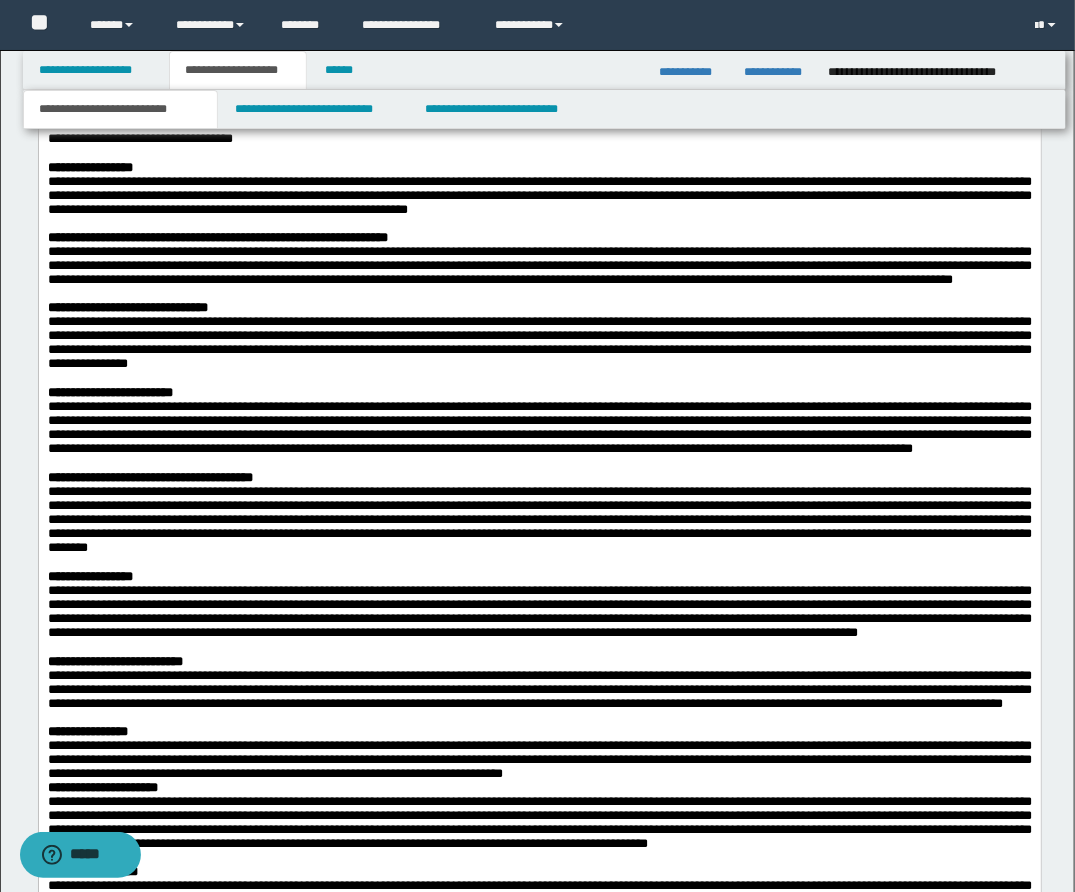 scroll, scrollTop: 1695, scrollLeft: 0, axis: vertical 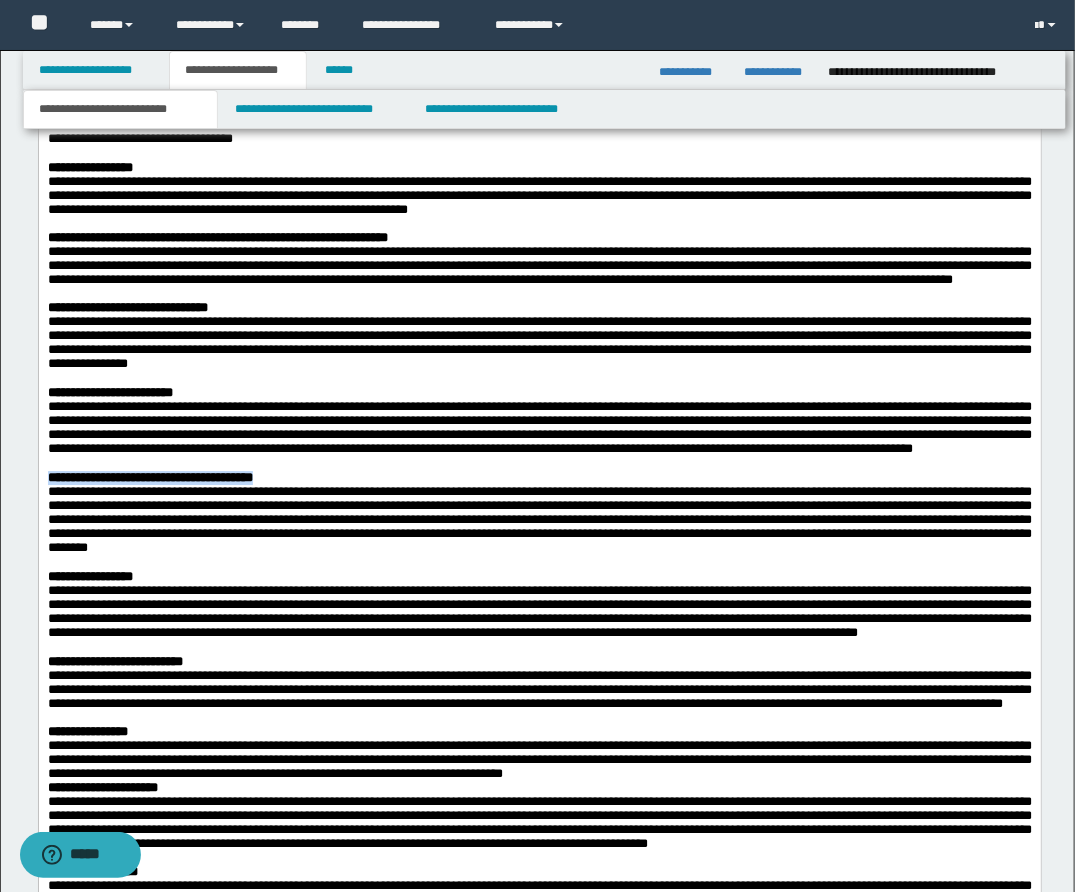 drag, startPoint x: 47, startPoint y: 537, endPoint x: 320, endPoint y: 540, distance: 273.01648 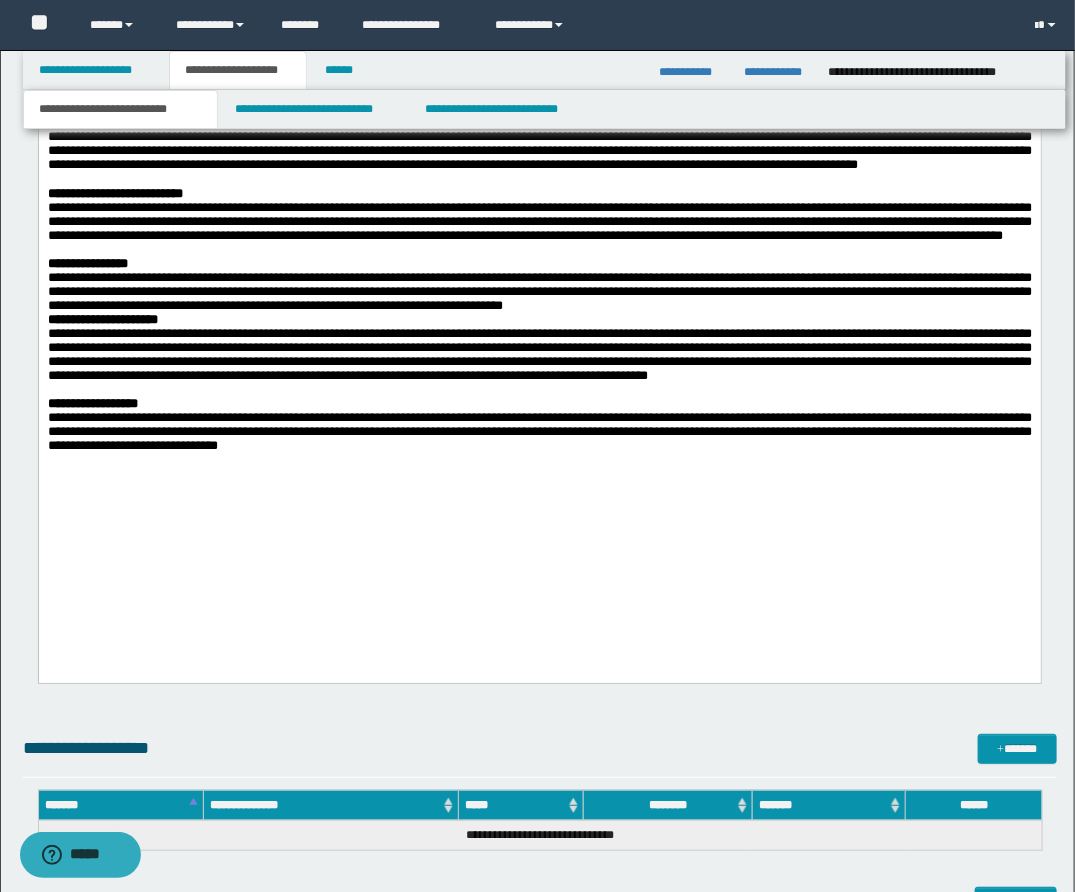 scroll, scrollTop: 2129, scrollLeft: 0, axis: vertical 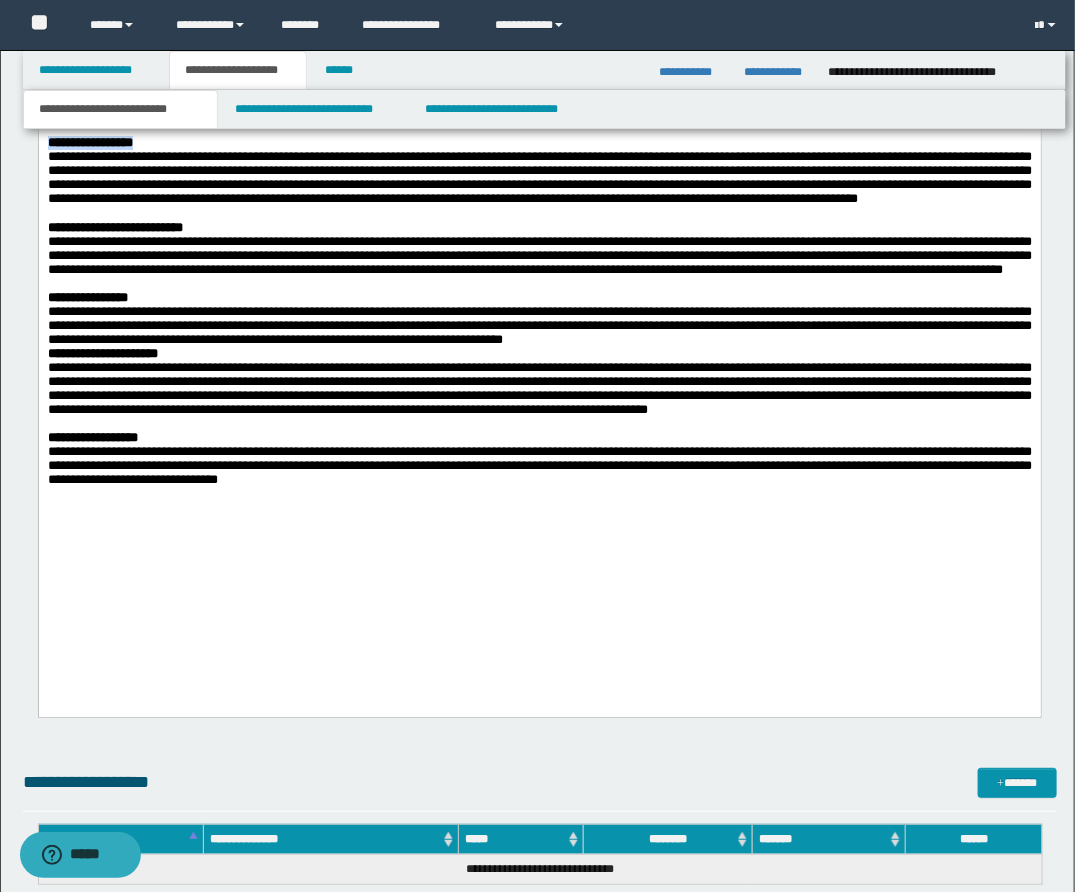 drag, startPoint x: 47, startPoint y: 213, endPoint x: 180, endPoint y: 212, distance: 133.00375 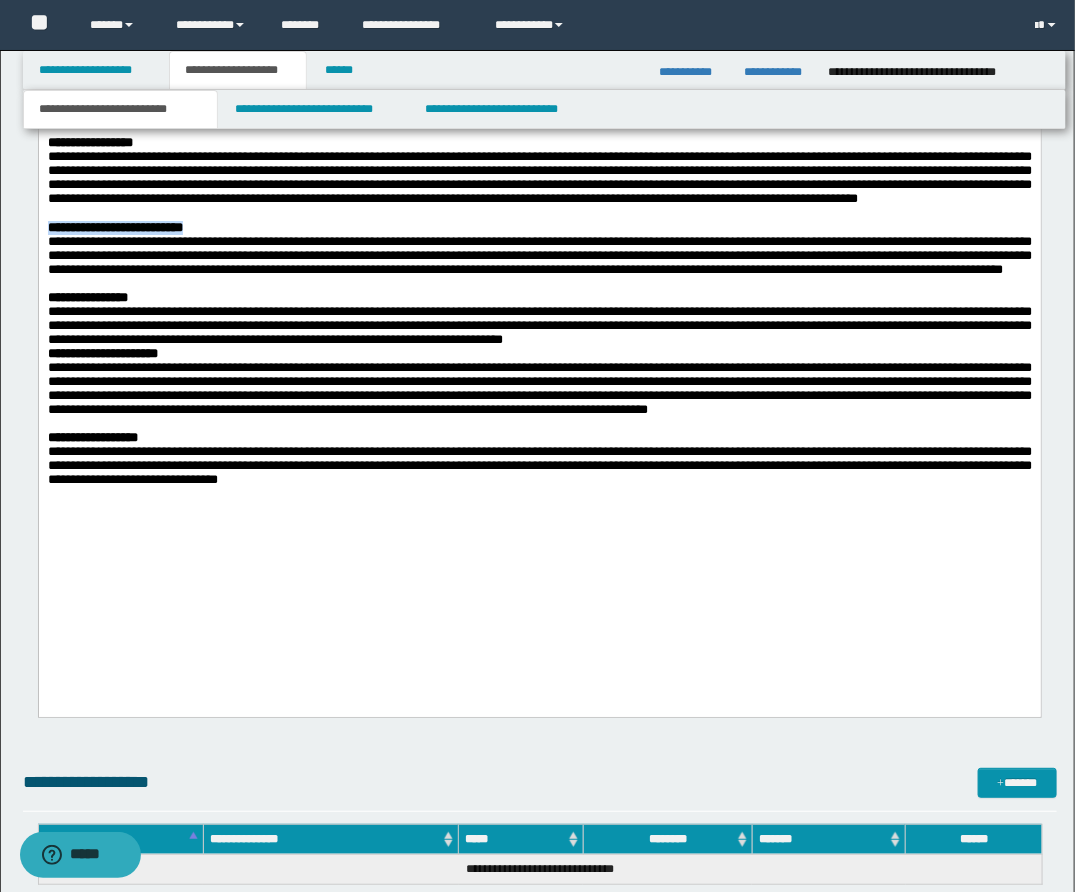 drag, startPoint x: 45, startPoint y: 313, endPoint x: 246, endPoint y: 313, distance: 201 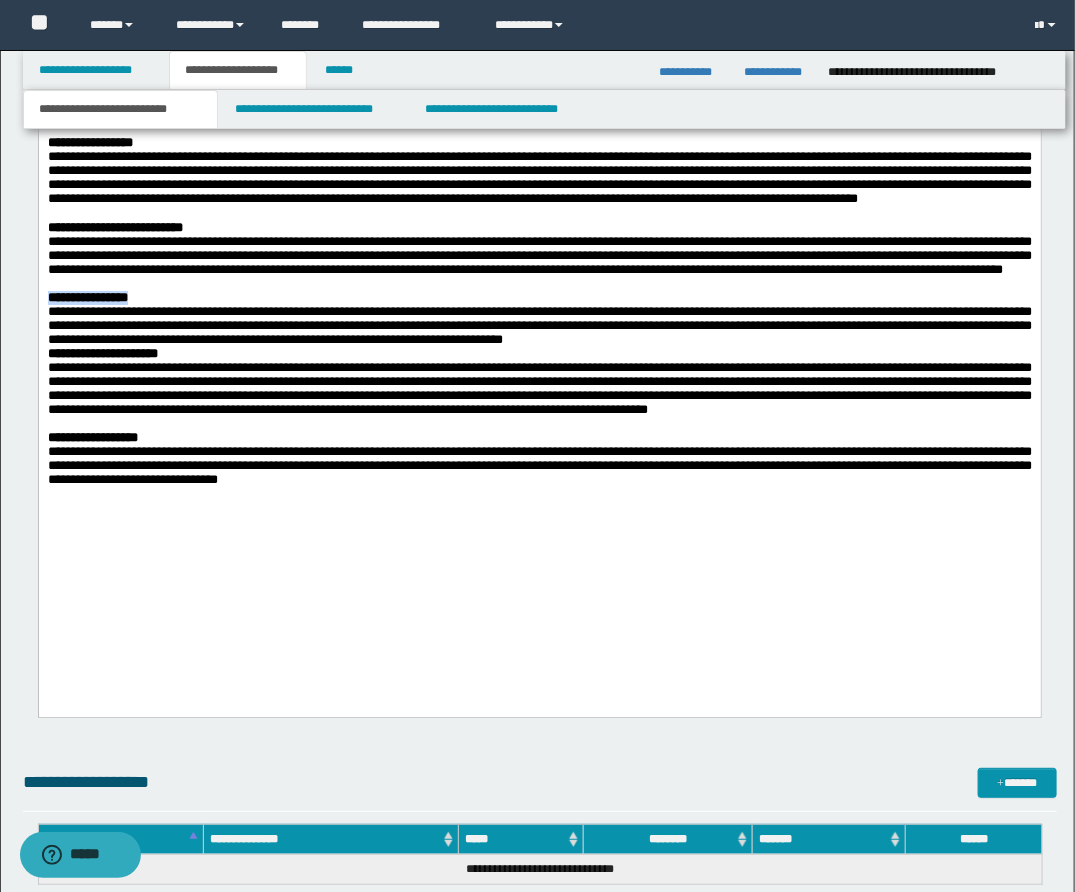drag, startPoint x: 48, startPoint y: 403, endPoint x: 219, endPoint y: 399, distance: 171.04678 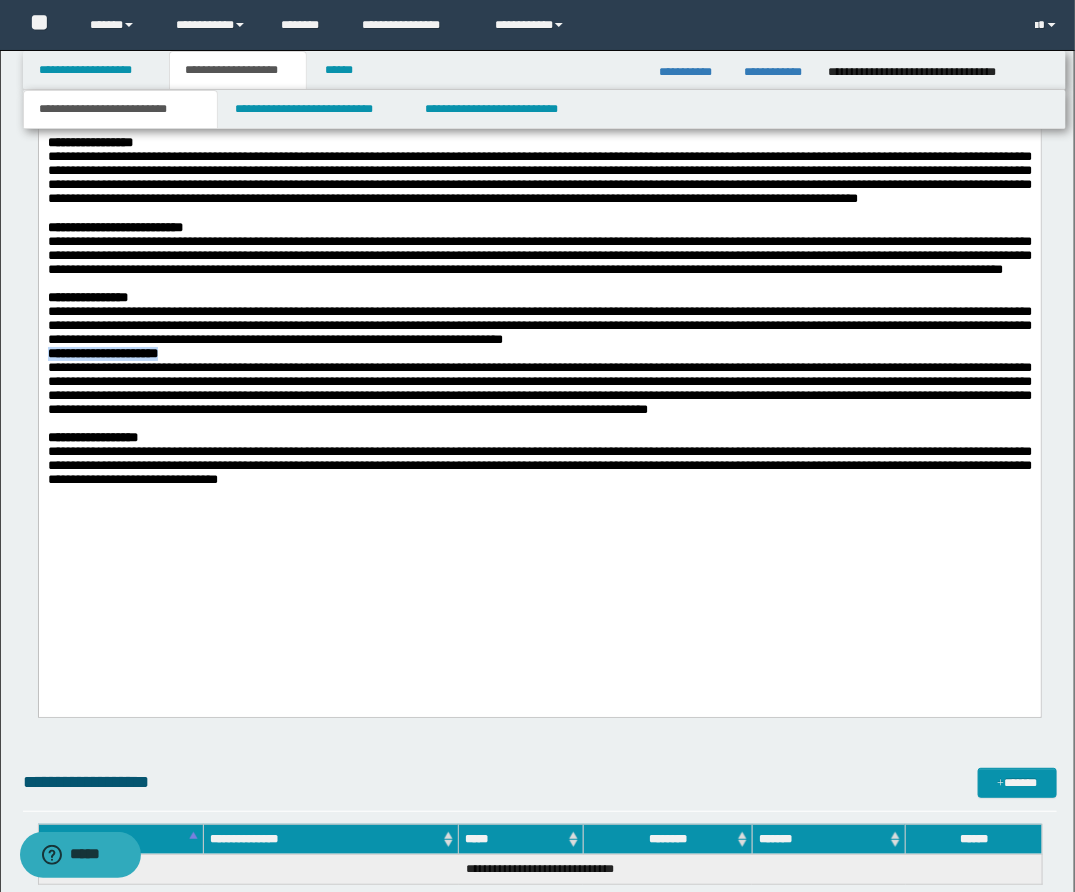 drag, startPoint x: 50, startPoint y: 468, endPoint x: 188, endPoint y: 466, distance: 138.0145 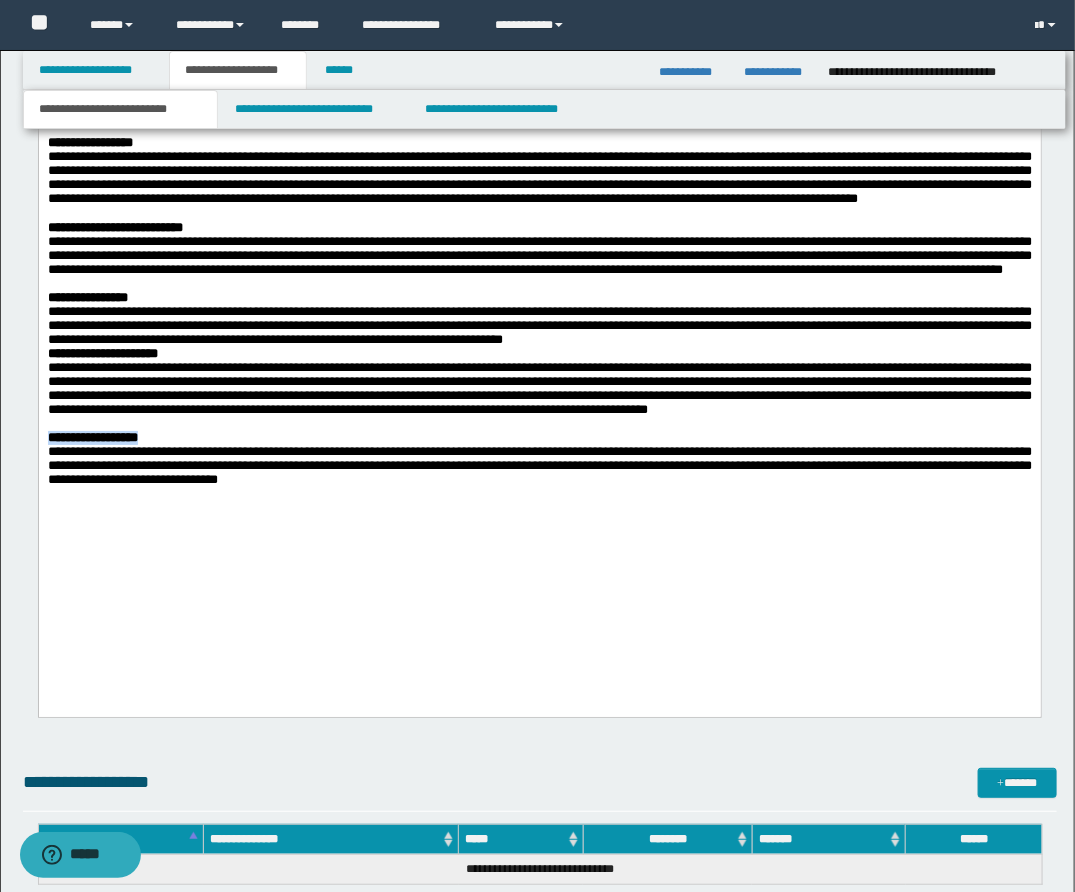 drag, startPoint x: 48, startPoint y: 556, endPoint x: 157, endPoint y: 551, distance: 109.11462 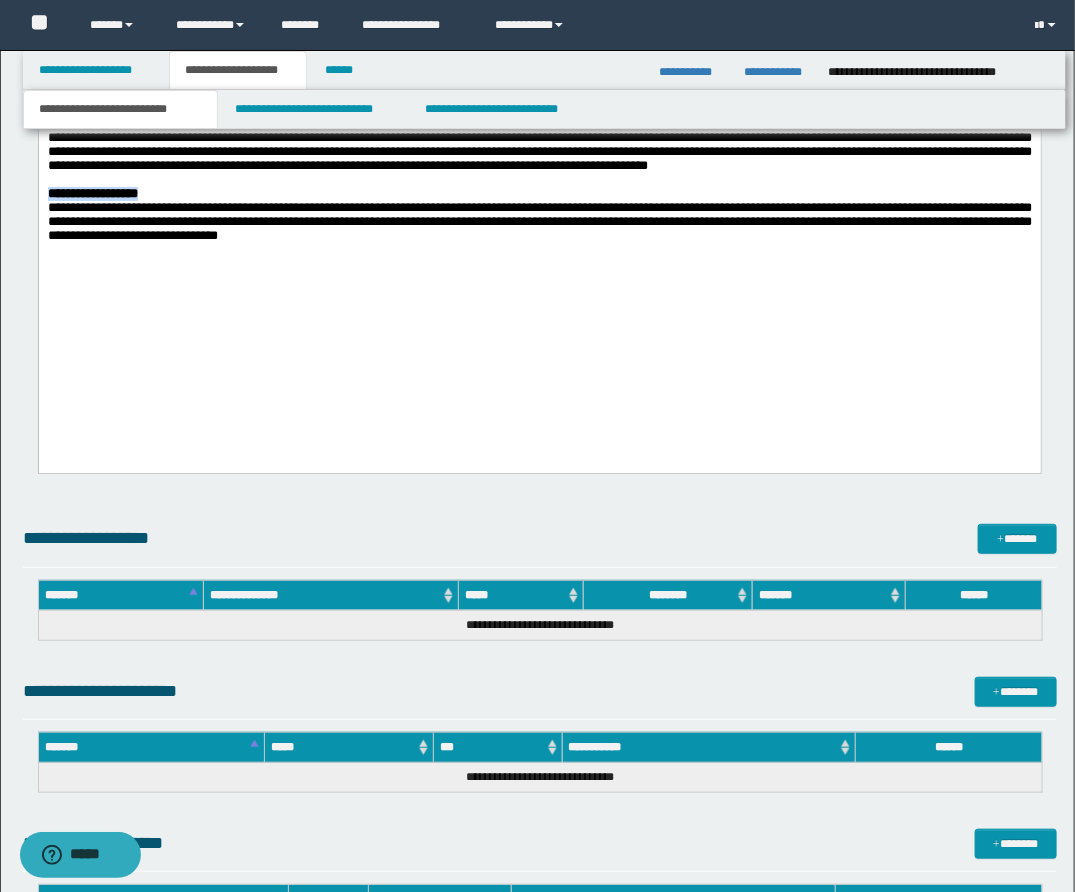 scroll, scrollTop: 2410, scrollLeft: 0, axis: vertical 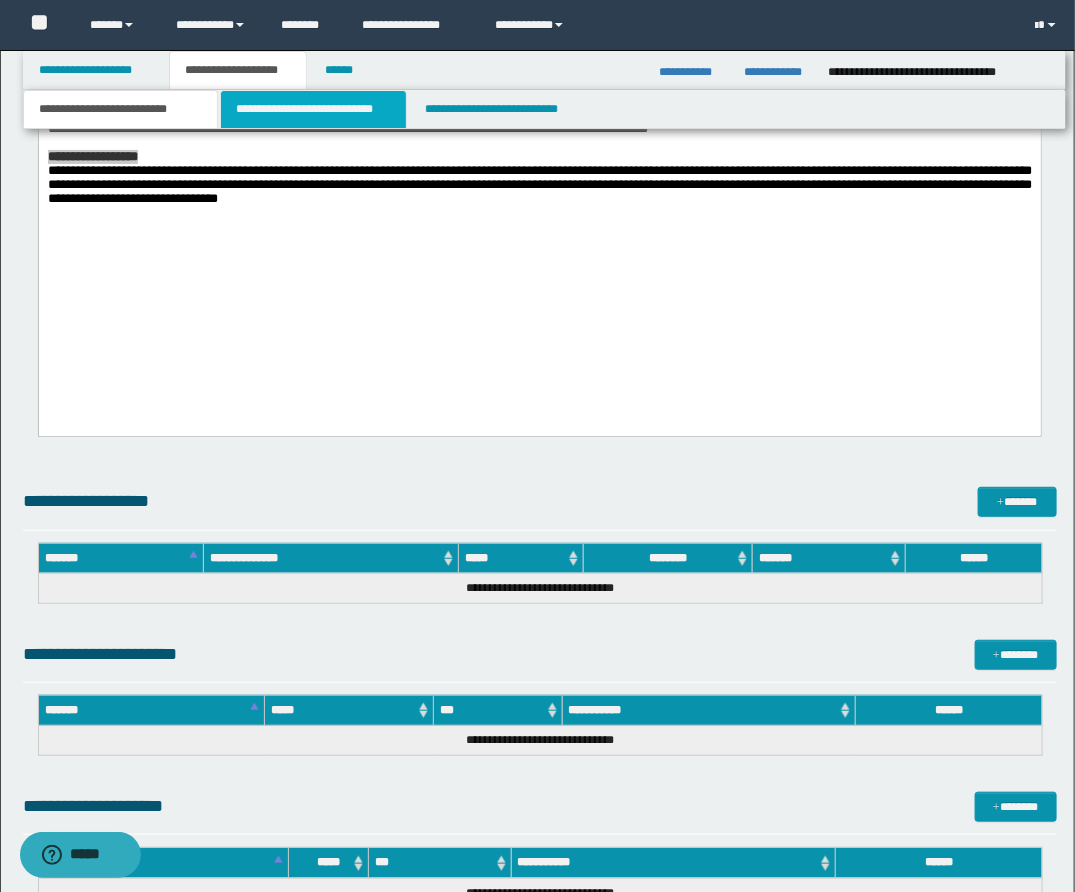 click on "**********" at bounding box center [313, 109] 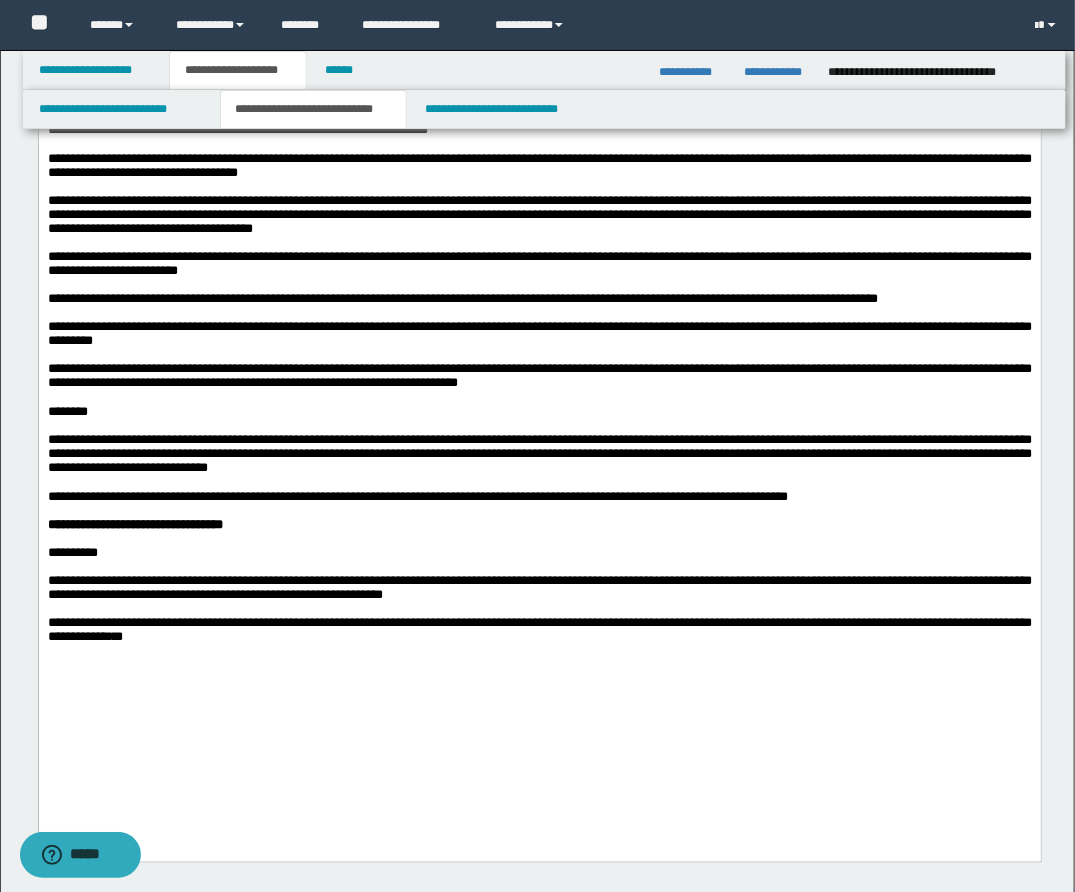 scroll, scrollTop: 0, scrollLeft: 0, axis: both 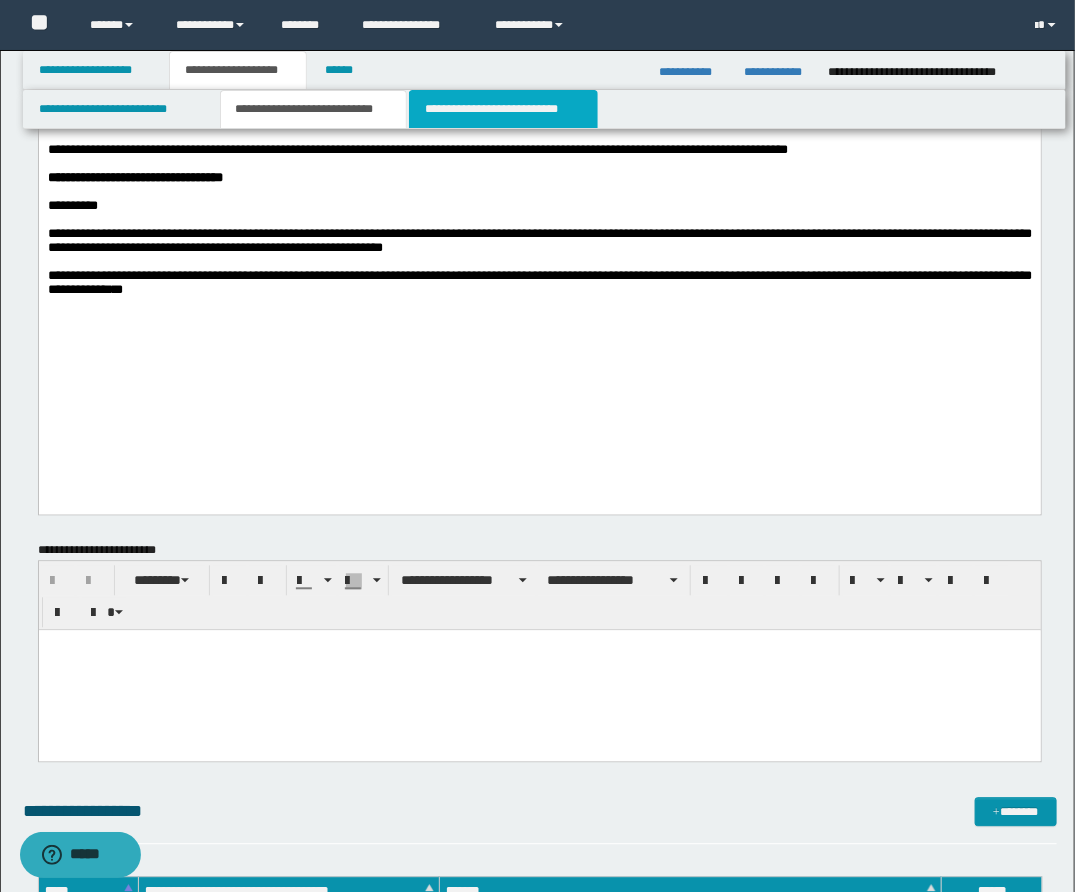 drag, startPoint x: 515, startPoint y: 118, endPoint x: 518, endPoint y: 135, distance: 17.262676 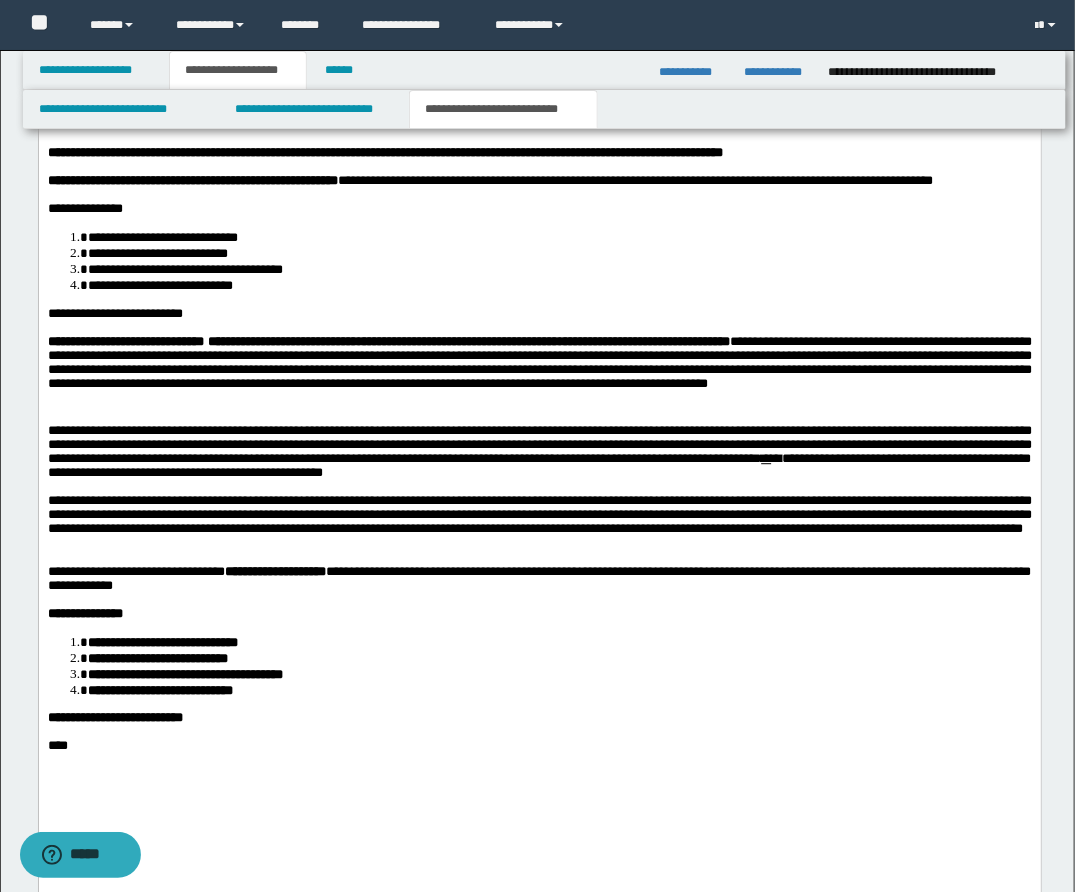scroll, scrollTop: 1407, scrollLeft: 0, axis: vertical 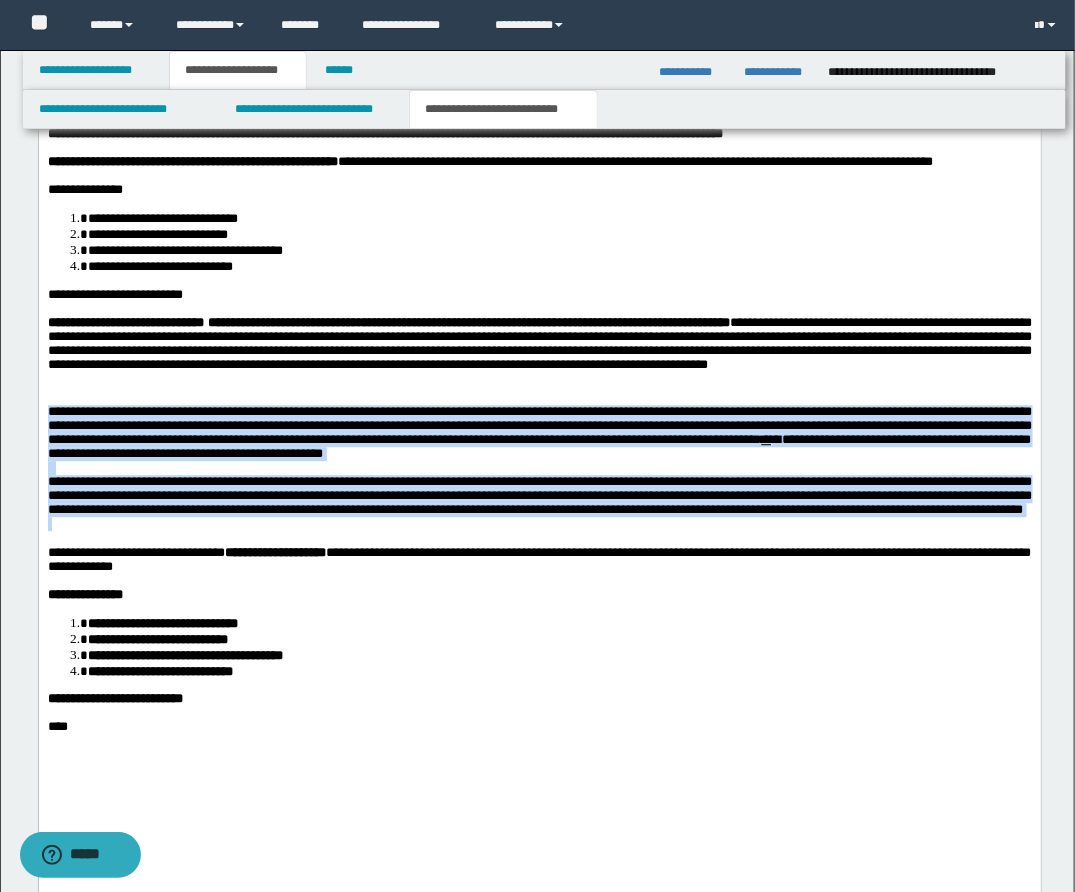 drag, startPoint x: 49, startPoint y: 436, endPoint x: 631, endPoint y: 576, distance: 598.6017 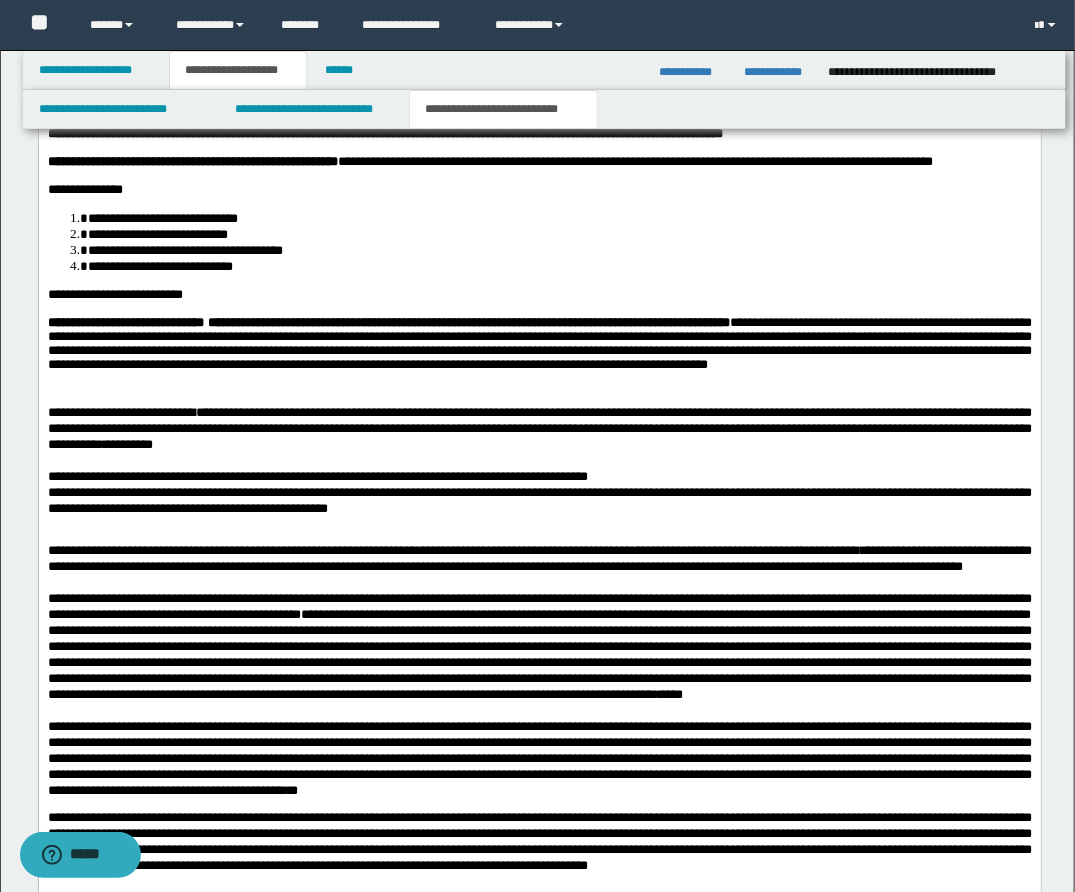 drag, startPoint x: 39, startPoint y: 546, endPoint x: 49, endPoint y: 551, distance: 11.18034 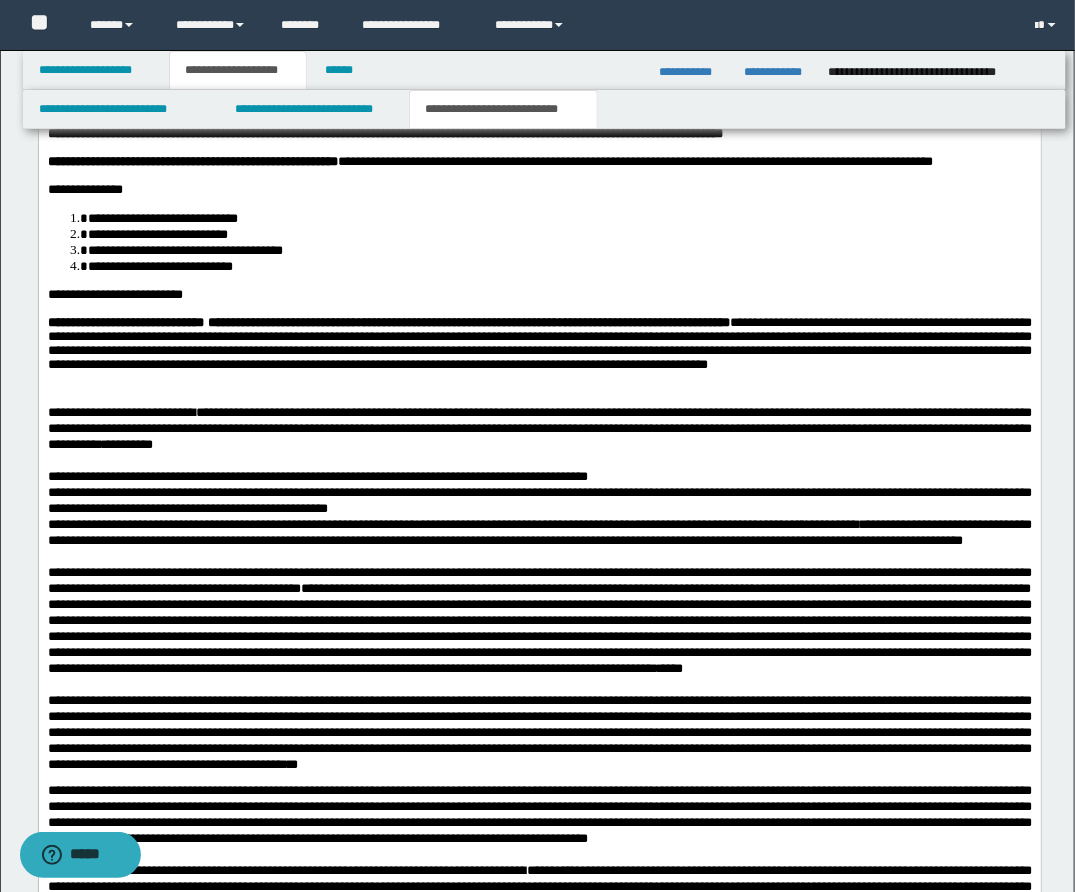 click on "**********" at bounding box center [539, 501] 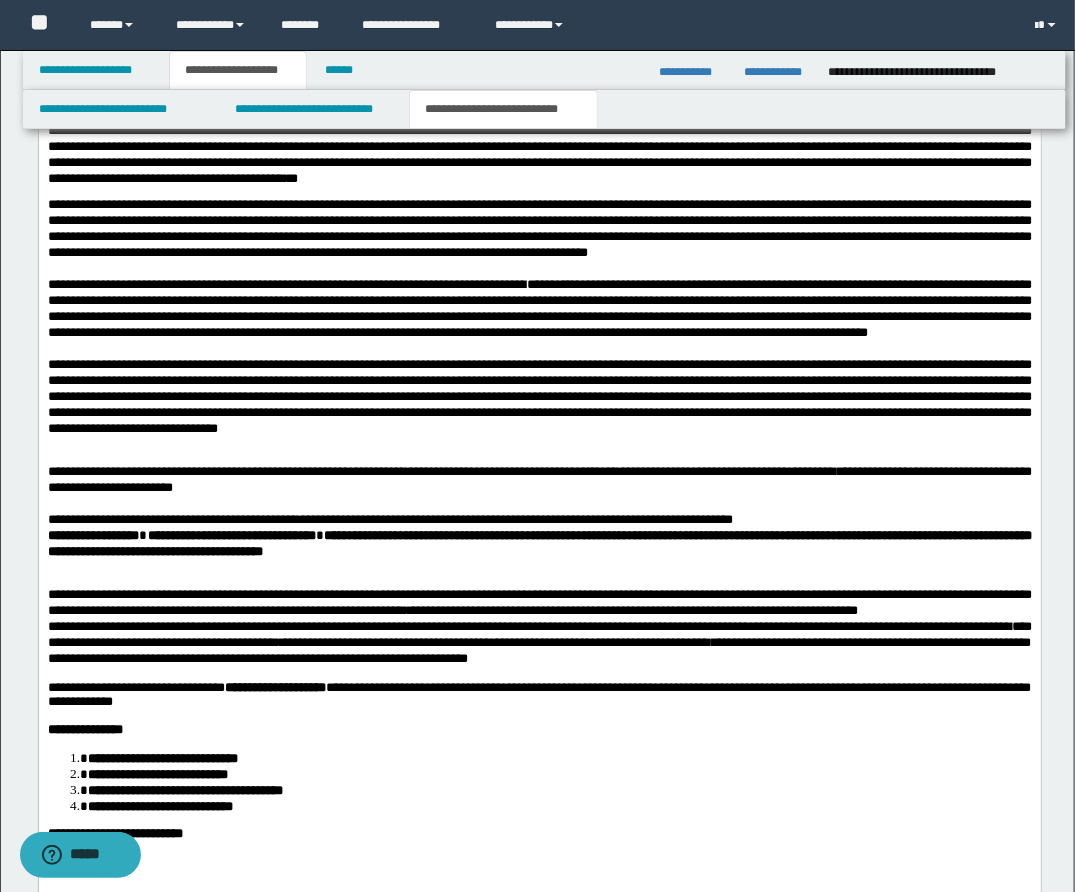 scroll, scrollTop: 2042, scrollLeft: 0, axis: vertical 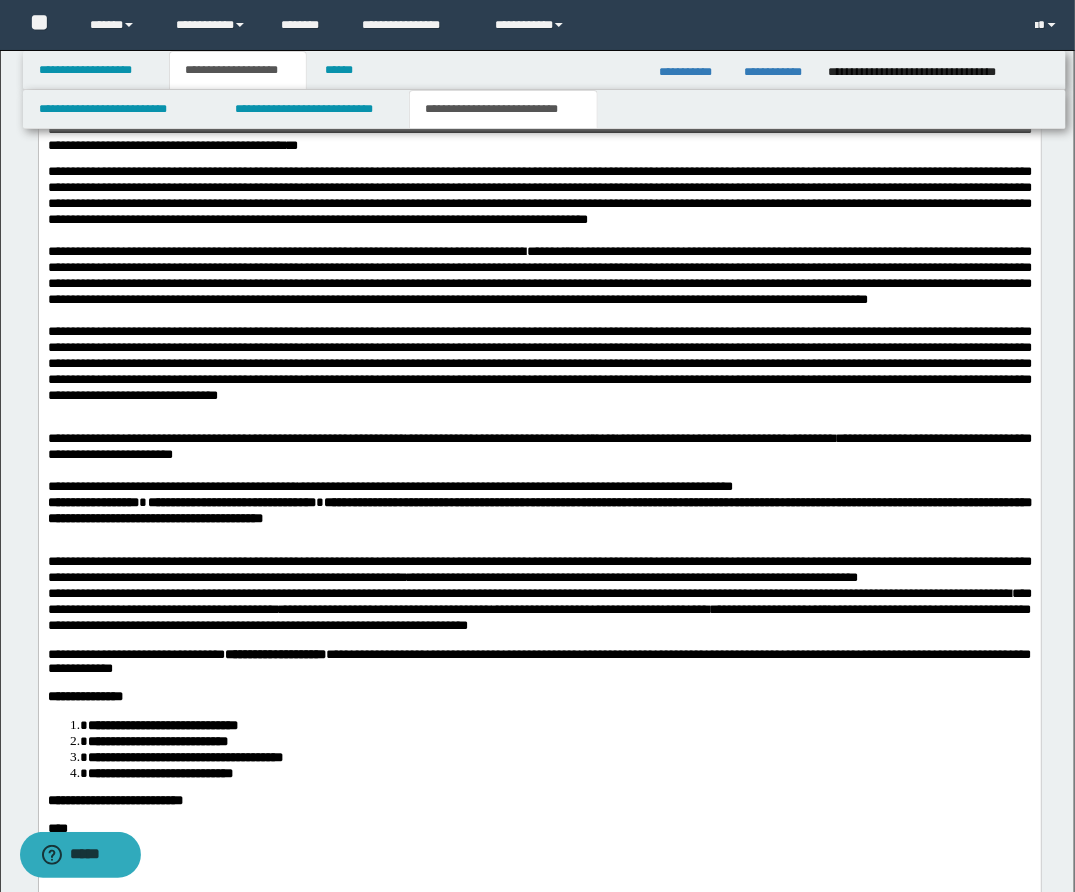click at bounding box center (539, 424) 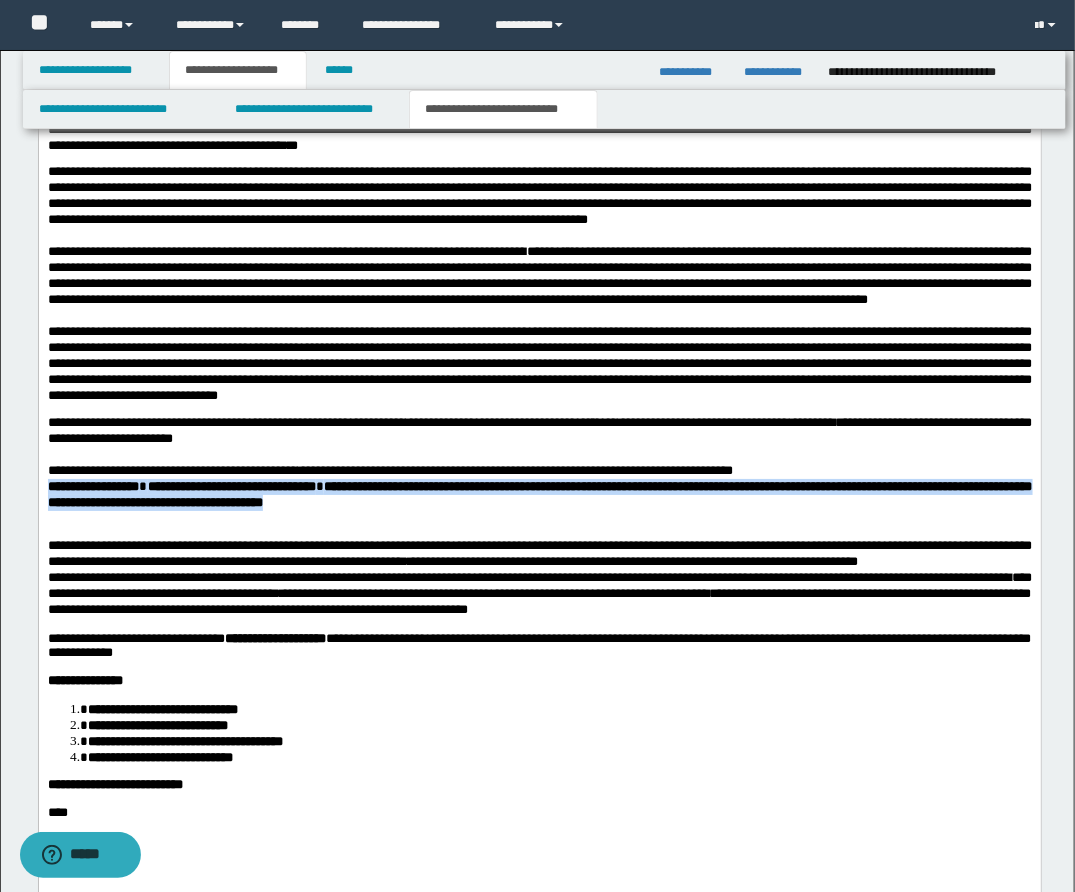 drag, startPoint x: 46, startPoint y: 554, endPoint x: 451, endPoint y: 580, distance: 405.8337 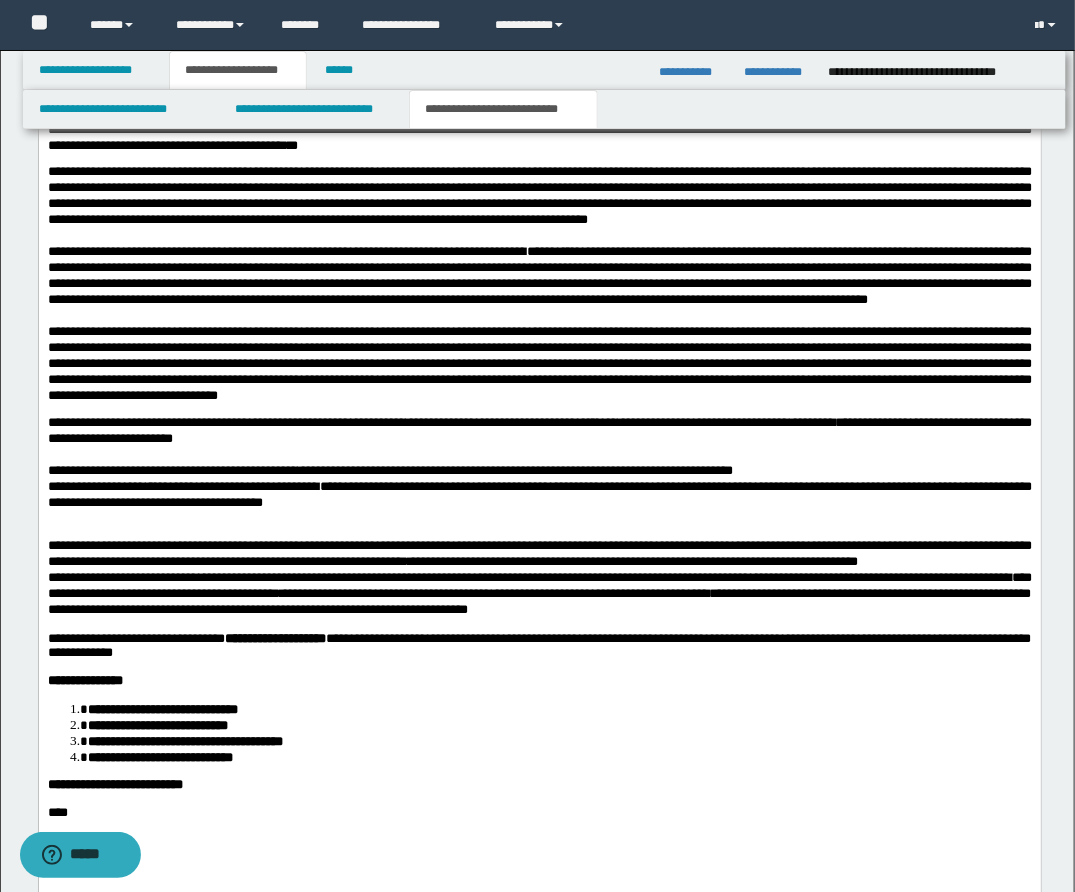 click at bounding box center (539, 531) 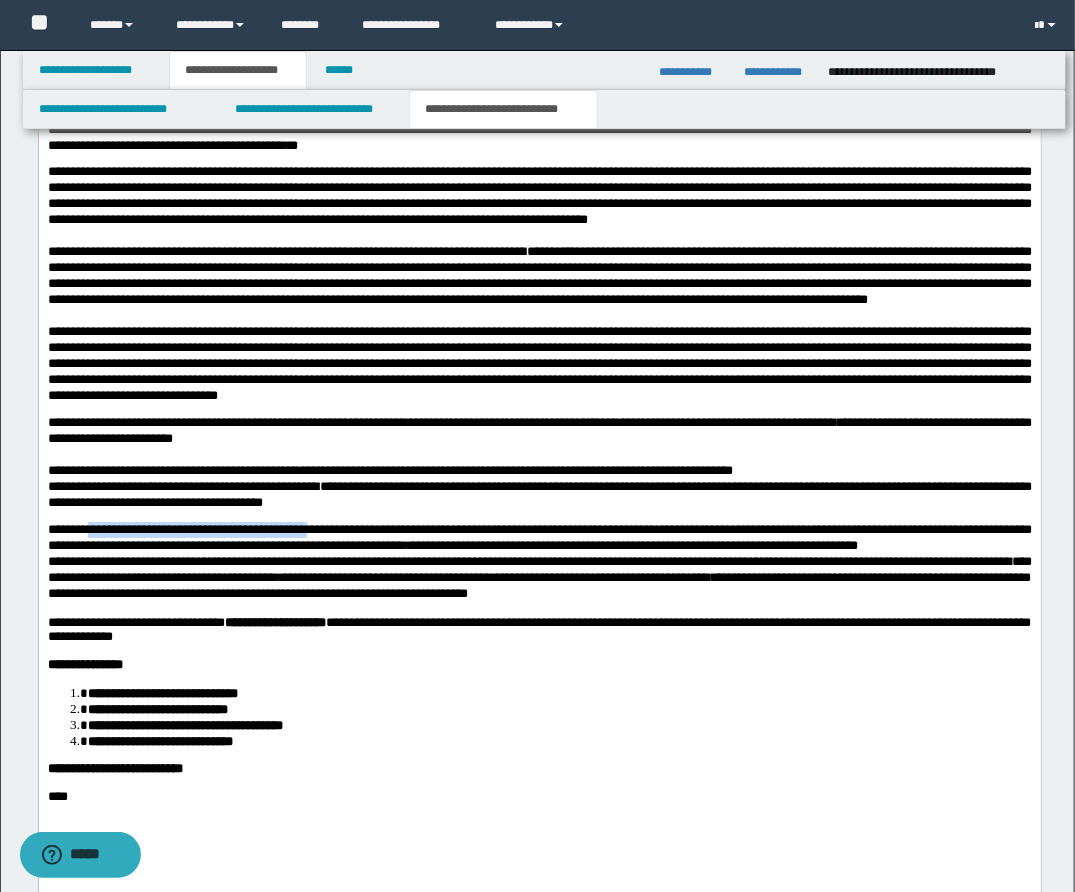 drag, startPoint x: 90, startPoint y: 602, endPoint x: 331, endPoint y: 606, distance: 241.03319 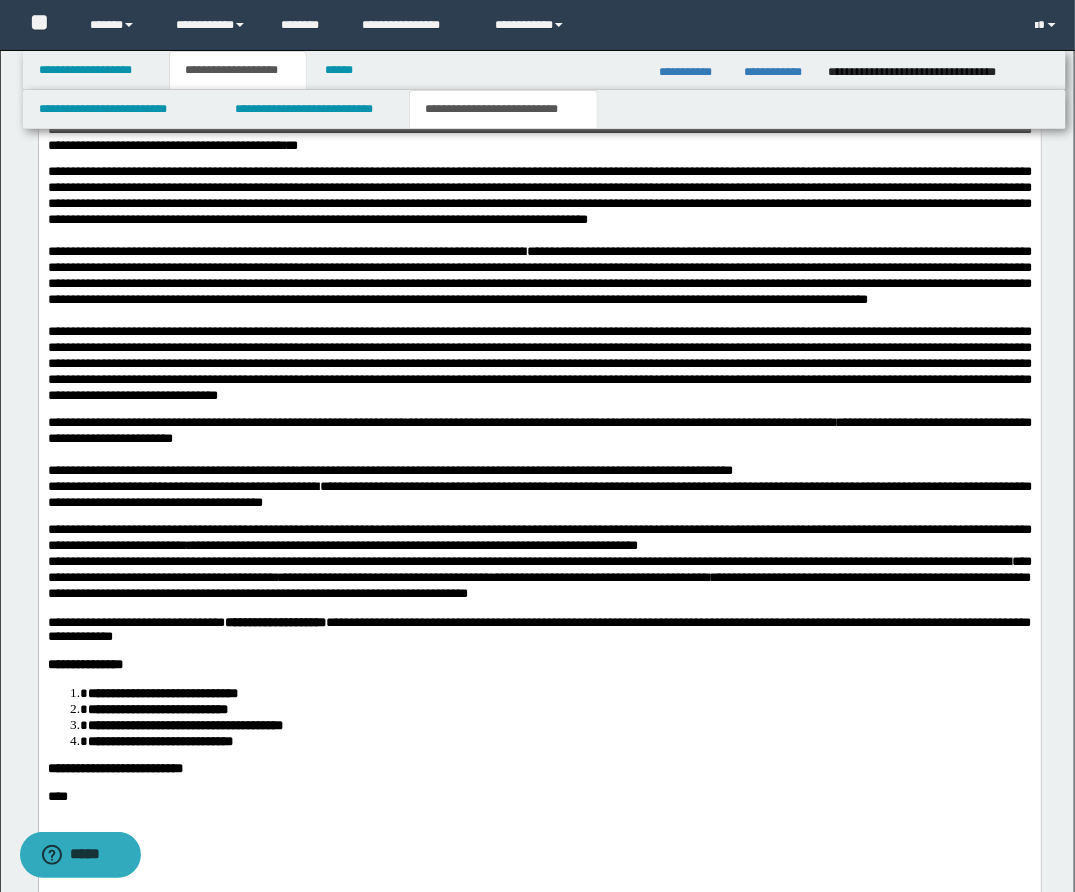 drag, startPoint x: 570, startPoint y: 601, endPoint x: 676, endPoint y: 603, distance: 106.01887 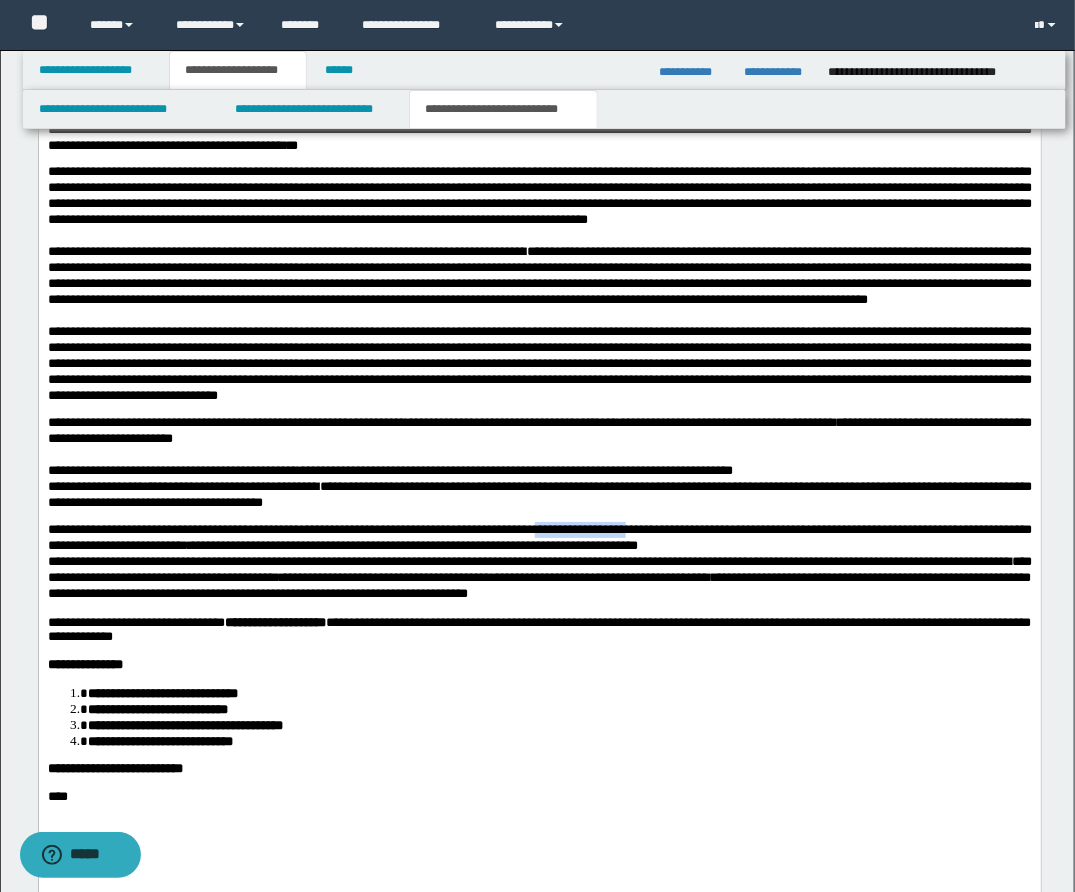 drag, startPoint x: 677, startPoint y: 601, endPoint x: 571, endPoint y: 602, distance: 106.004715 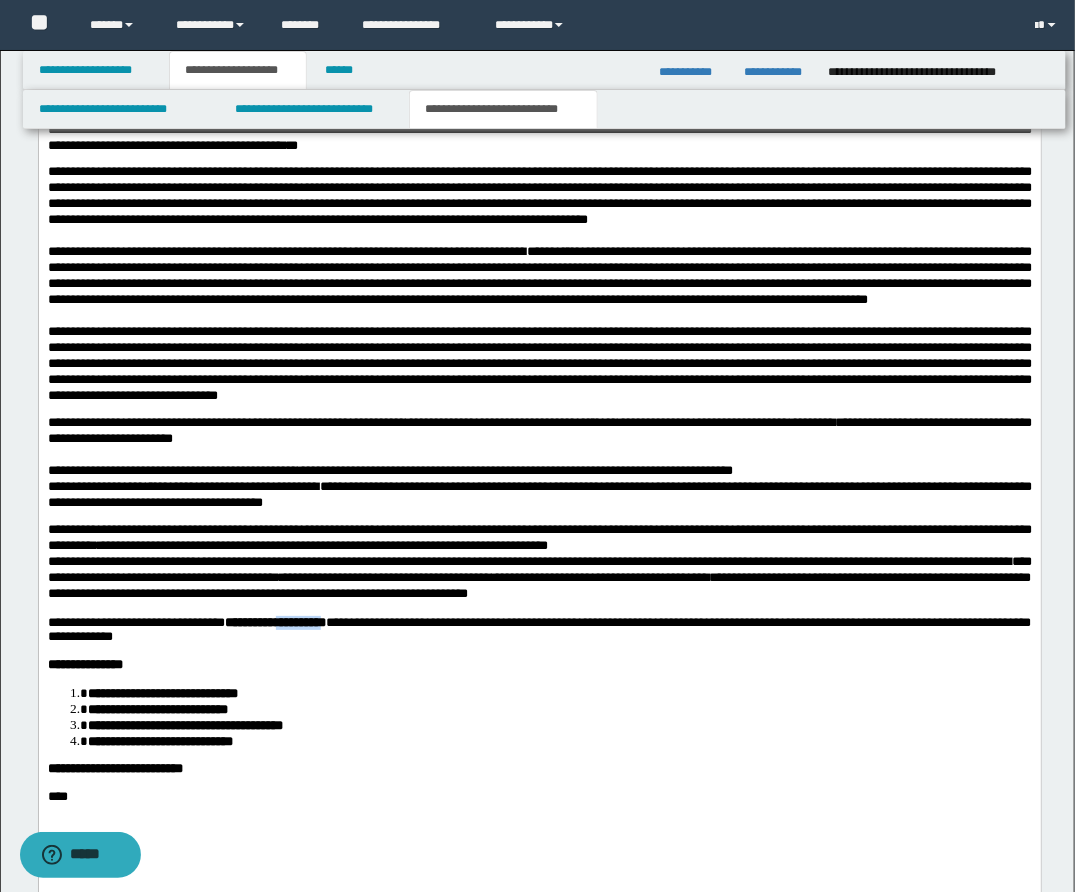 drag, startPoint x: 328, startPoint y: 694, endPoint x: 404, endPoint y: 695, distance: 76.00658 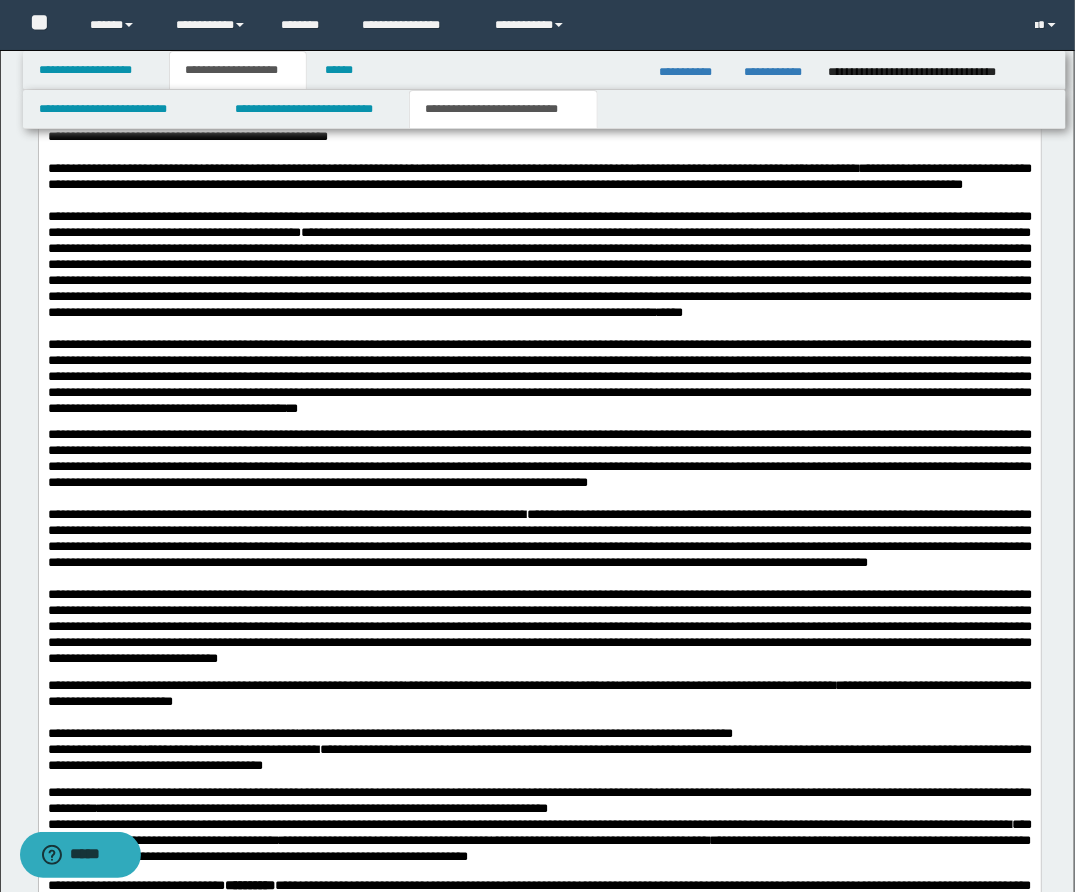 scroll, scrollTop: 1789, scrollLeft: 0, axis: vertical 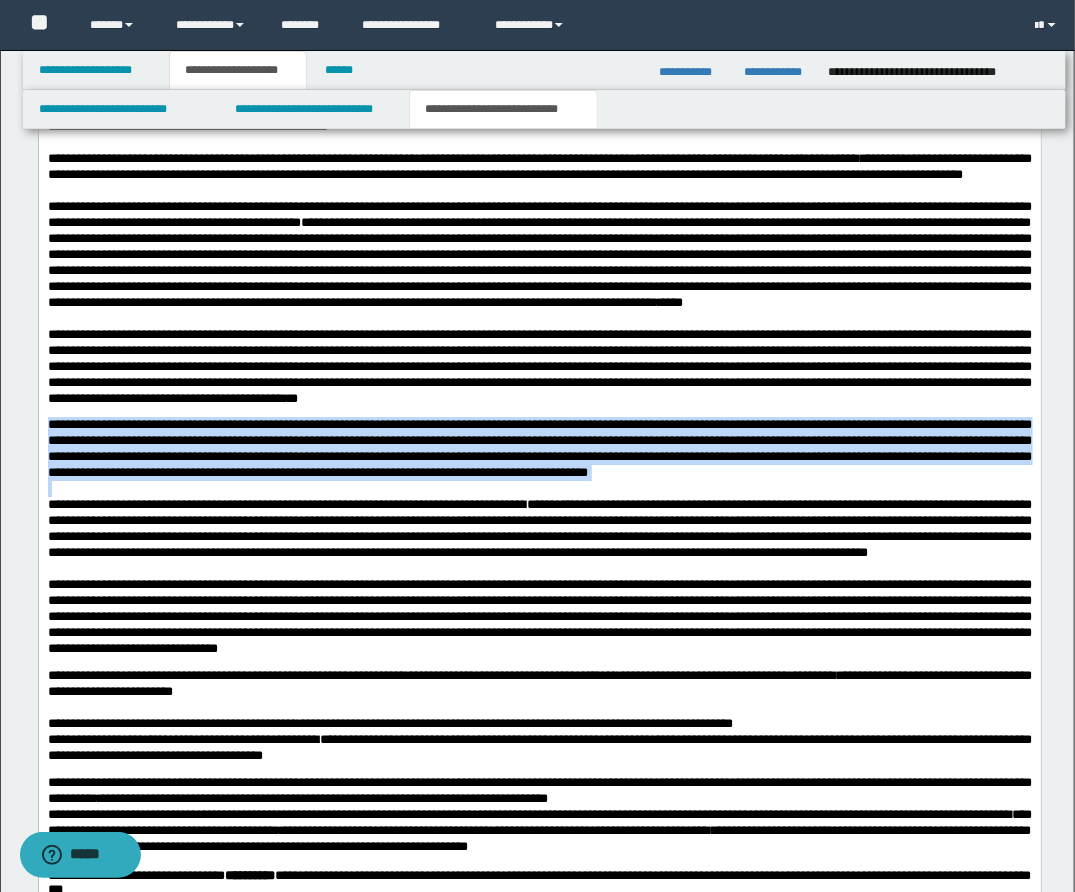 drag, startPoint x: 49, startPoint y: 484, endPoint x: 913, endPoint y: 547, distance: 866.2938 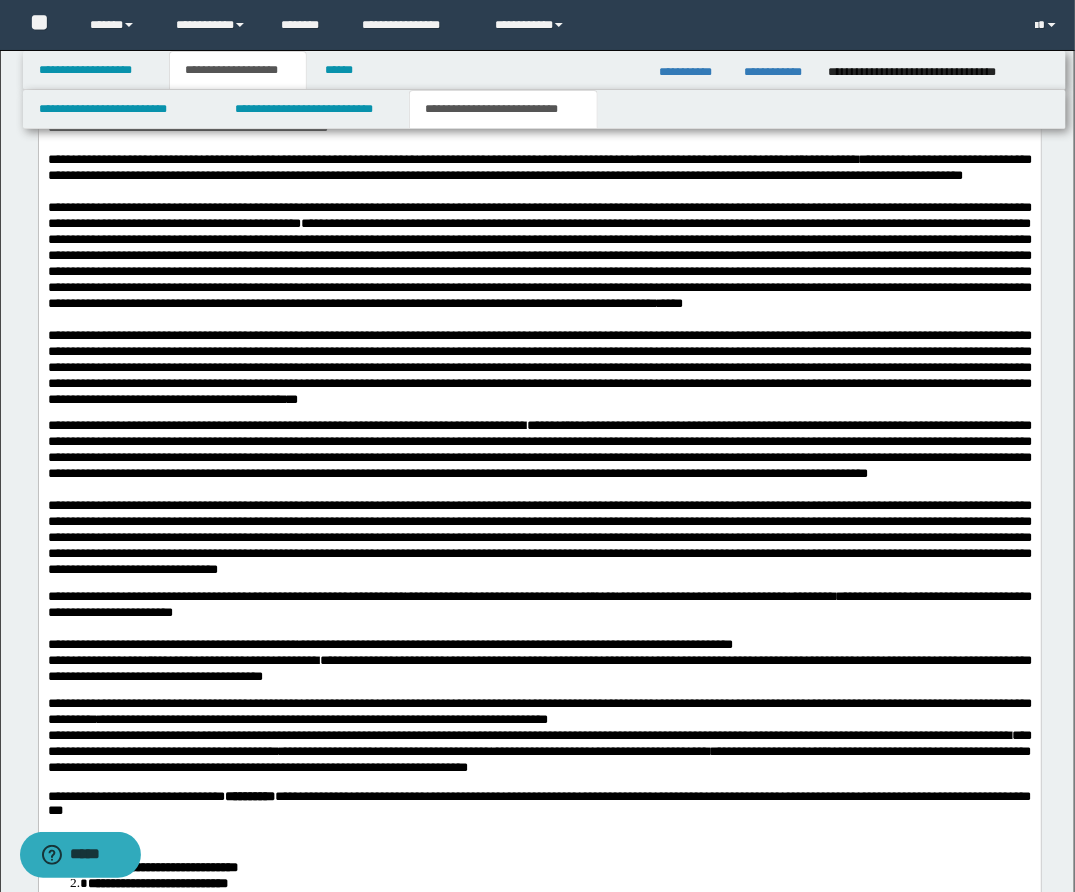 scroll, scrollTop: 1789, scrollLeft: 0, axis: vertical 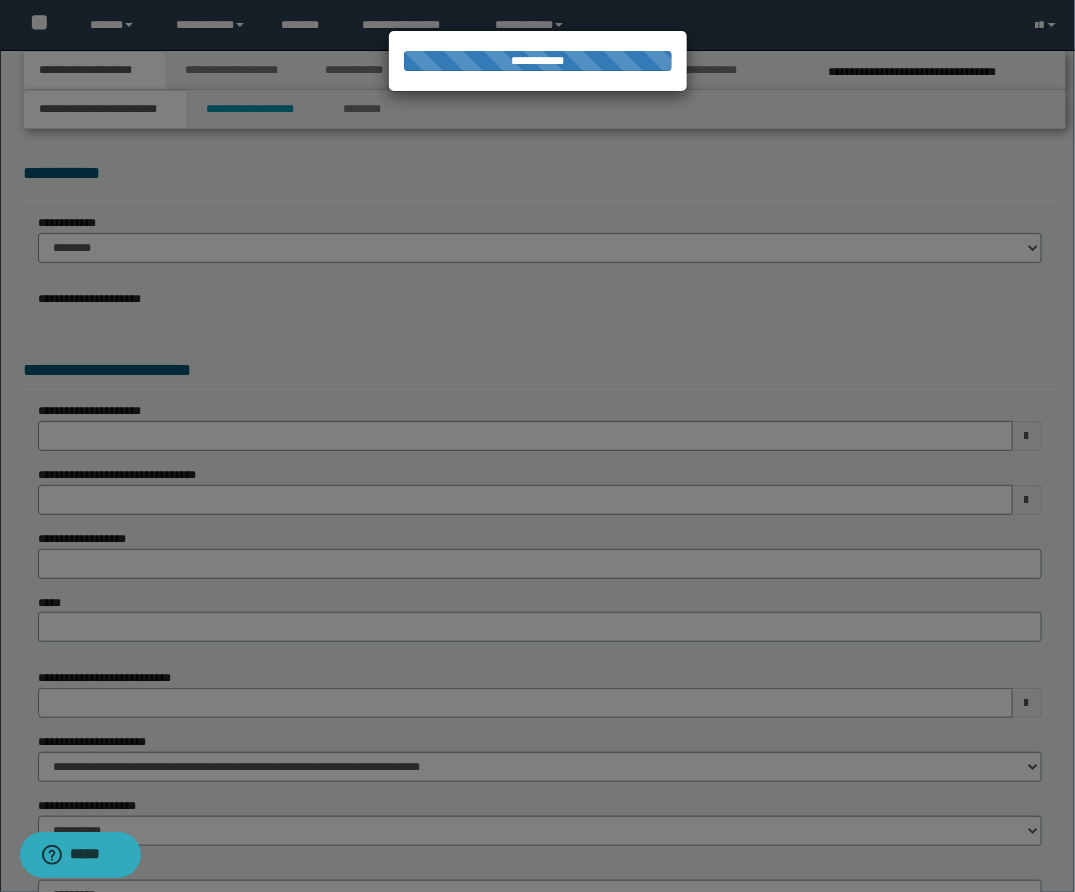 select on "*" 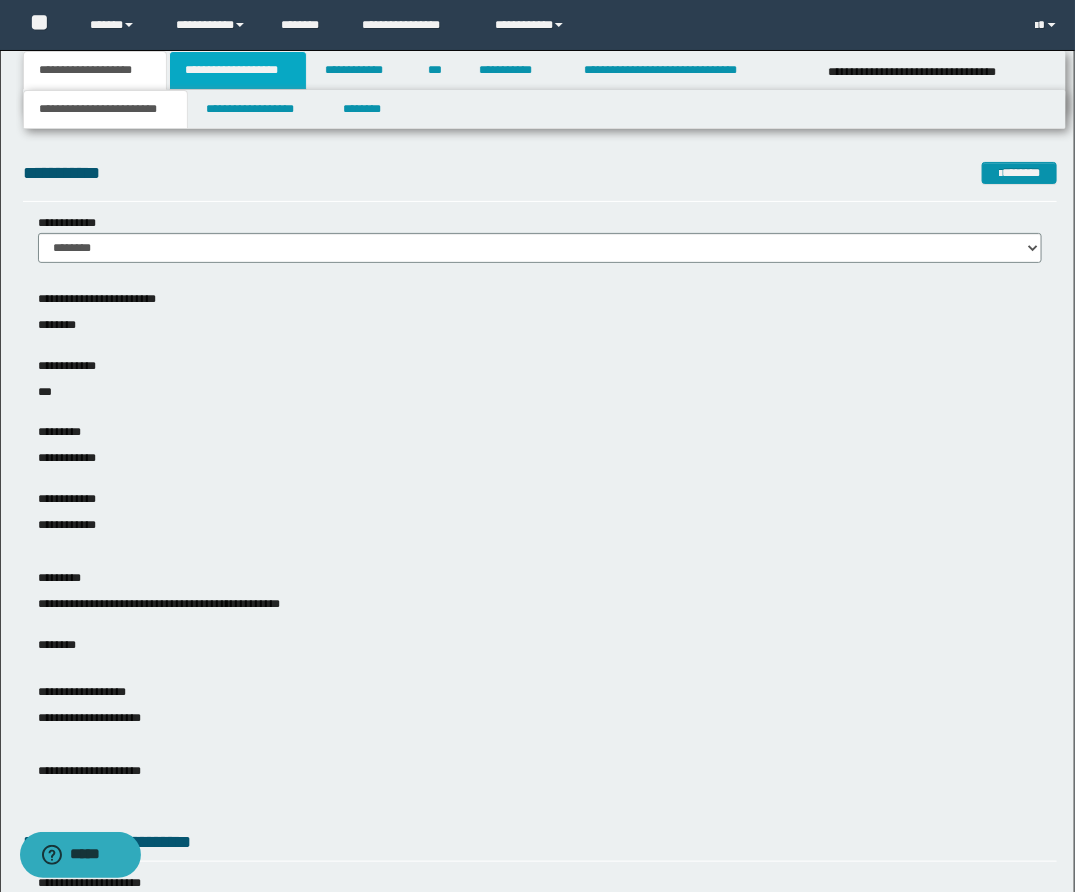 click on "**********" at bounding box center [238, 70] 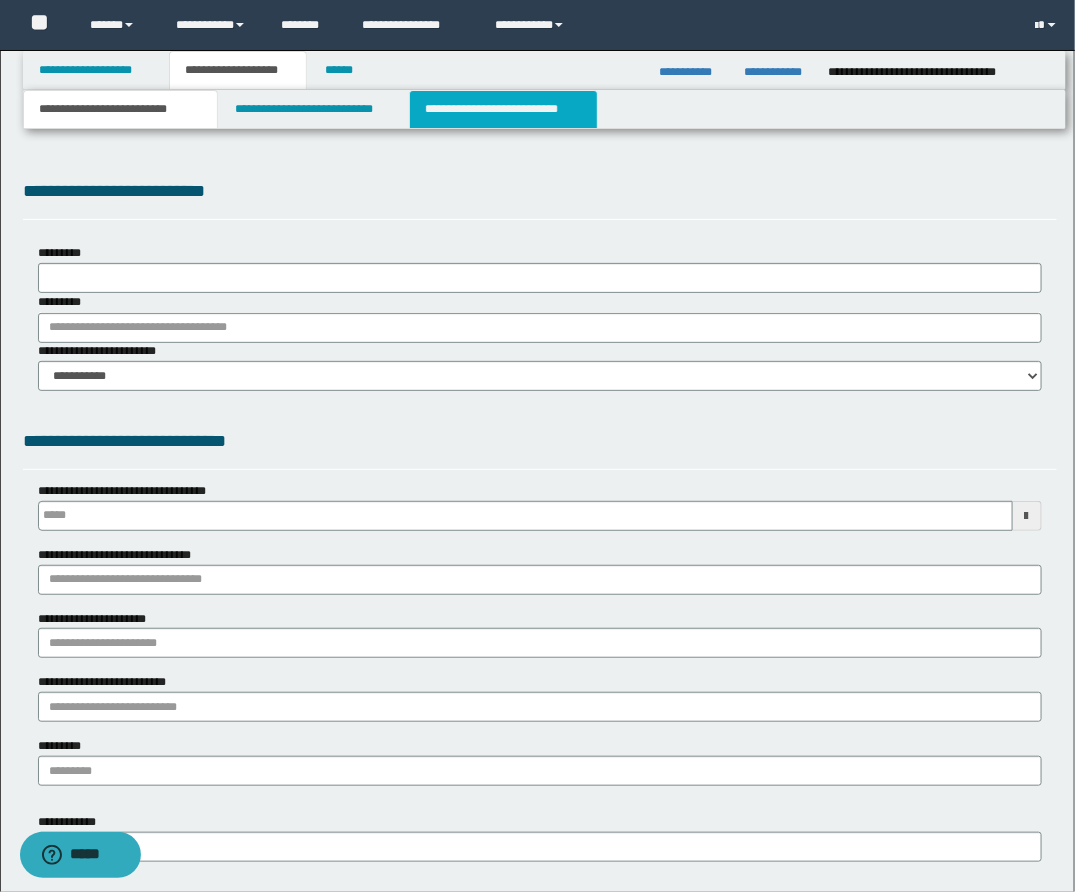 scroll, scrollTop: 0, scrollLeft: 0, axis: both 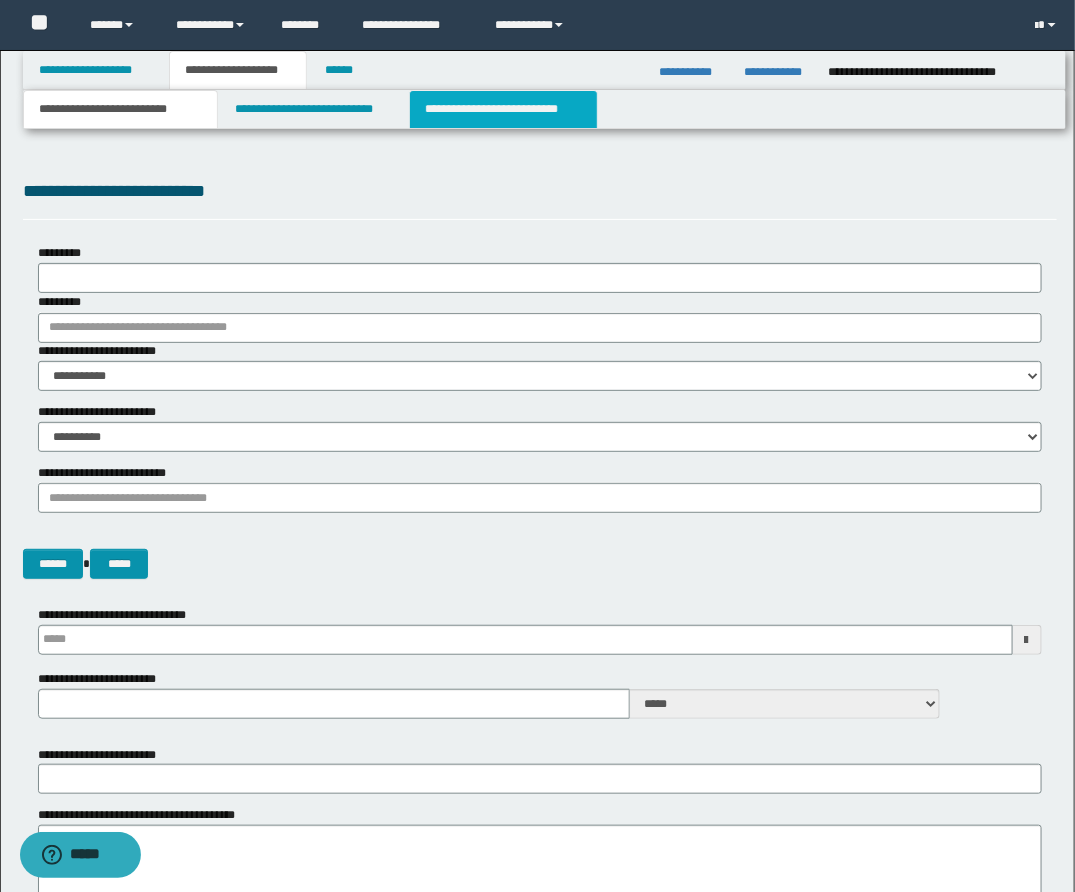 drag, startPoint x: 470, startPoint y: 111, endPoint x: 471, endPoint y: 121, distance: 10.049875 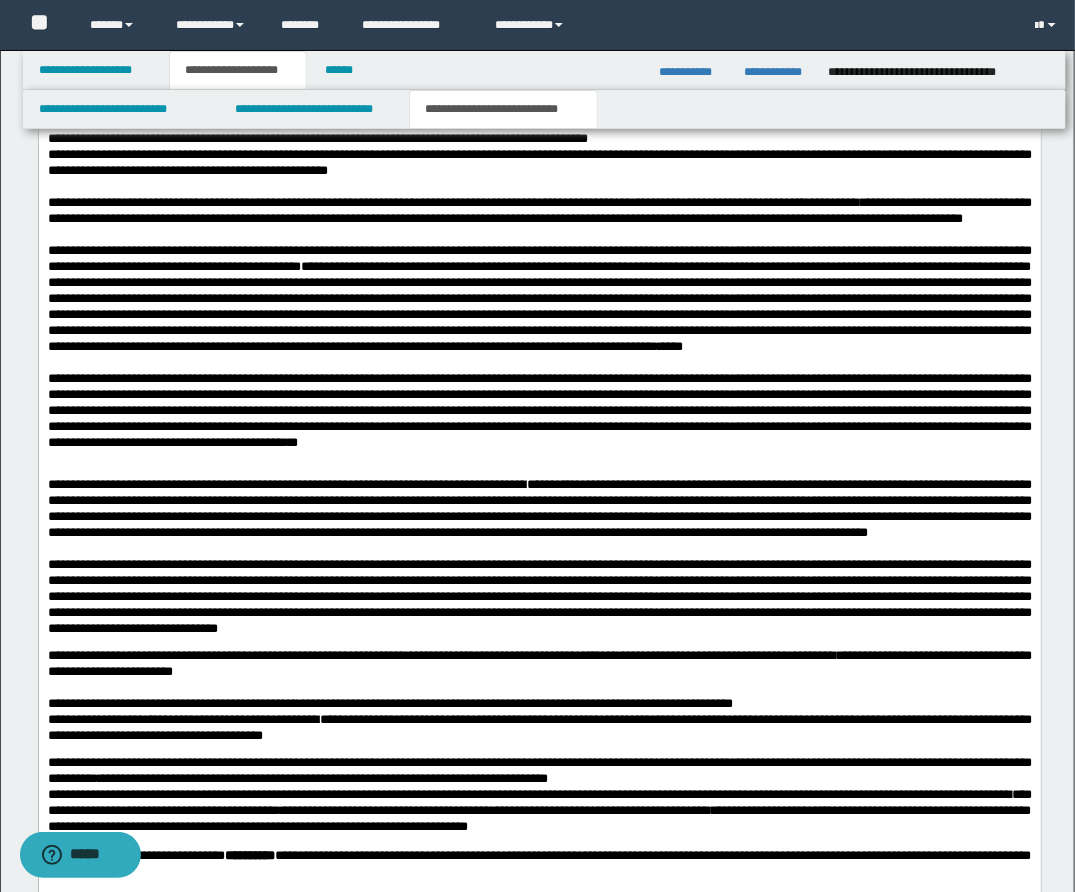scroll, scrollTop: 1781, scrollLeft: 0, axis: vertical 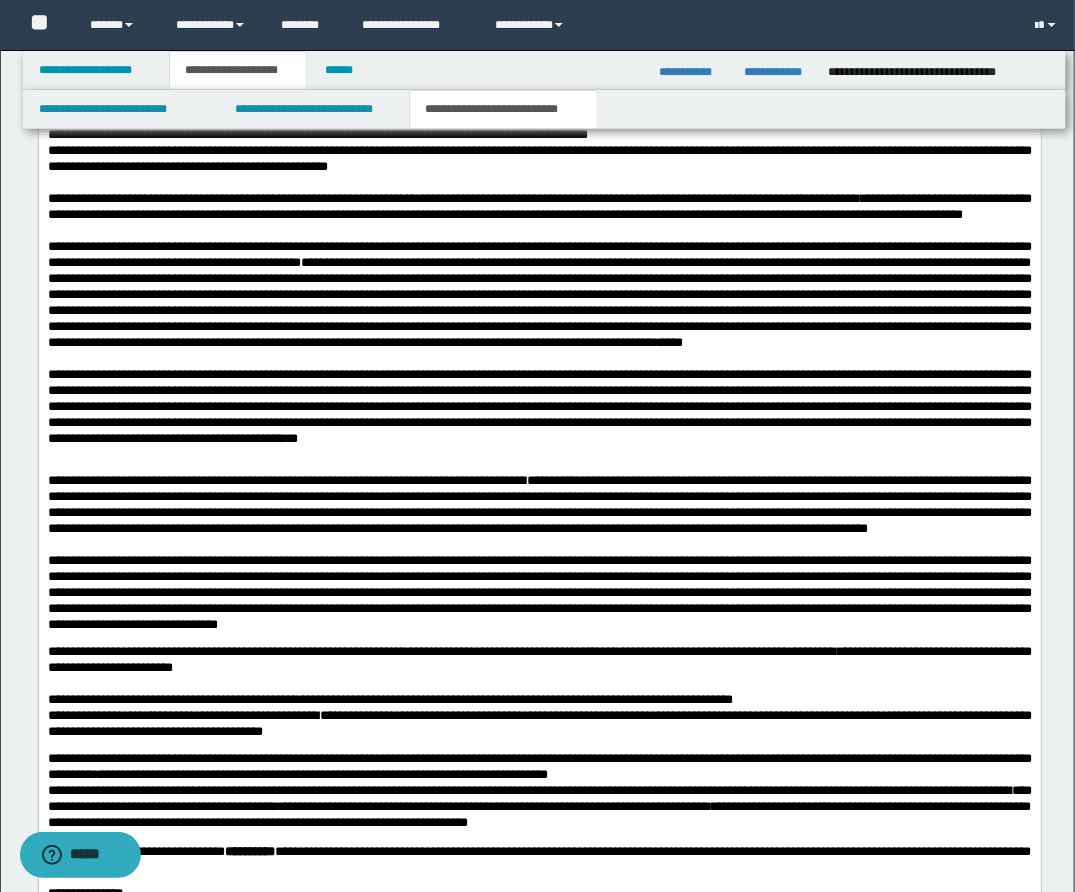 click at bounding box center [539, 466] 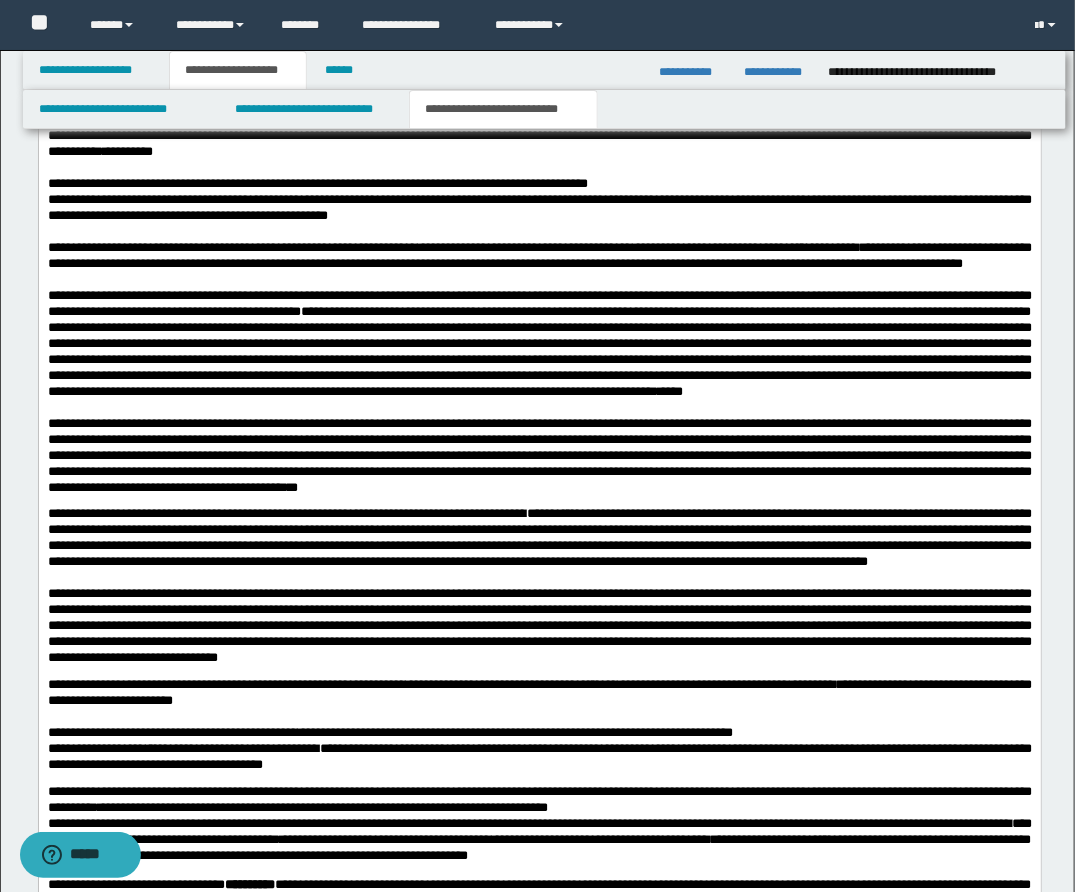 scroll, scrollTop: 1661, scrollLeft: 0, axis: vertical 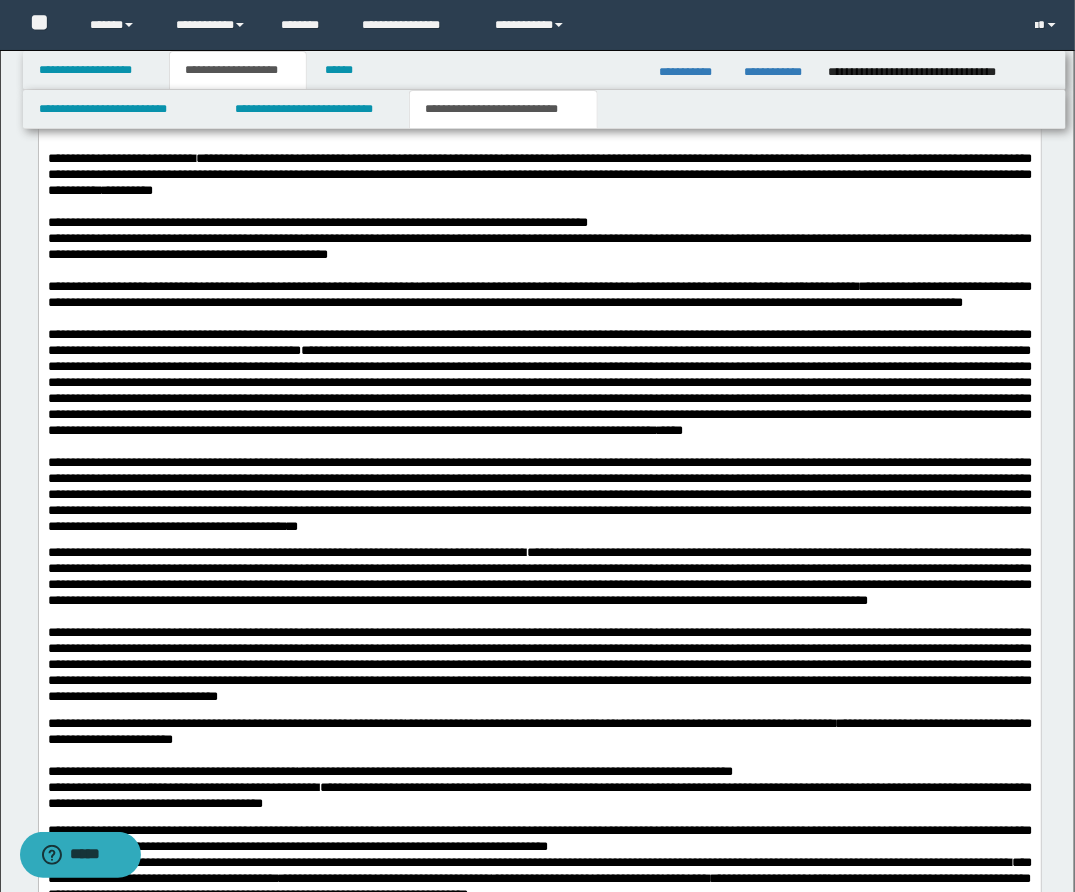 click at bounding box center [539, 320] 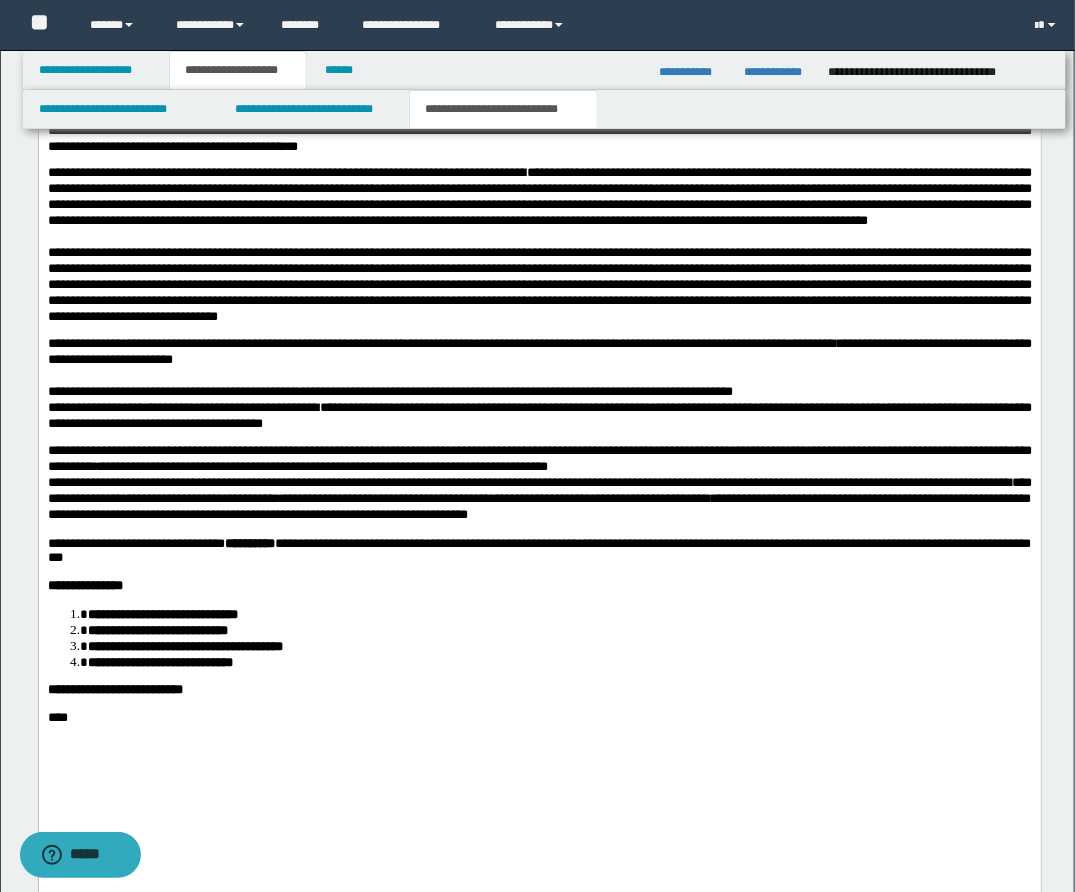 scroll, scrollTop: 2072, scrollLeft: 0, axis: vertical 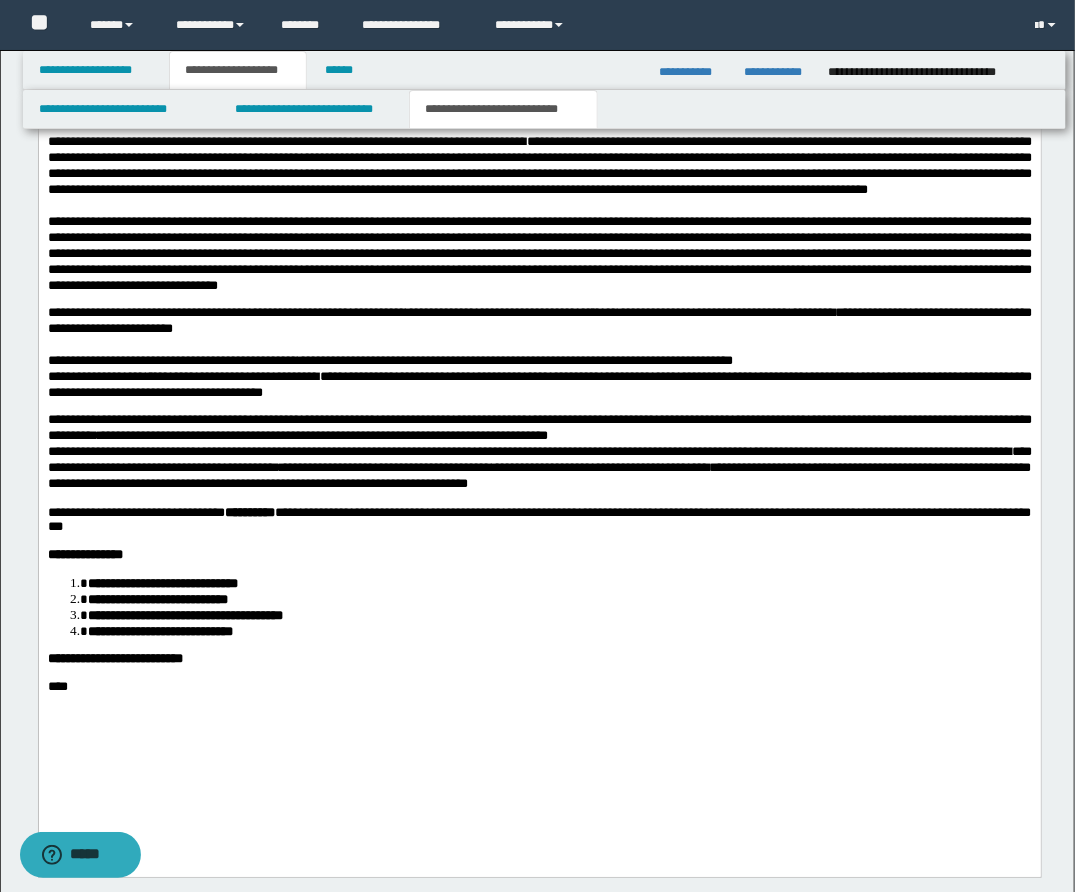 click on "**********" at bounding box center (539, 385) 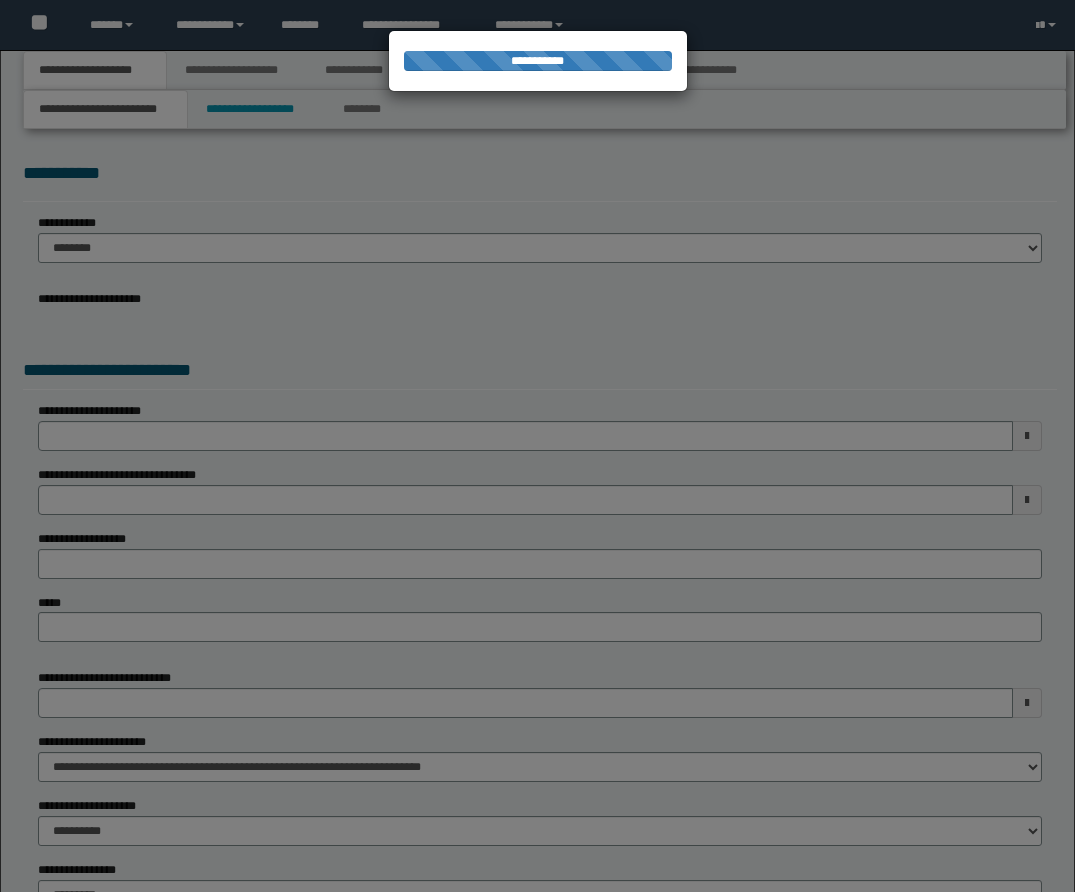 scroll, scrollTop: 0, scrollLeft: 0, axis: both 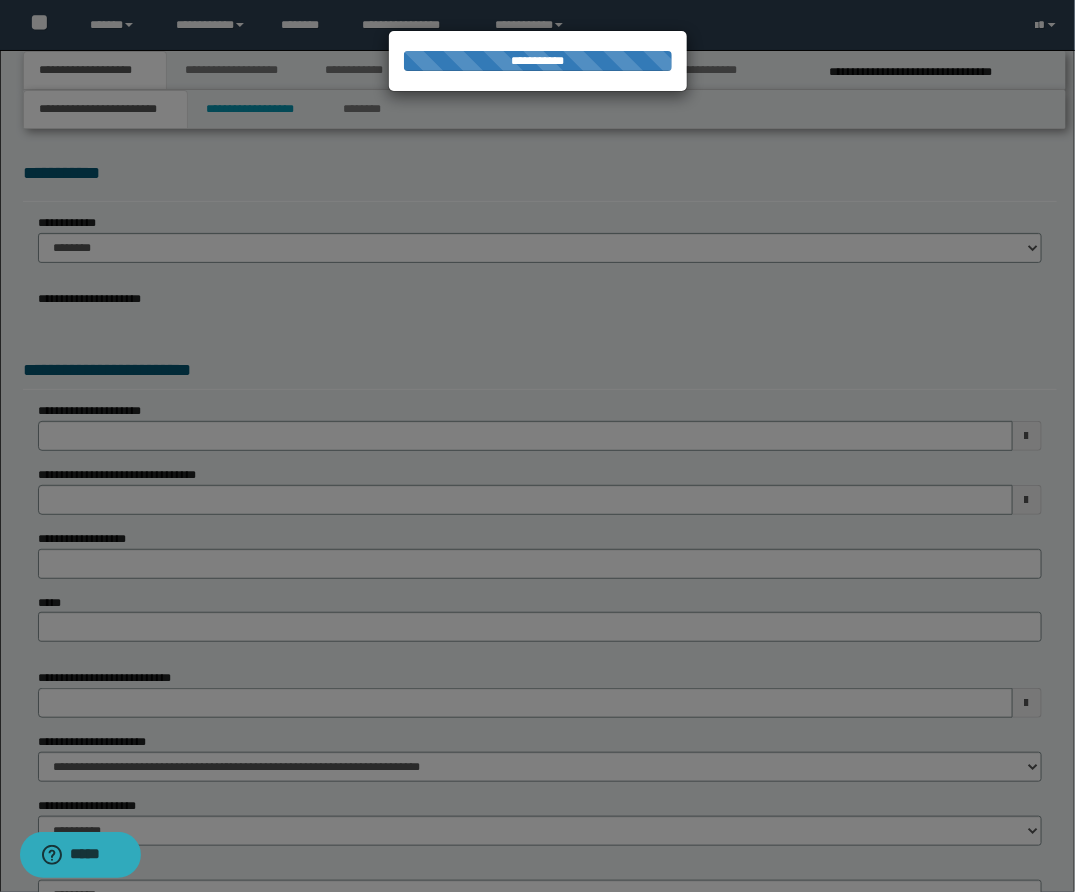 select on "*" 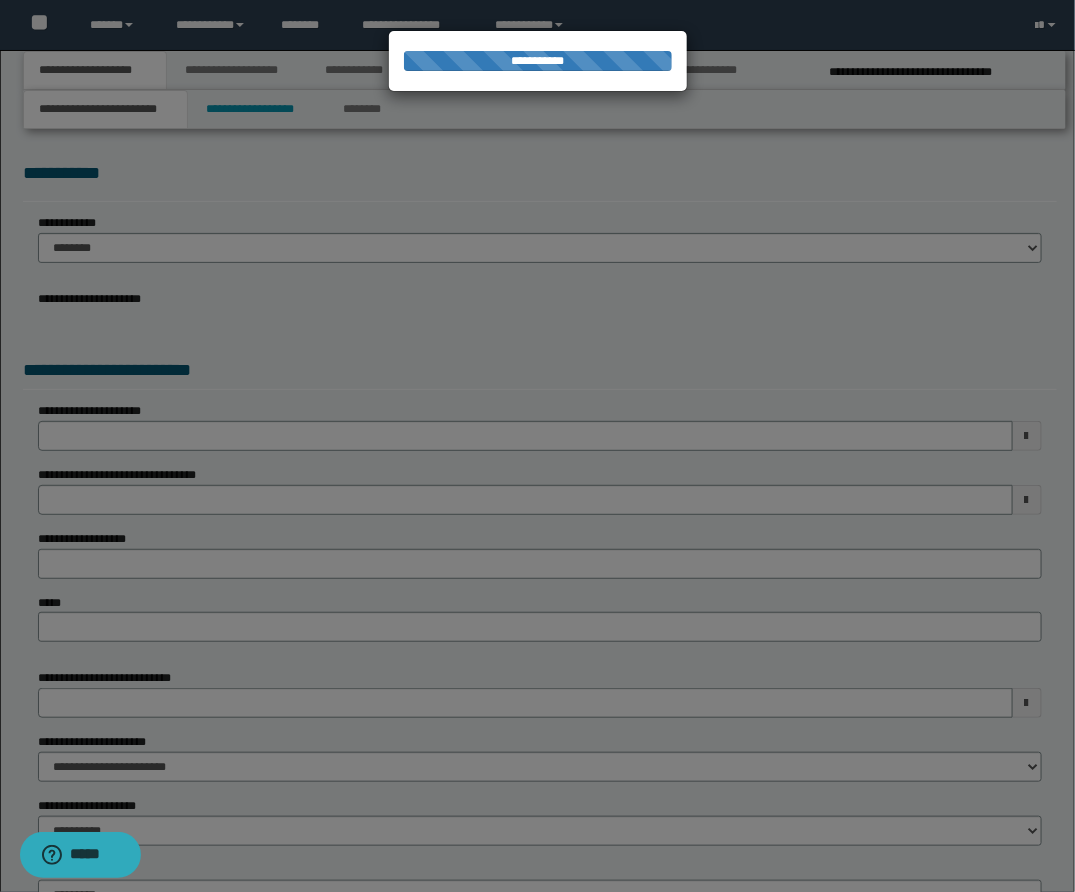 select on "*" 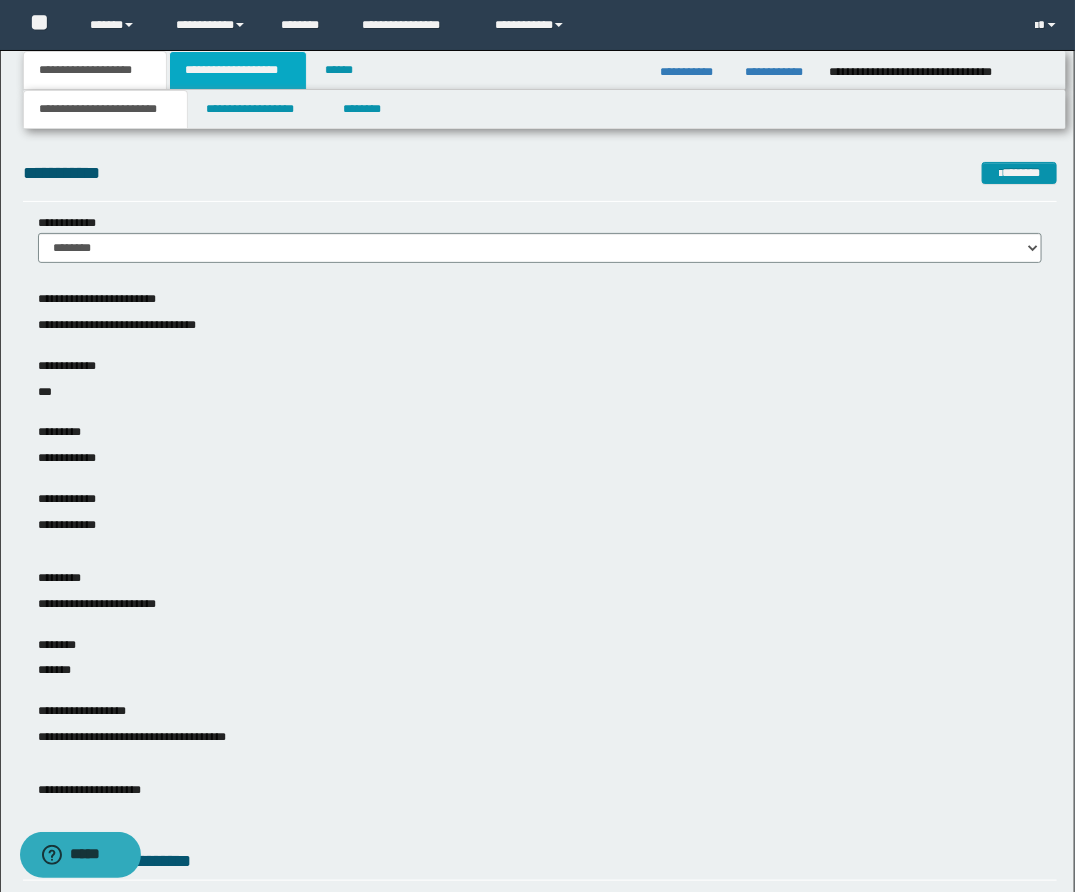 drag, startPoint x: 227, startPoint y: 59, endPoint x: 233, endPoint y: 74, distance: 16.155495 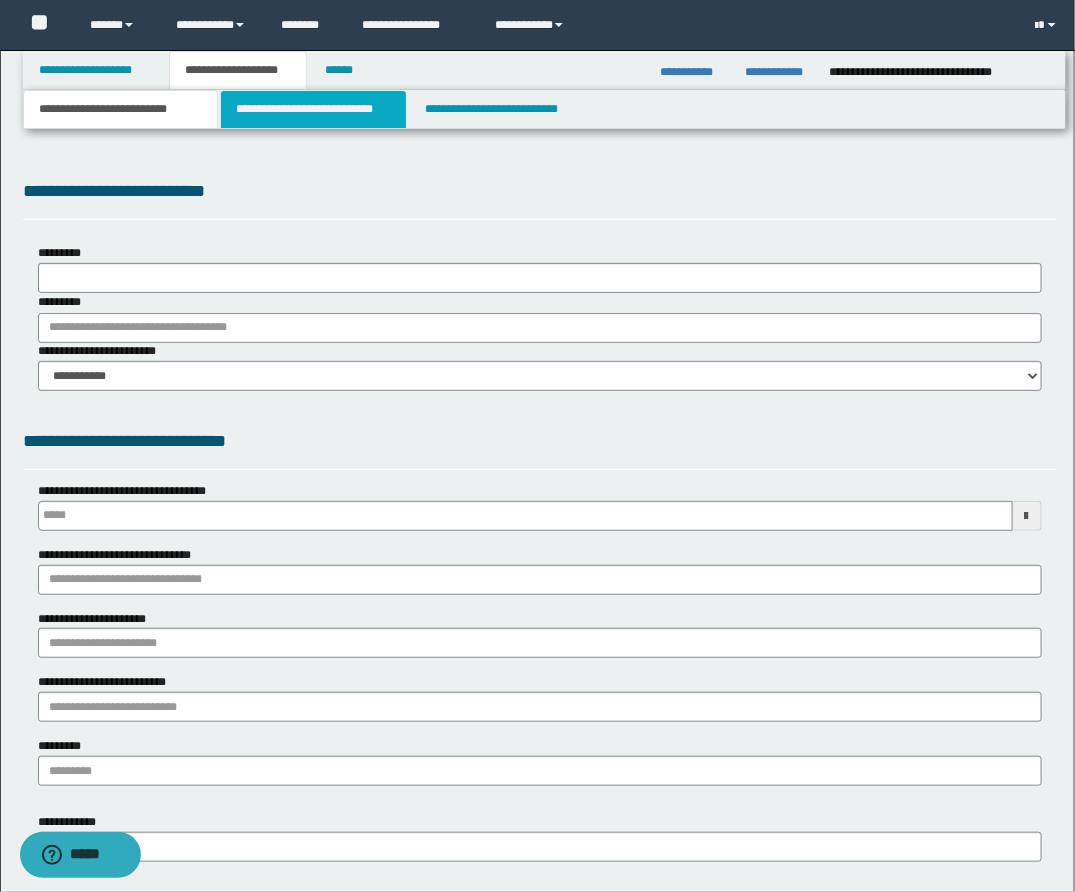 scroll, scrollTop: 0, scrollLeft: 0, axis: both 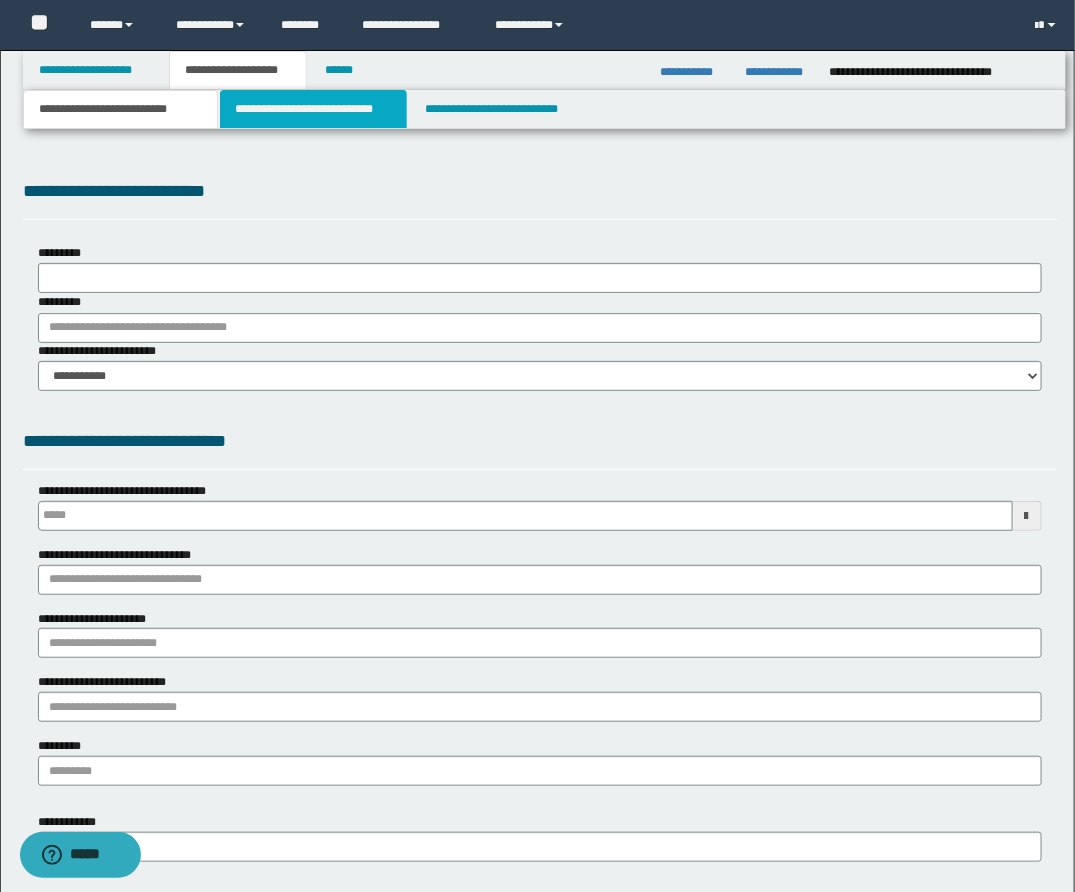 drag, startPoint x: 287, startPoint y: 108, endPoint x: 288, endPoint y: 131, distance: 23.021729 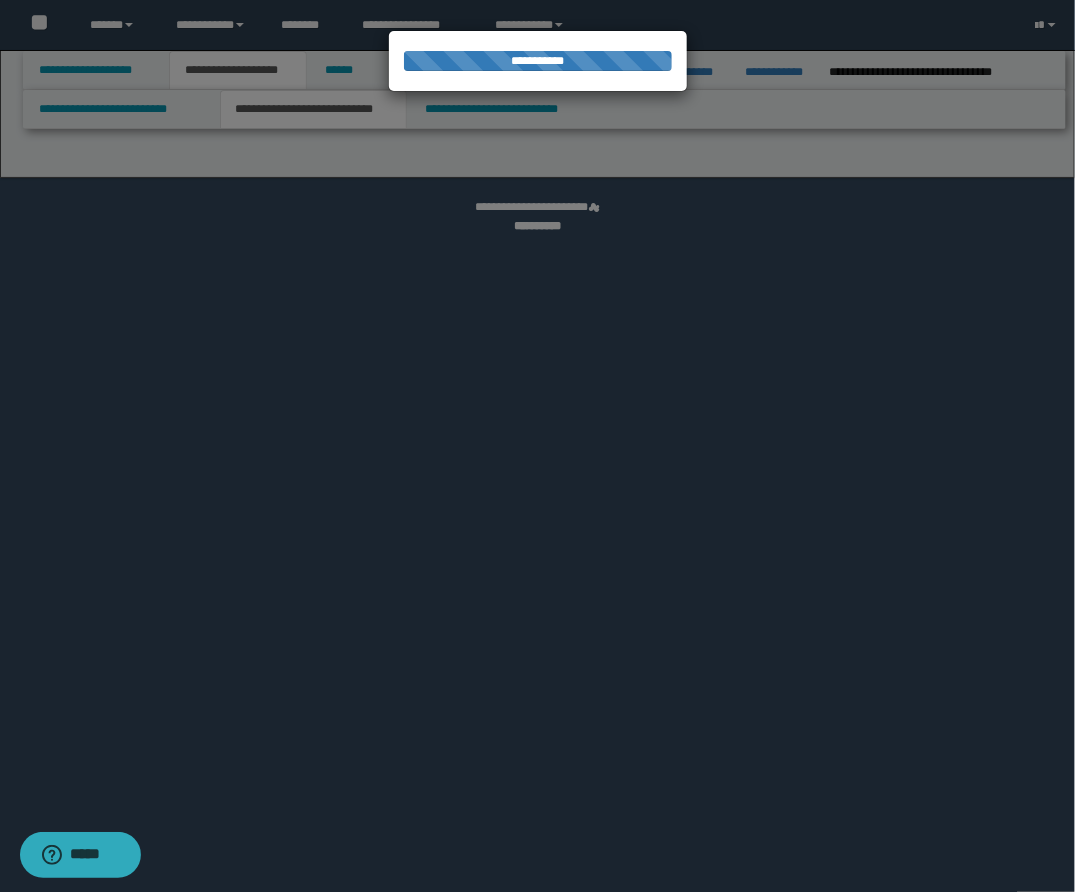 select on "*" 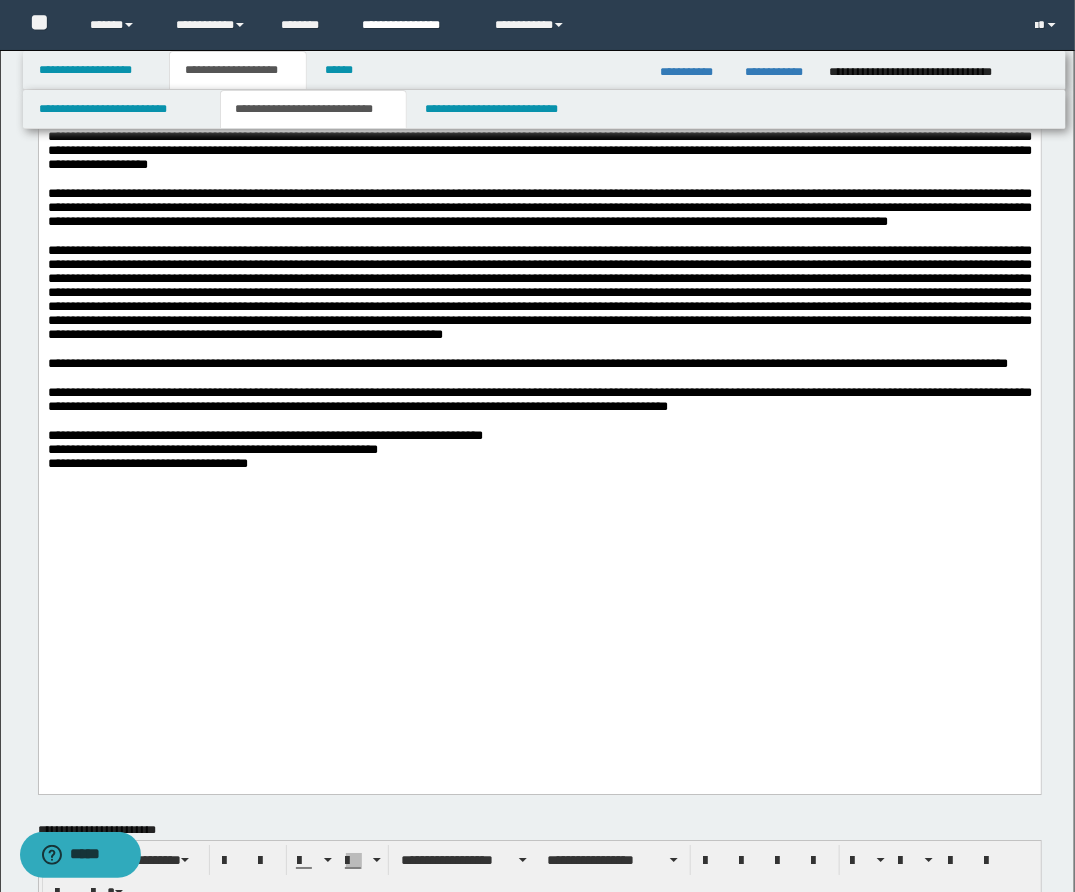 scroll, scrollTop: 1560, scrollLeft: 0, axis: vertical 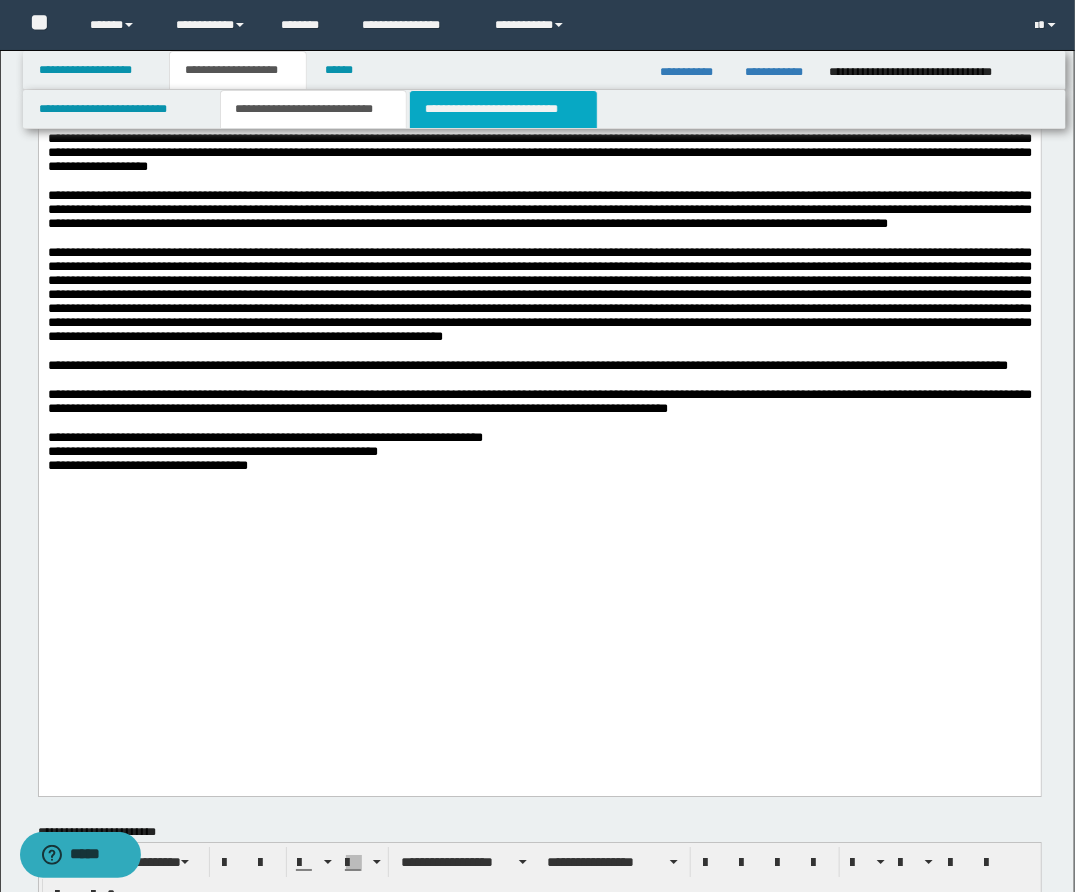 click on "**********" at bounding box center [503, 109] 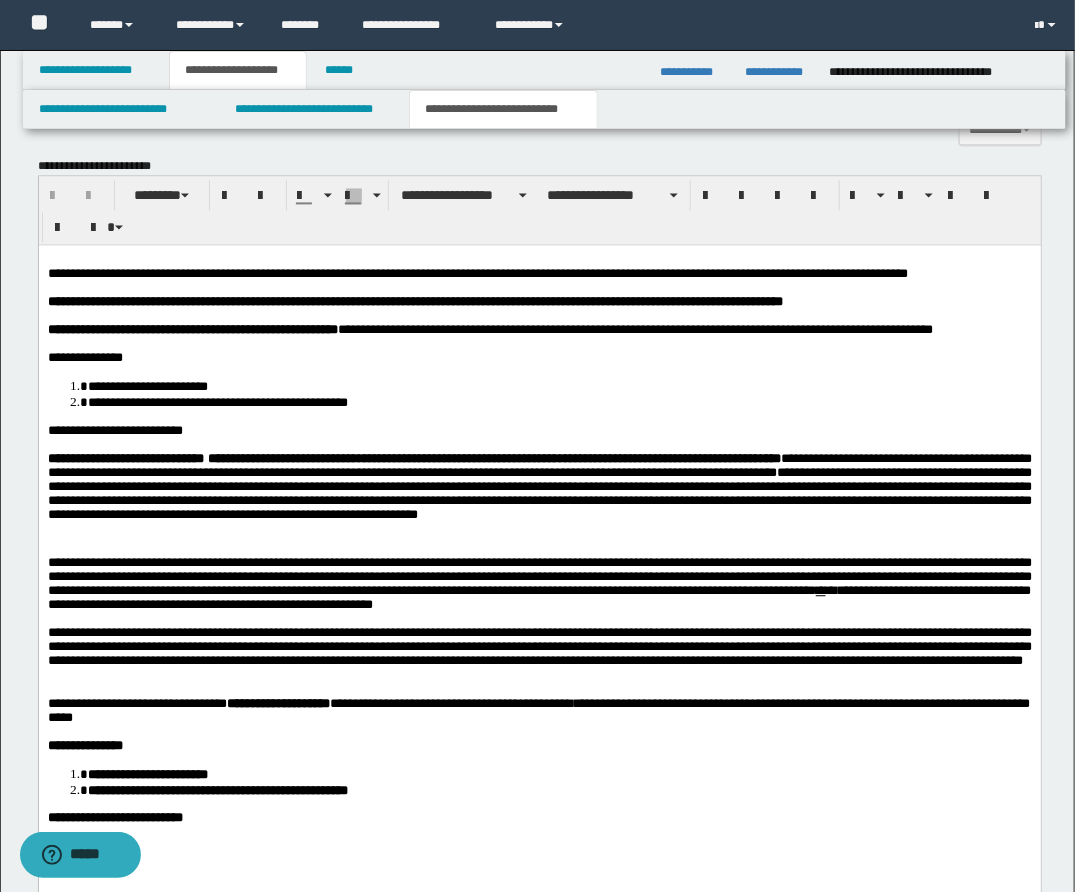 scroll, scrollTop: 1263, scrollLeft: 0, axis: vertical 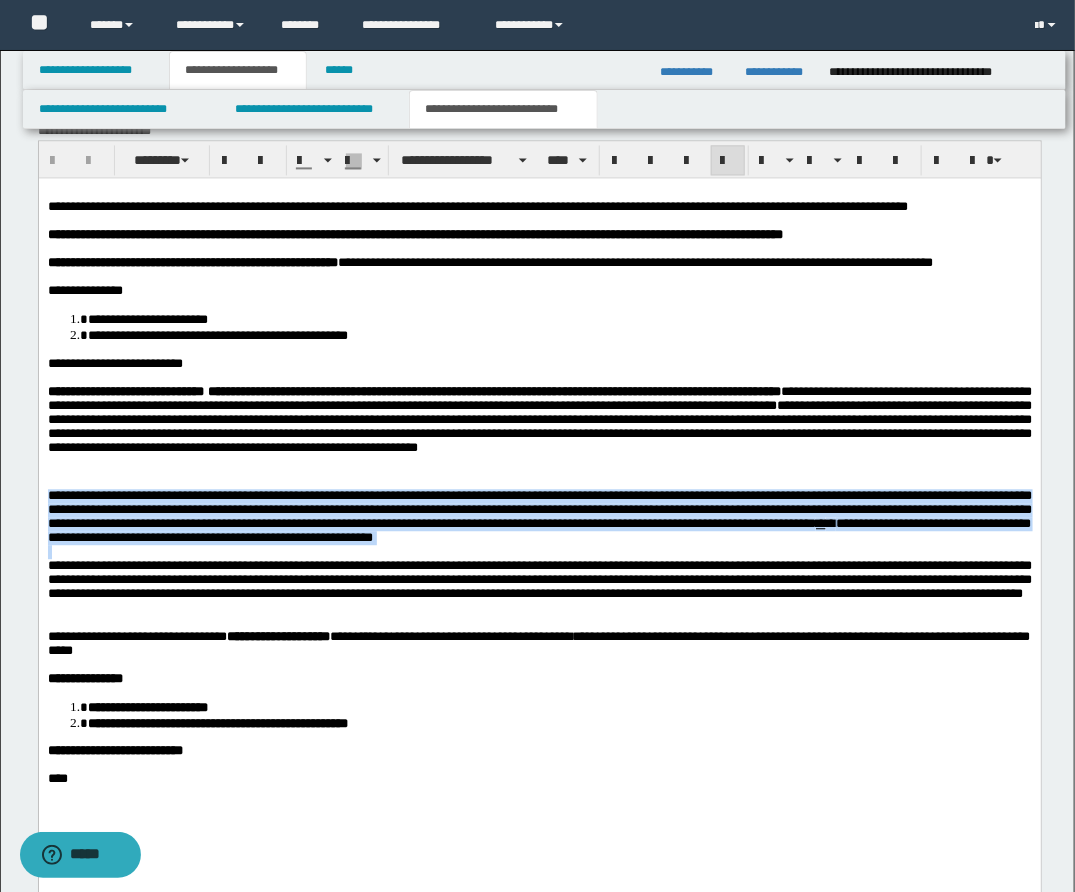 drag, startPoint x: 46, startPoint y: 522, endPoint x: 712, endPoint y: 581, distance: 668.6083 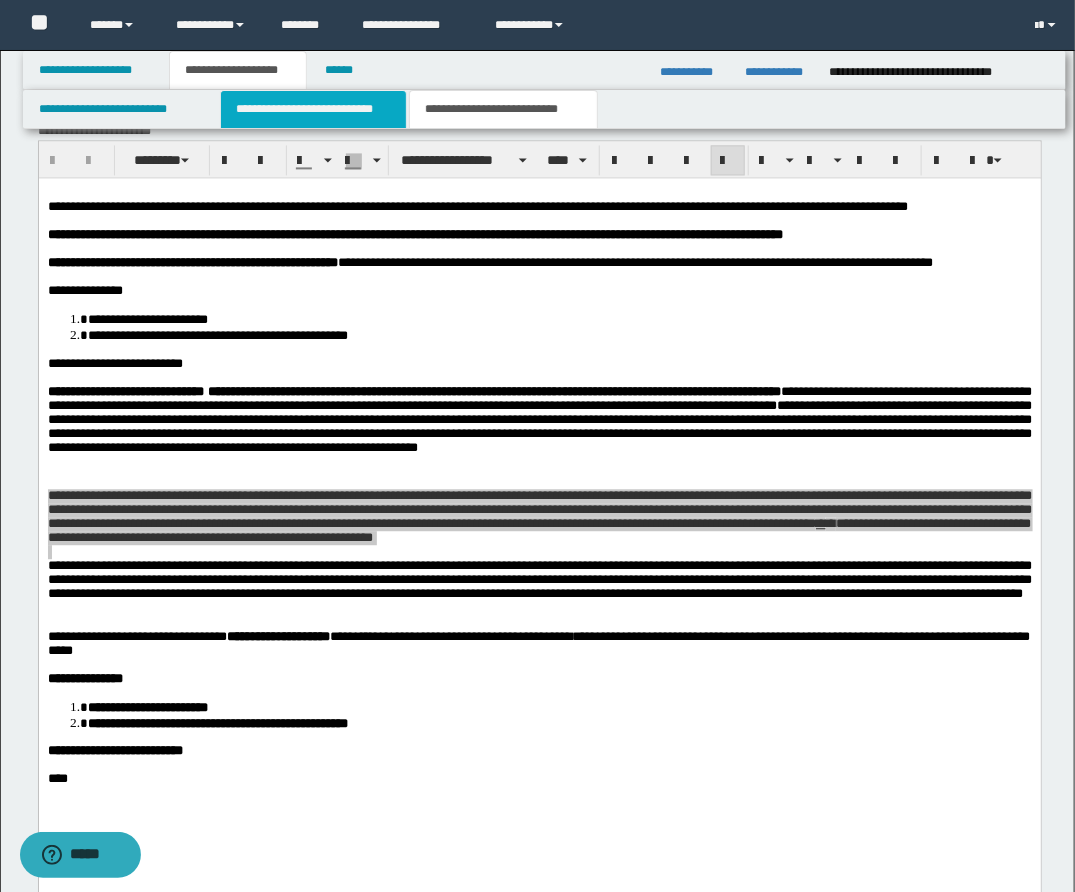 click on "**********" at bounding box center [313, 109] 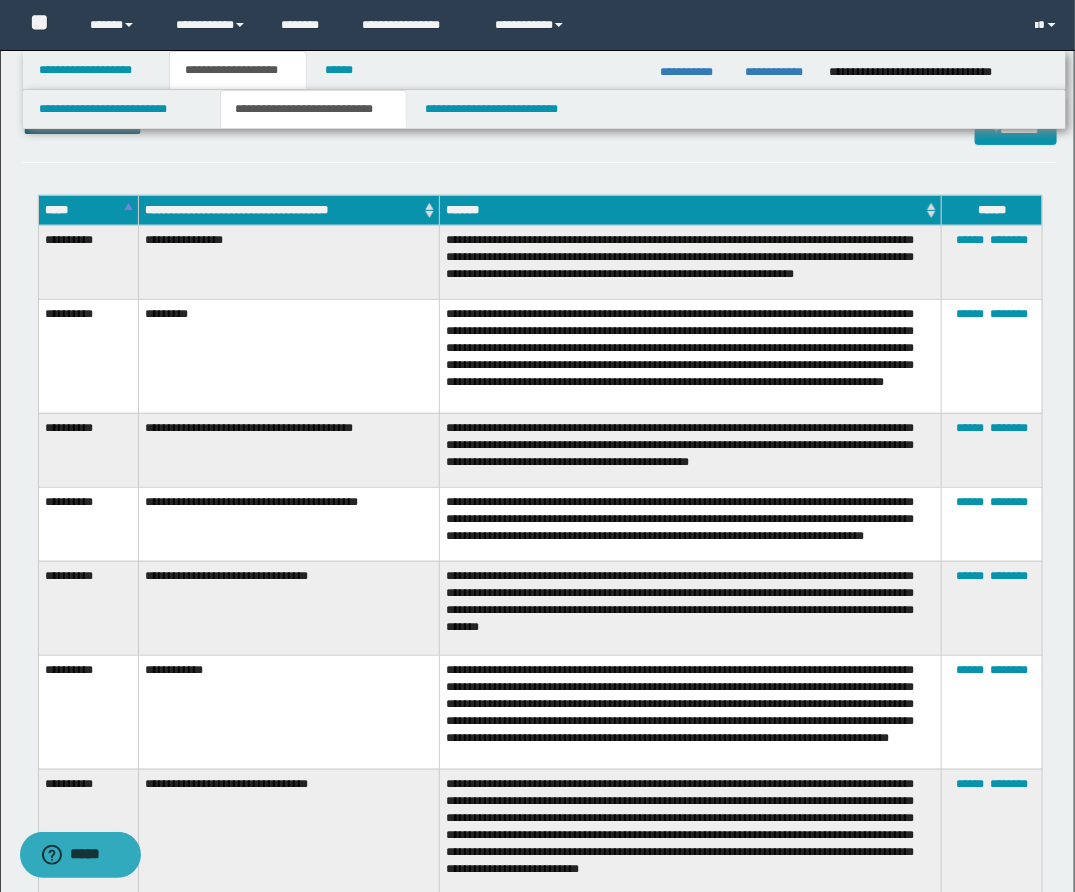 scroll, scrollTop: 2524, scrollLeft: 0, axis: vertical 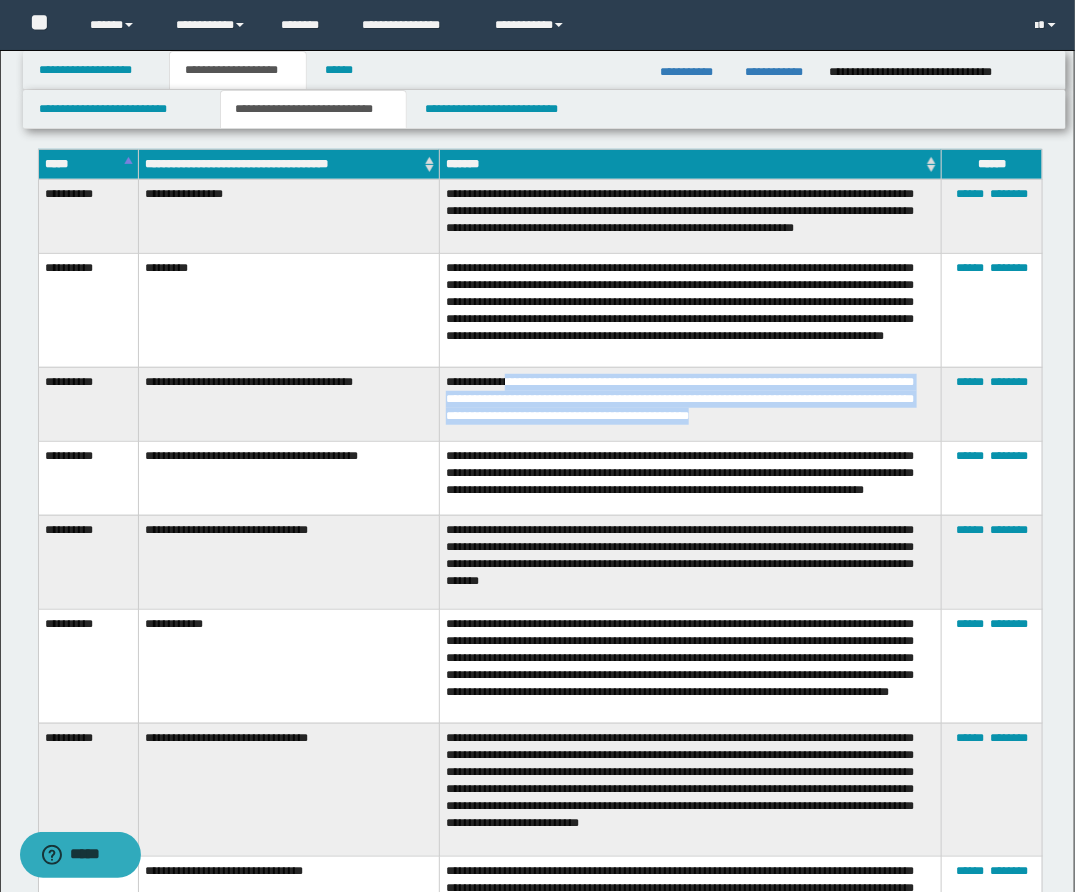 drag, startPoint x: 514, startPoint y: 393, endPoint x: 924, endPoint y: 434, distance: 412.0449 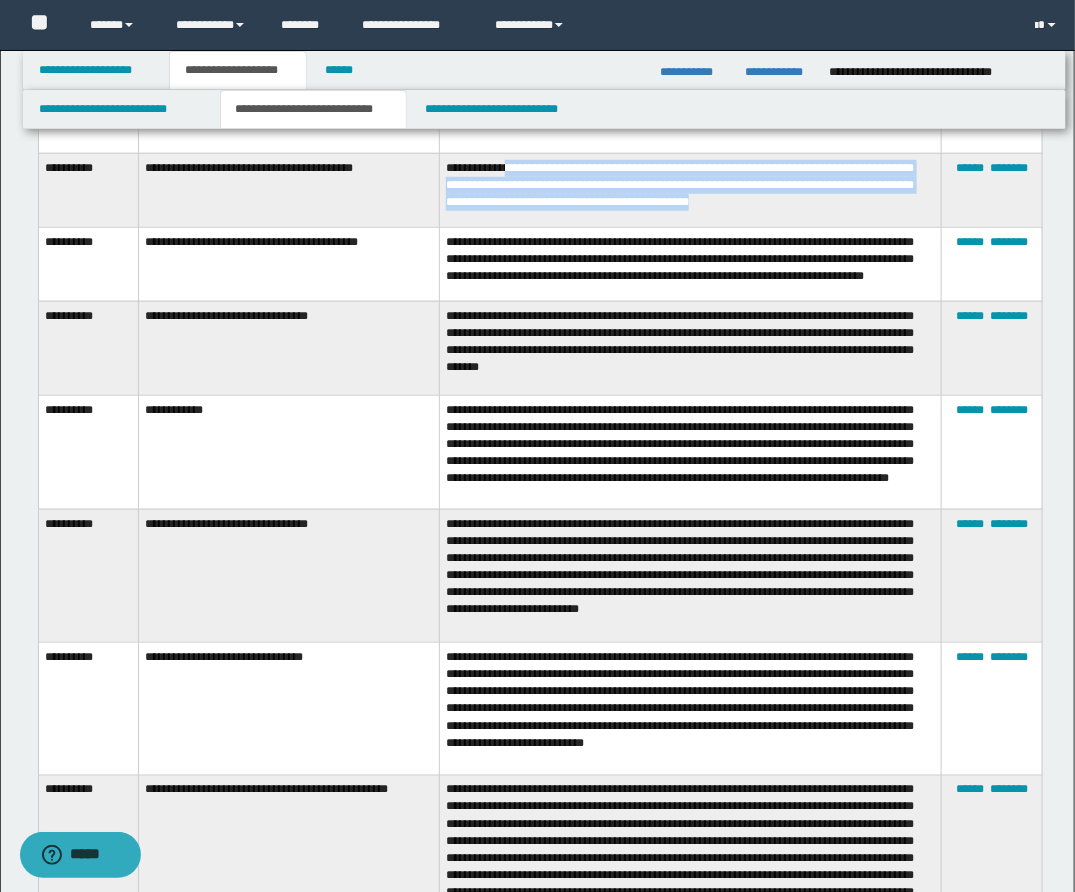 scroll, scrollTop: 2777, scrollLeft: 0, axis: vertical 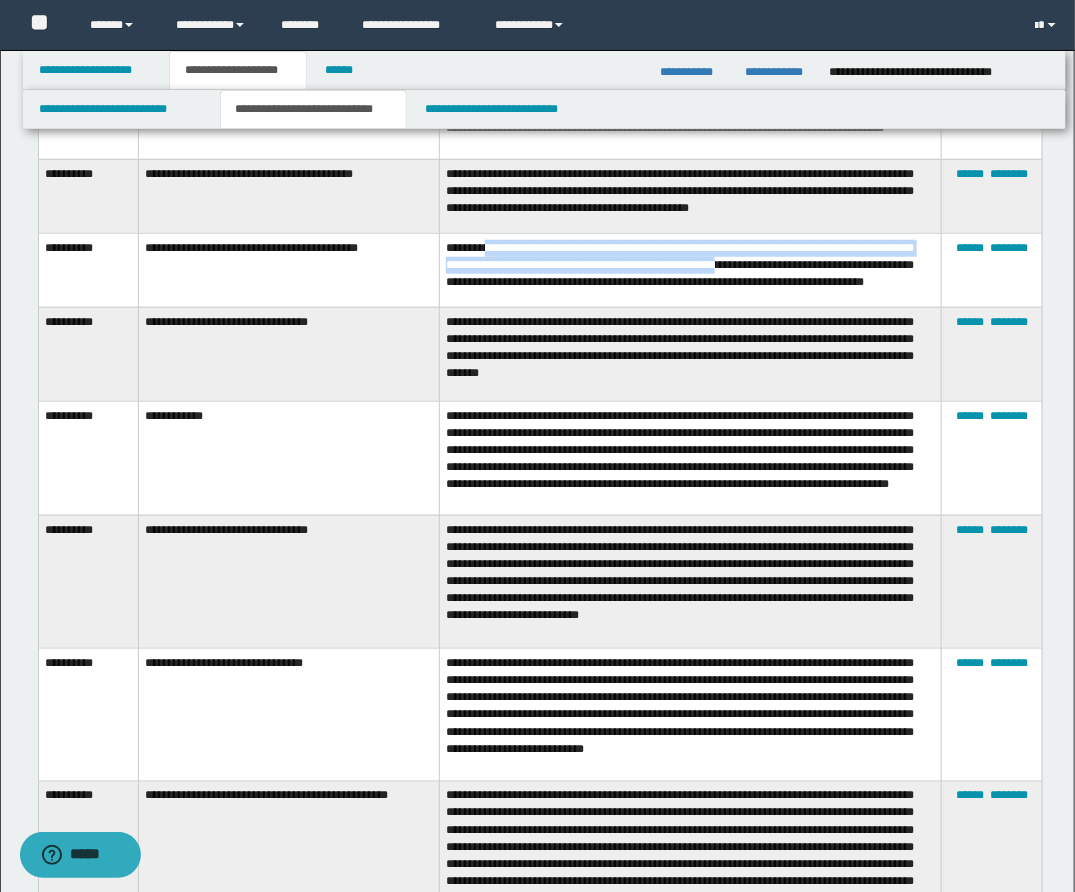 drag, startPoint x: 499, startPoint y: 247, endPoint x: 856, endPoint y: 267, distance: 357.55978 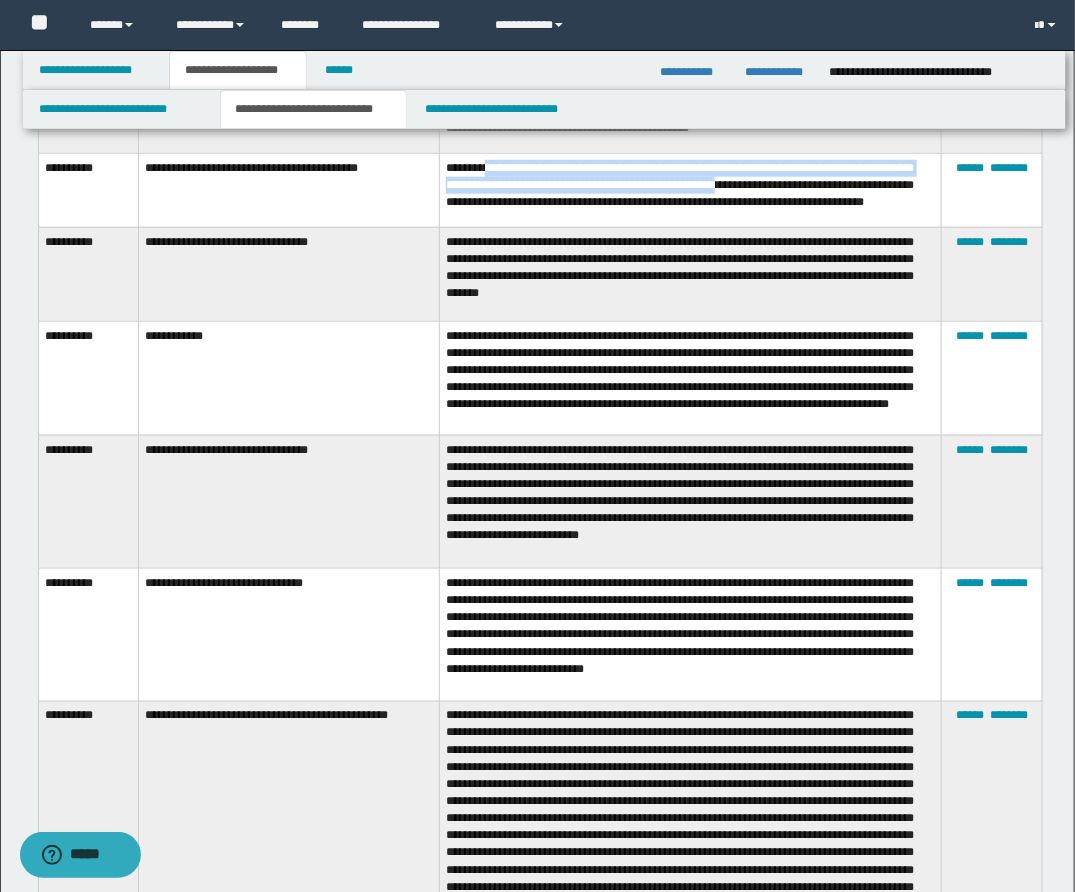 scroll, scrollTop: 2859, scrollLeft: 0, axis: vertical 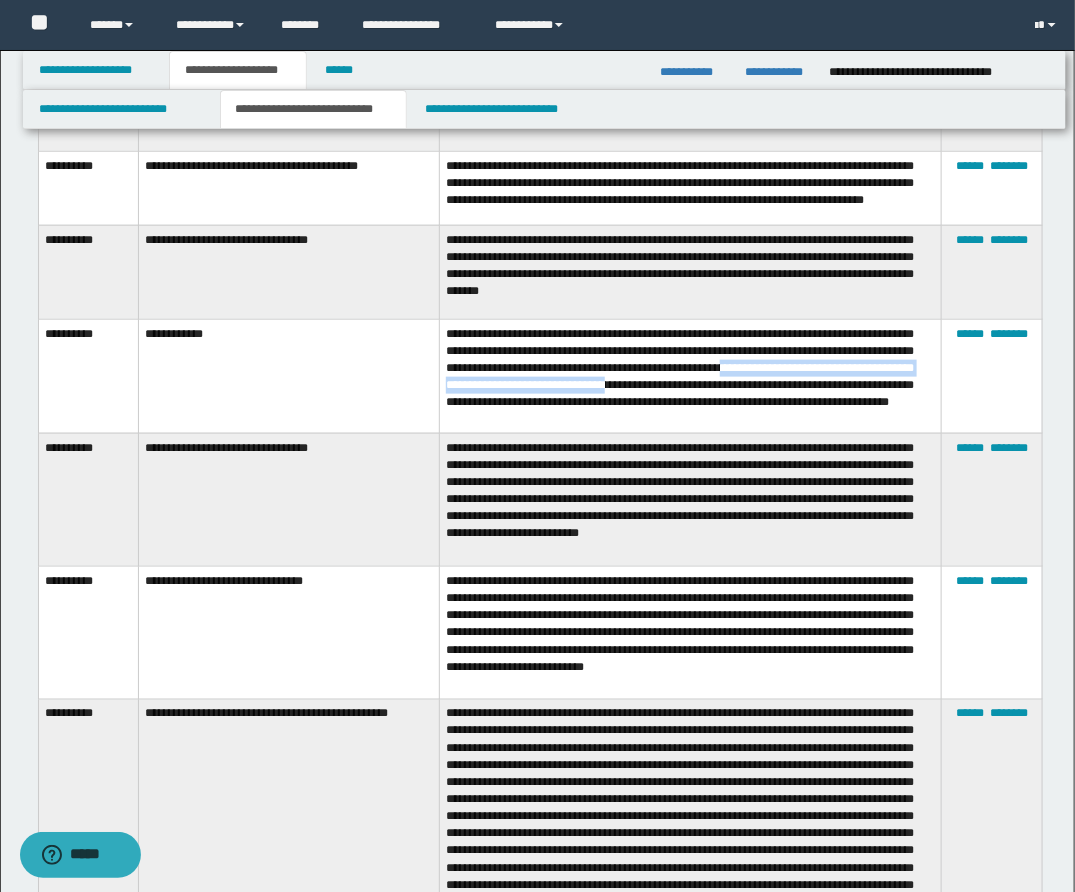 drag, startPoint x: 448, startPoint y: 381, endPoint x: 856, endPoint y: 384, distance: 408.01102 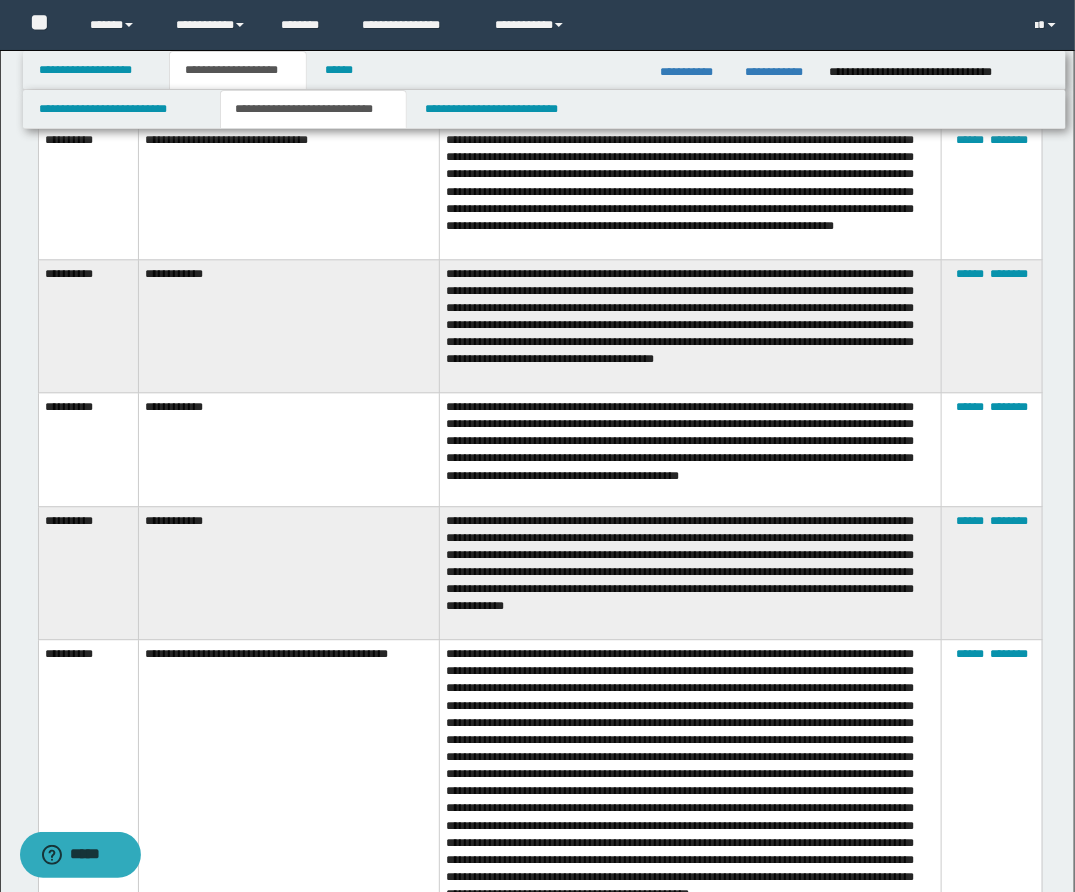 scroll, scrollTop: 3686, scrollLeft: 0, axis: vertical 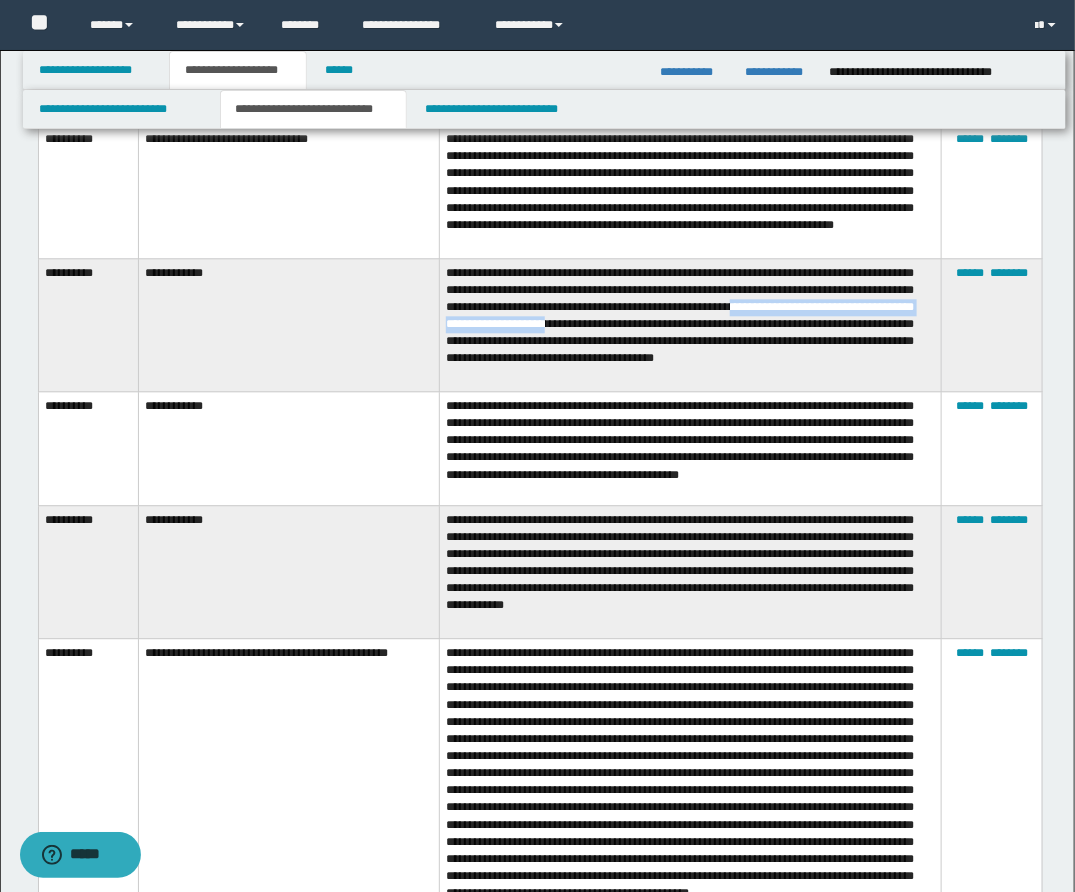 drag, startPoint x: 445, startPoint y: 321, endPoint x: 773, endPoint y: 324, distance: 328.01373 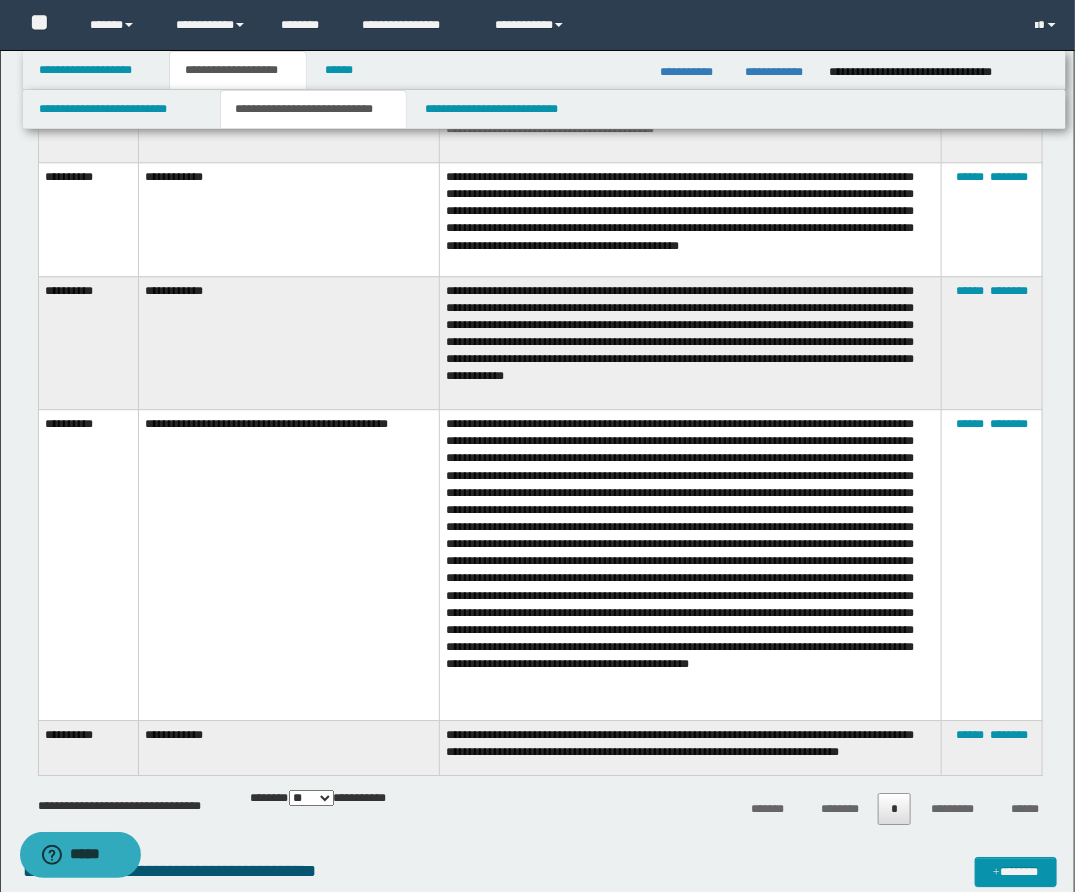 scroll, scrollTop: 3913, scrollLeft: 0, axis: vertical 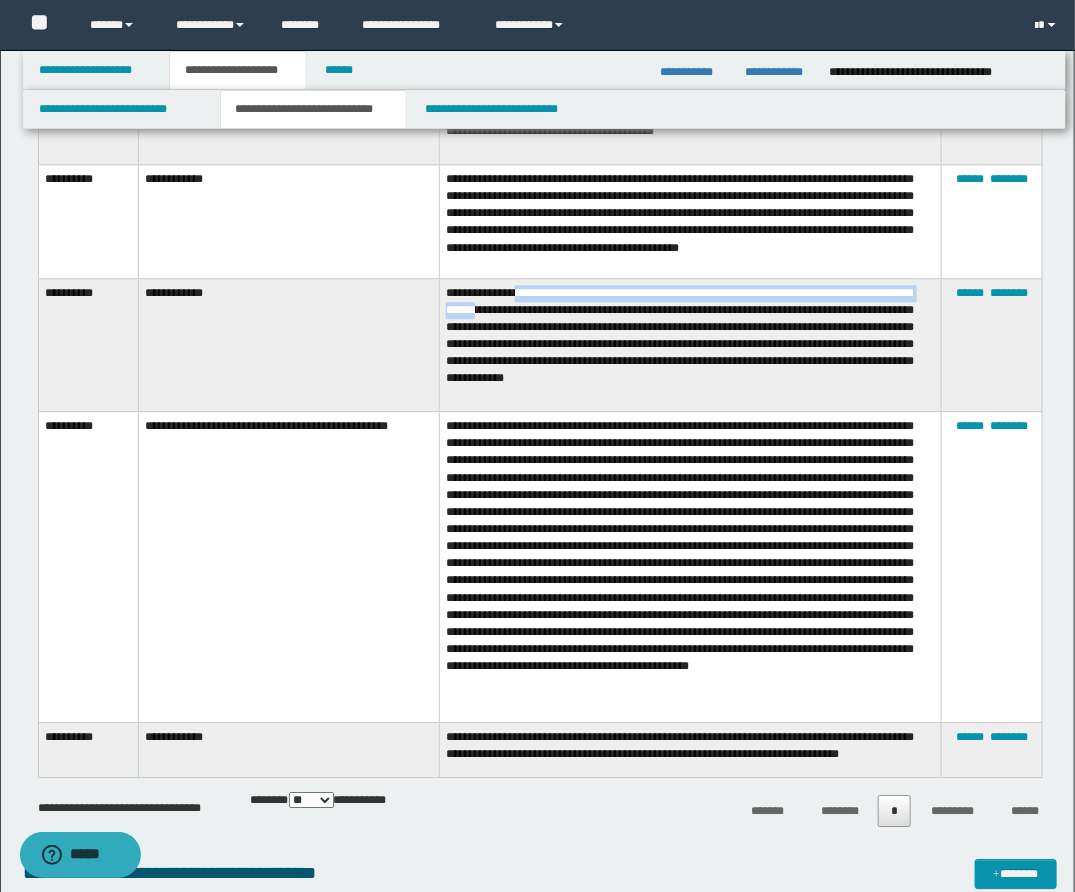 drag, startPoint x: 528, startPoint y: 292, endPoint x: 551, endPoint y: 312, distance: 30.479502 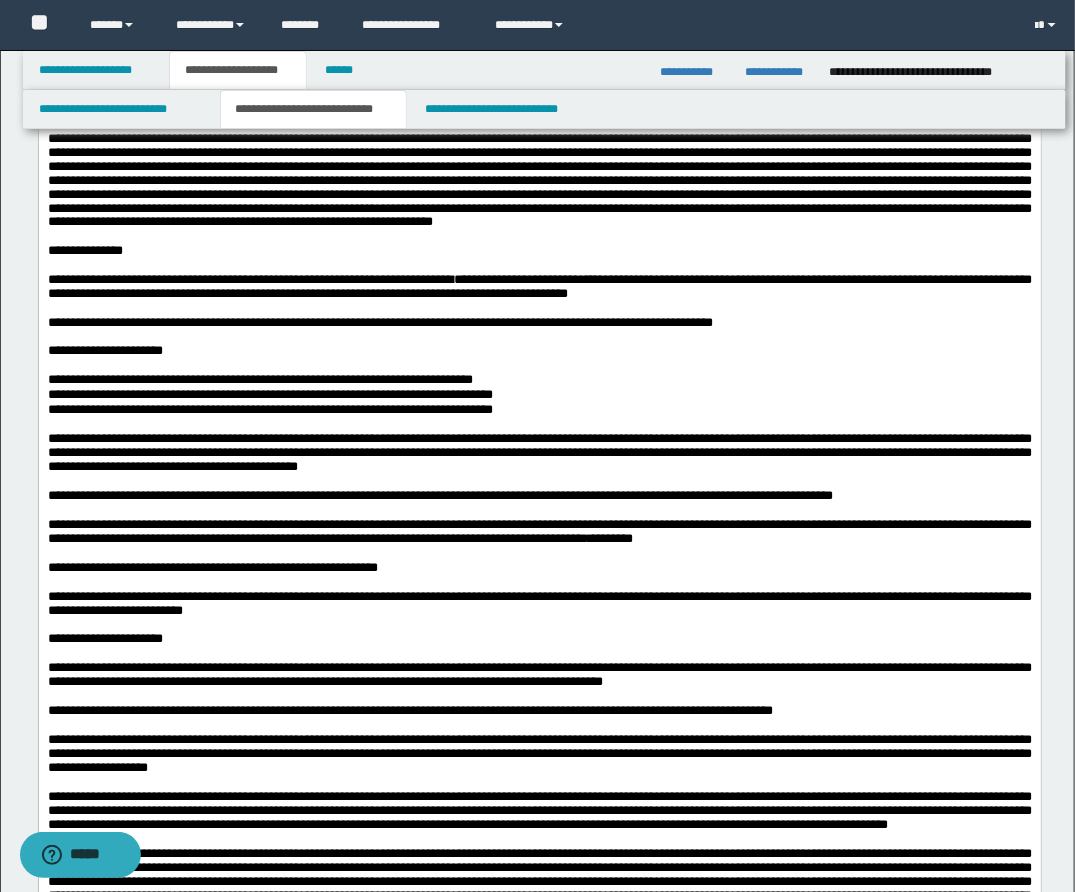 scroll, scrollTop: 973, scrollLeft: 0, axis: vertical 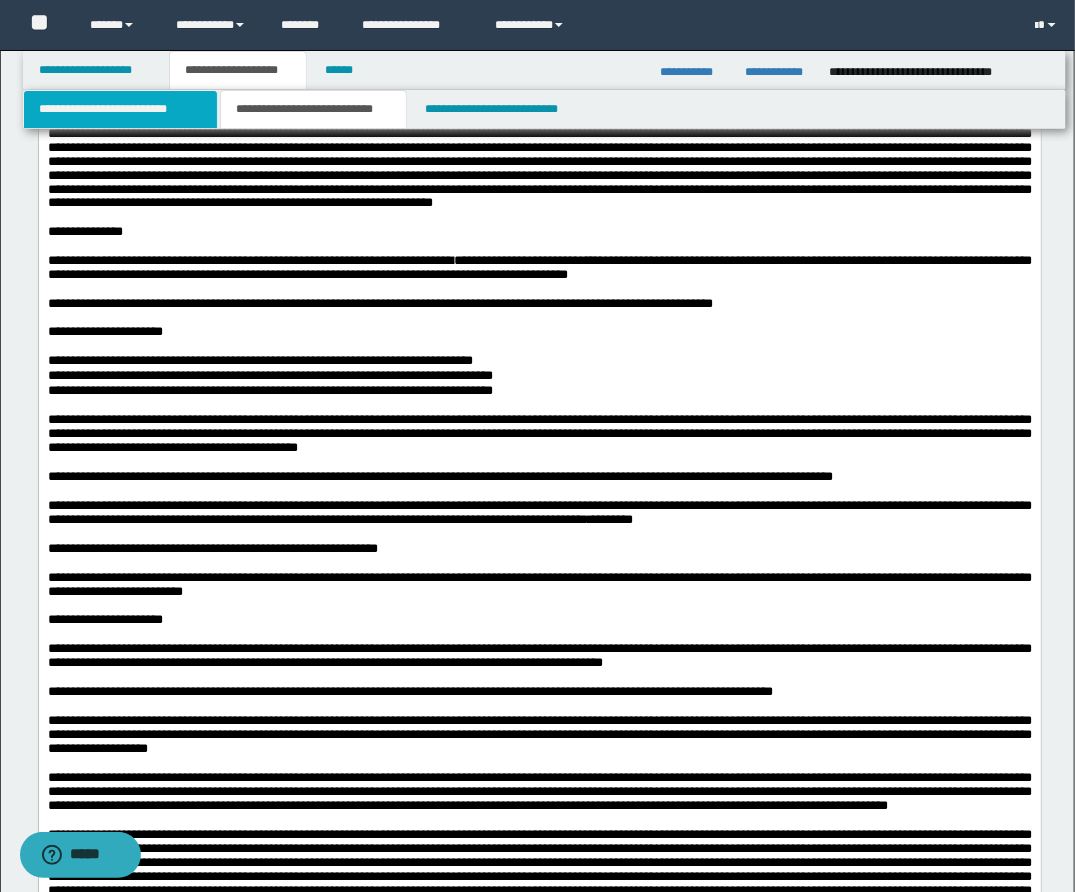 click on "**********" at bounding box center (120, 109) 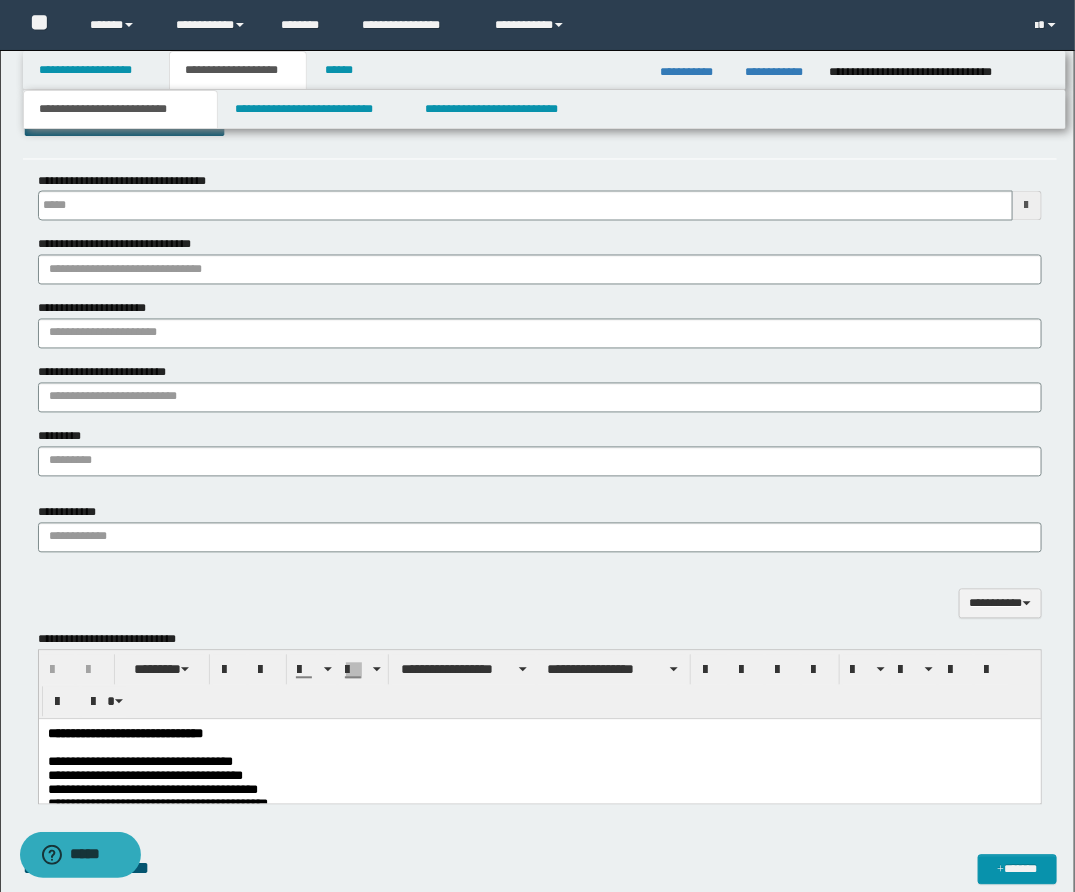 type 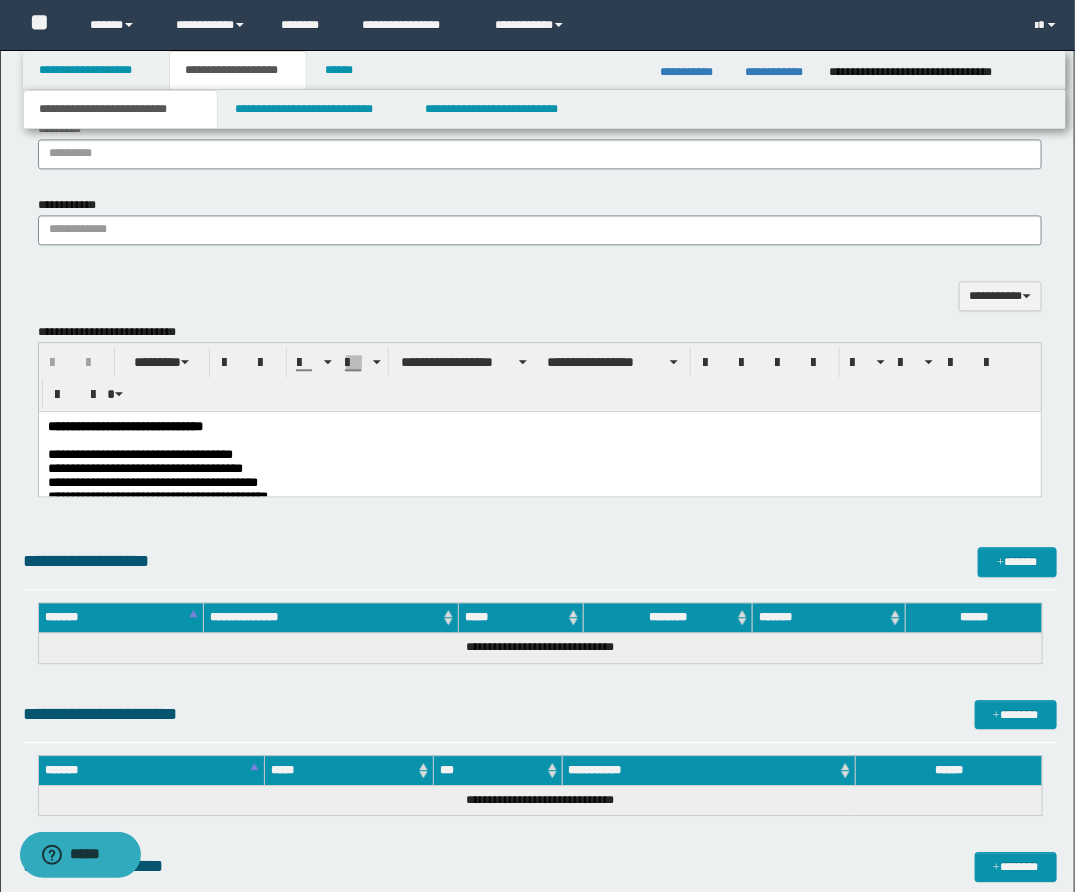 scroll, scrollTop: 1326, scrollLeft: 0, axis: vertical 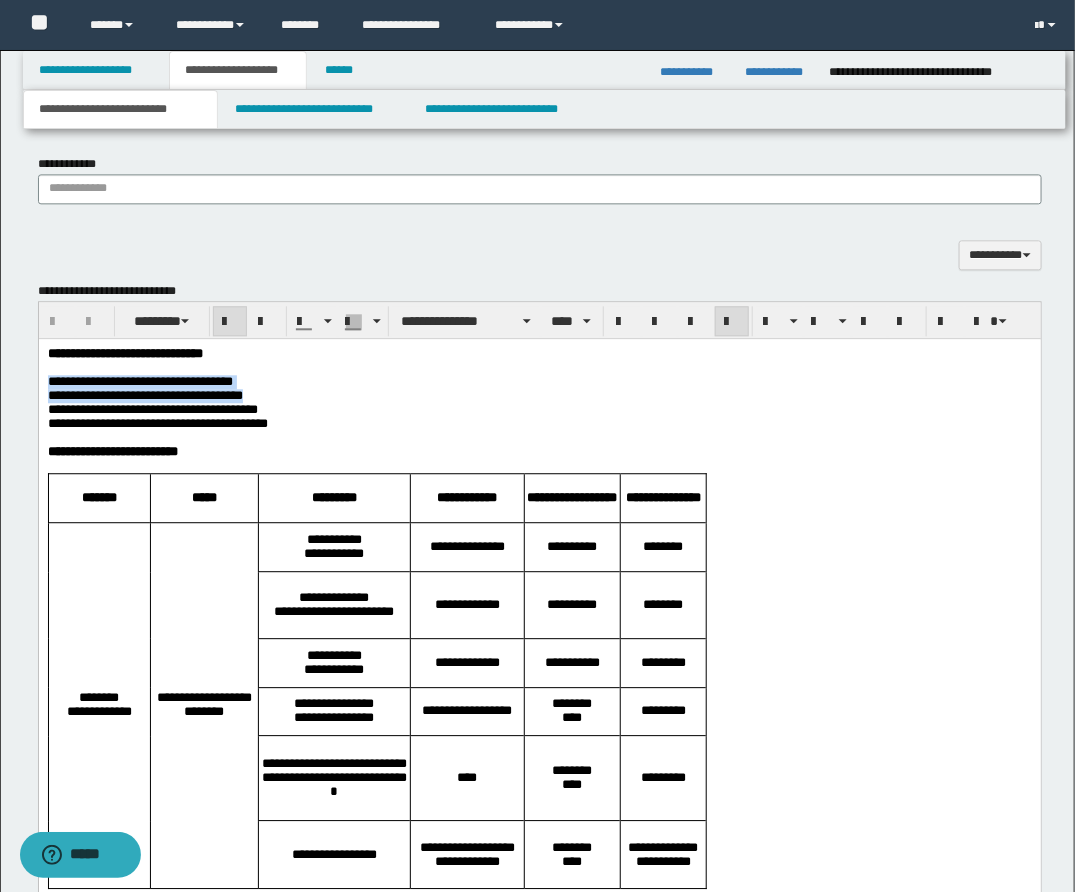 drag, startPoint x: 358, startPoint y: 363, endPoint x: 357, endPoint y: 395, distance: 32.01562 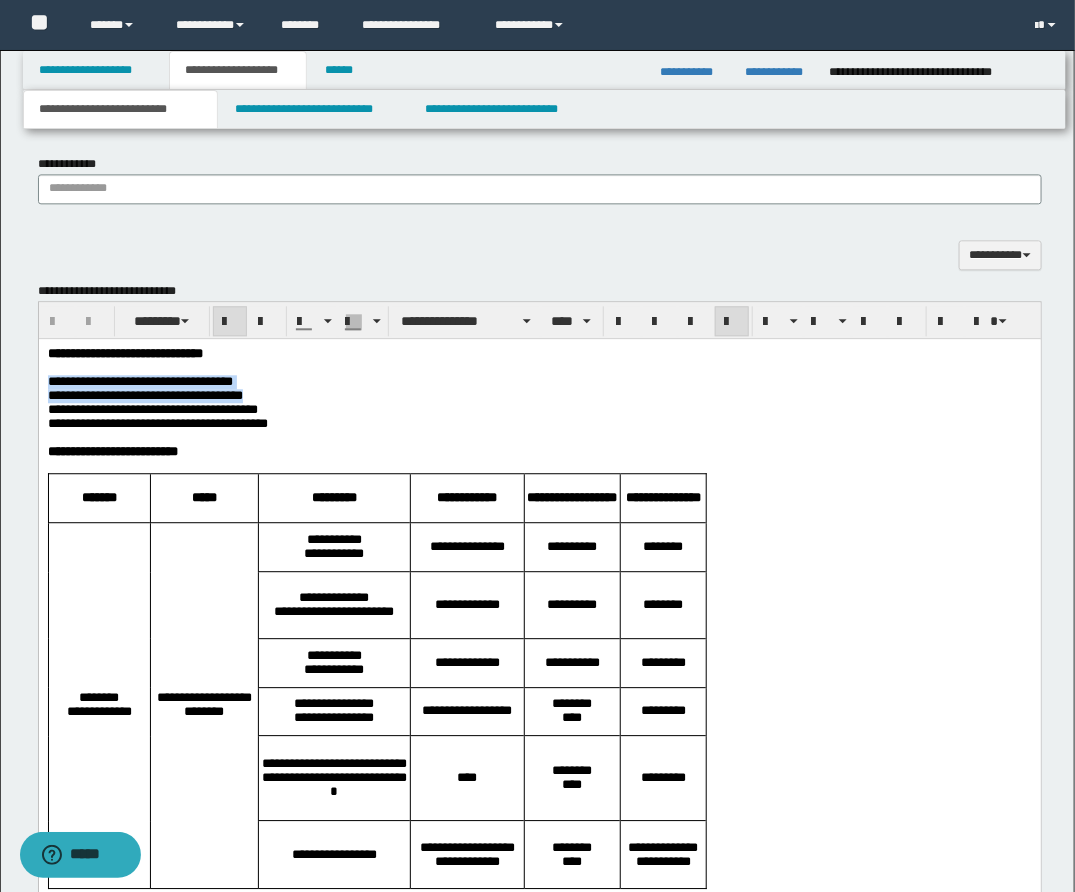 click on "**********" at bounding box center [539, 4094] 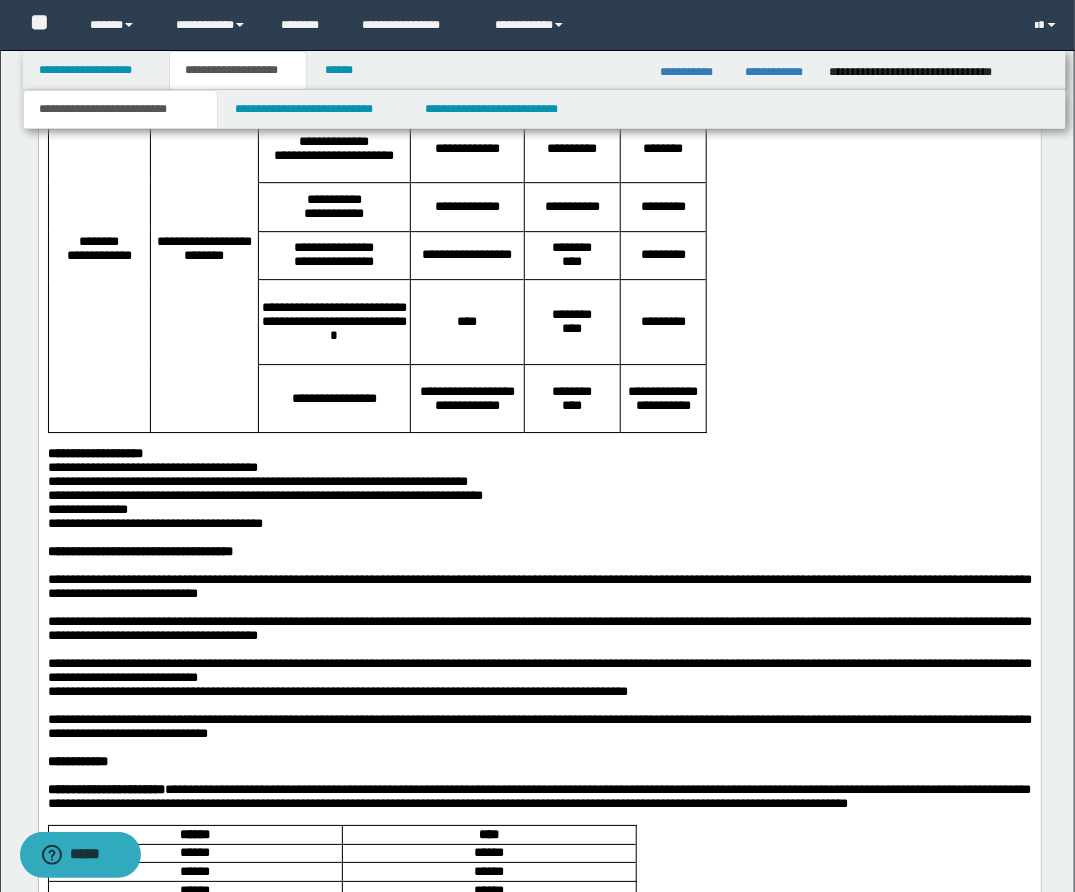 scroll, scrollTop: 1785, scrollLeft: 0, axis: vertical 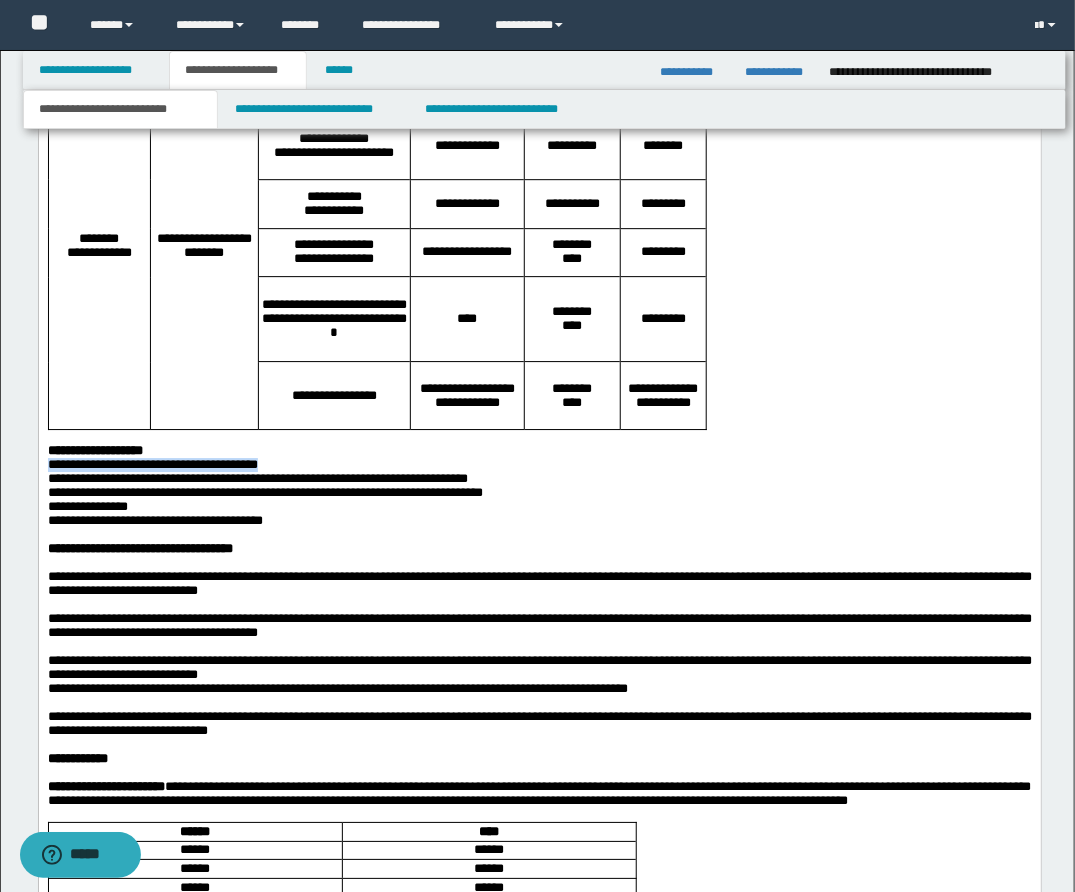 drag, startPoint x: 50, startPoint y: 474, endPoint x: 321, endPoint y: 482, distance: 271.11804 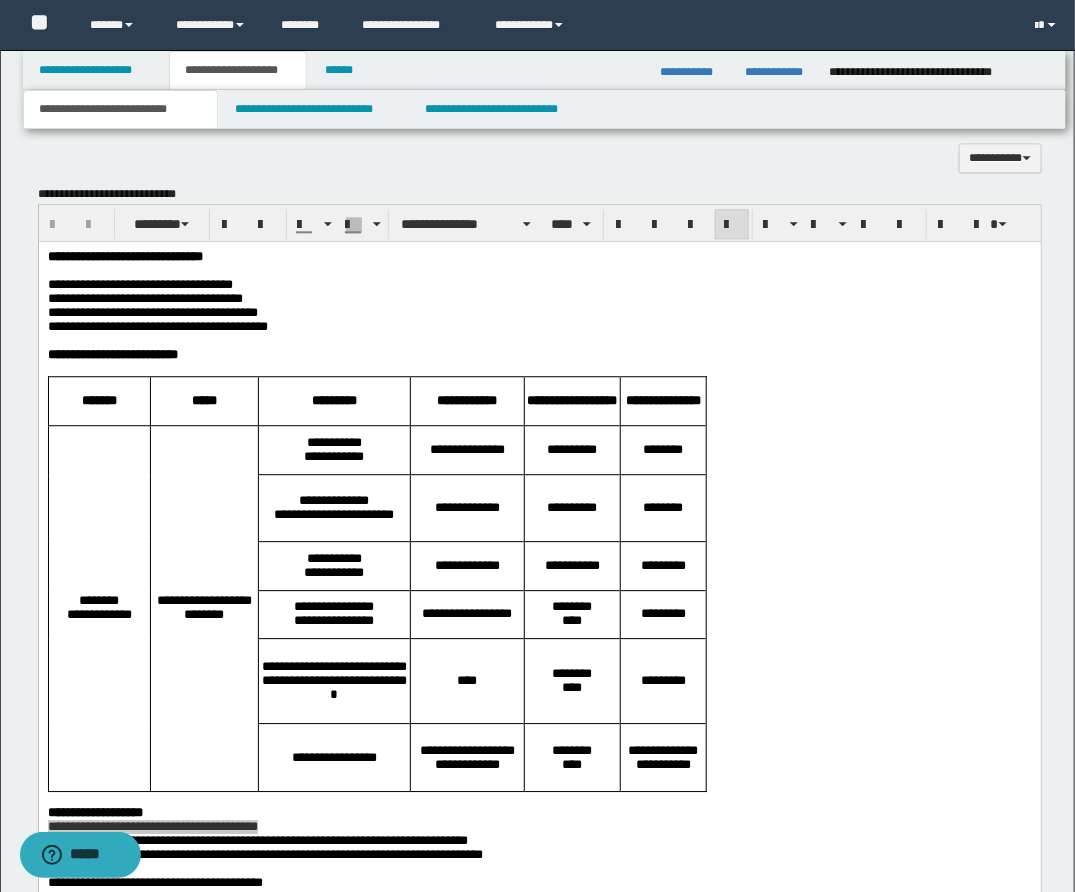 scroll, scrollTop: 1425, scrollLeft: 0, axis: vertical 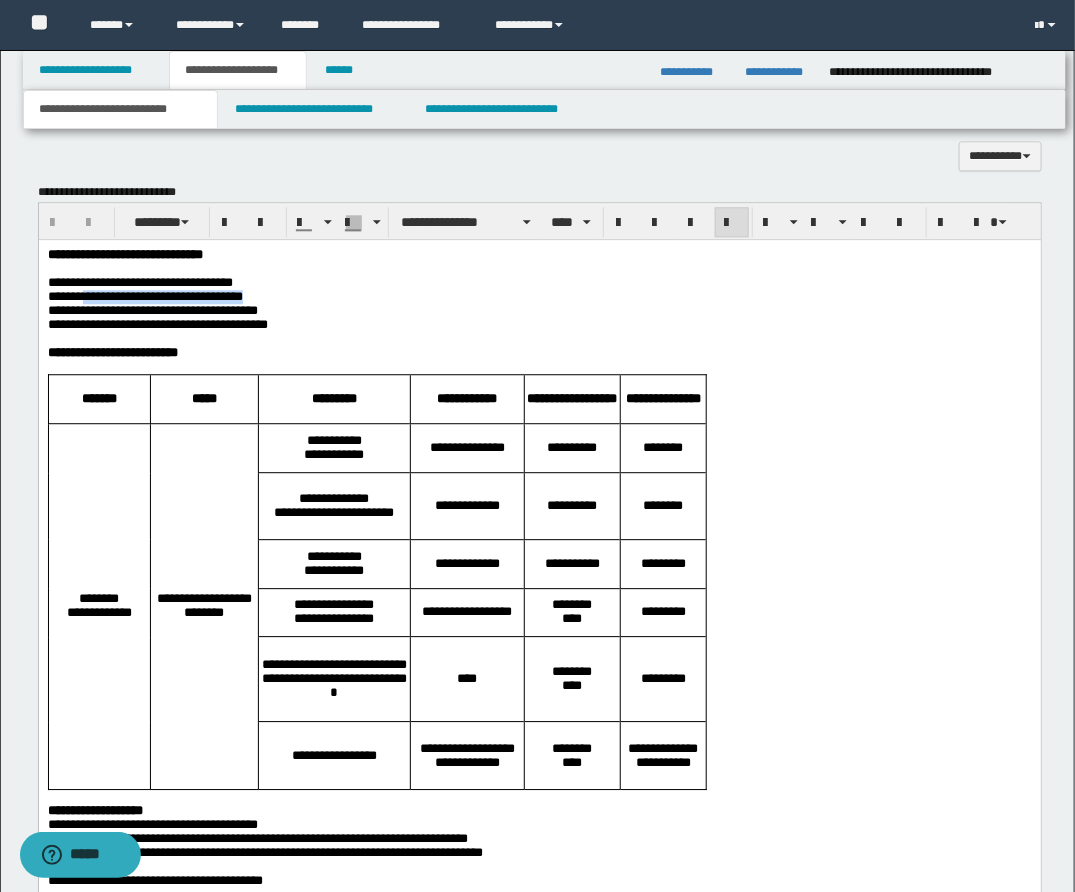 drag, startPoint x: 89, startPoint y: 299, endPoint x: 284, endPoint y: 303, distance: 195.04102 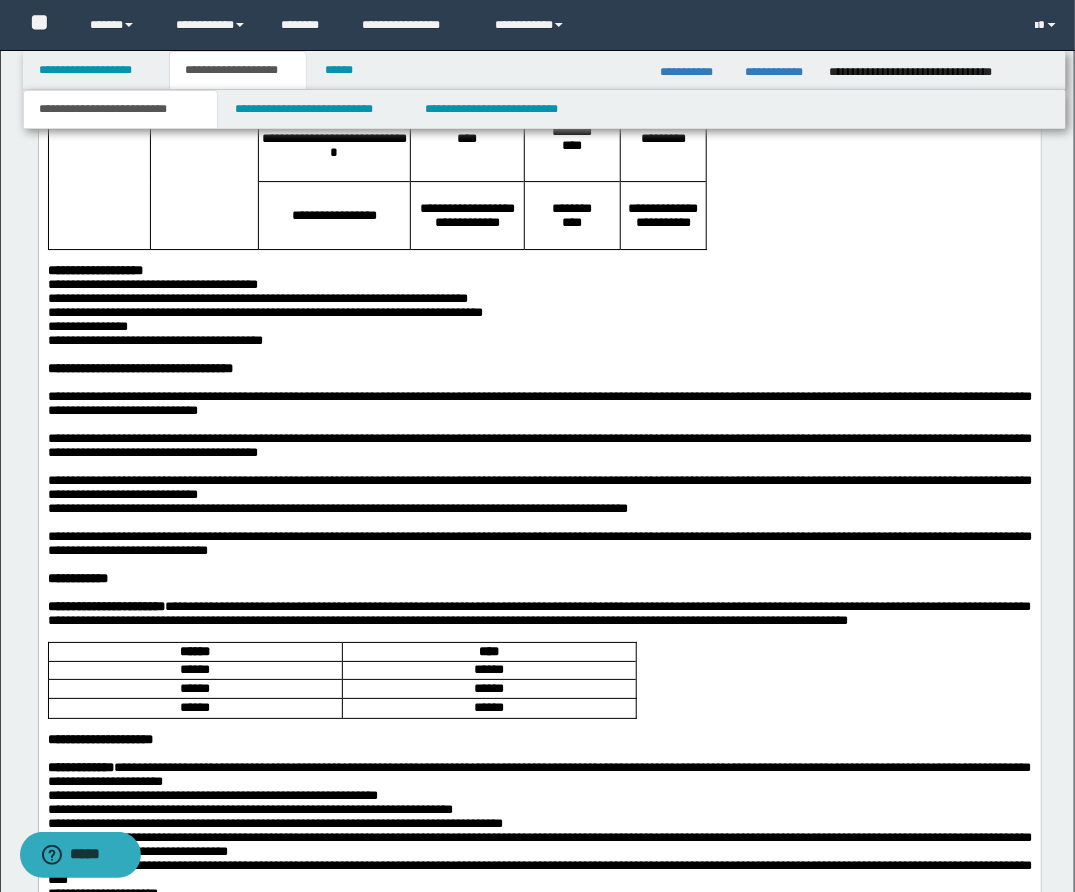 scroll, scrollTop: 1972, scrollLeft: 0, axis: vertical 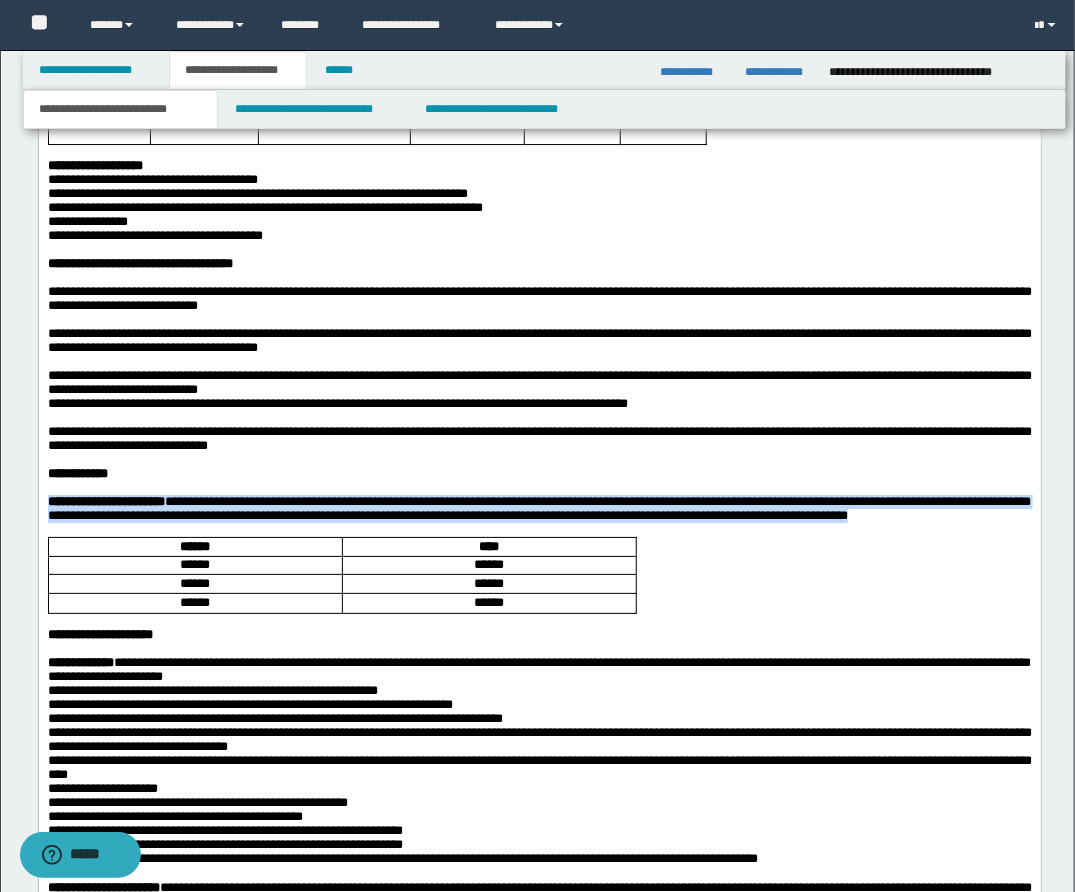 drag, startPoint x: 50, startPoint y: 538, endPoint x: 956, endPoint y: 554, distance: 906.1413 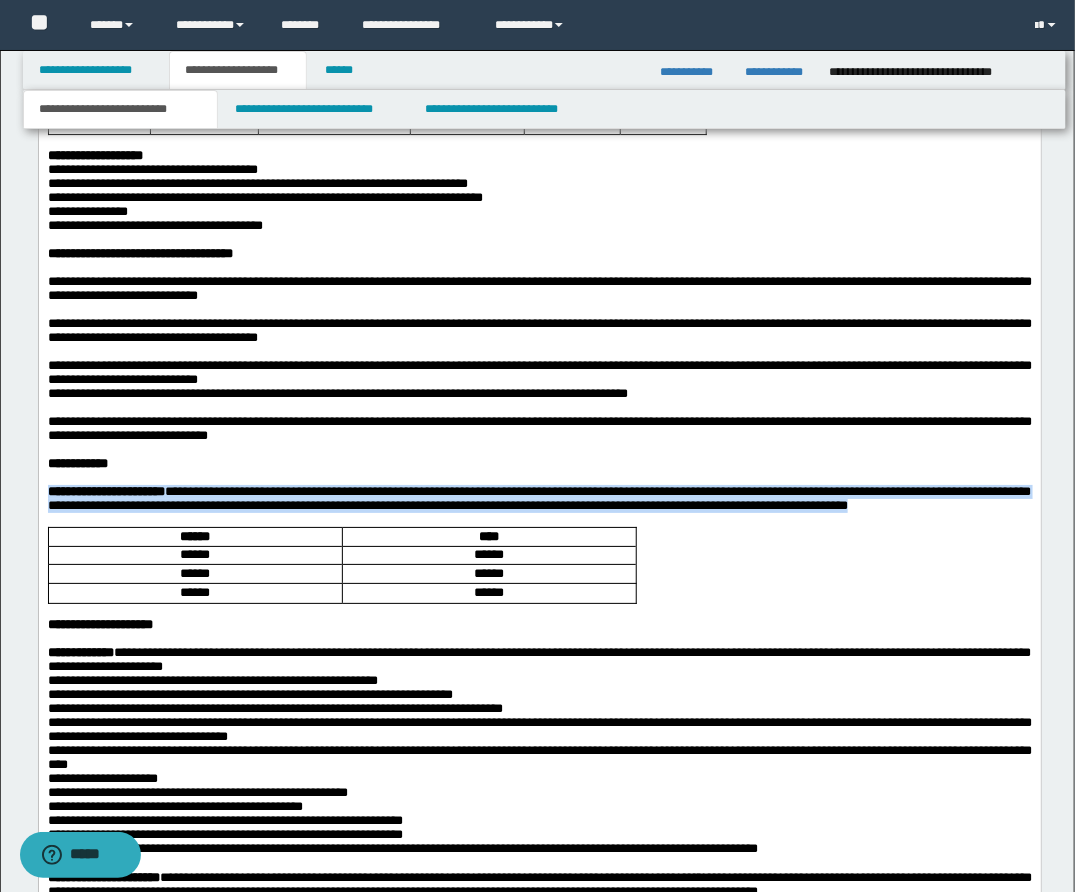 copy on "**********" 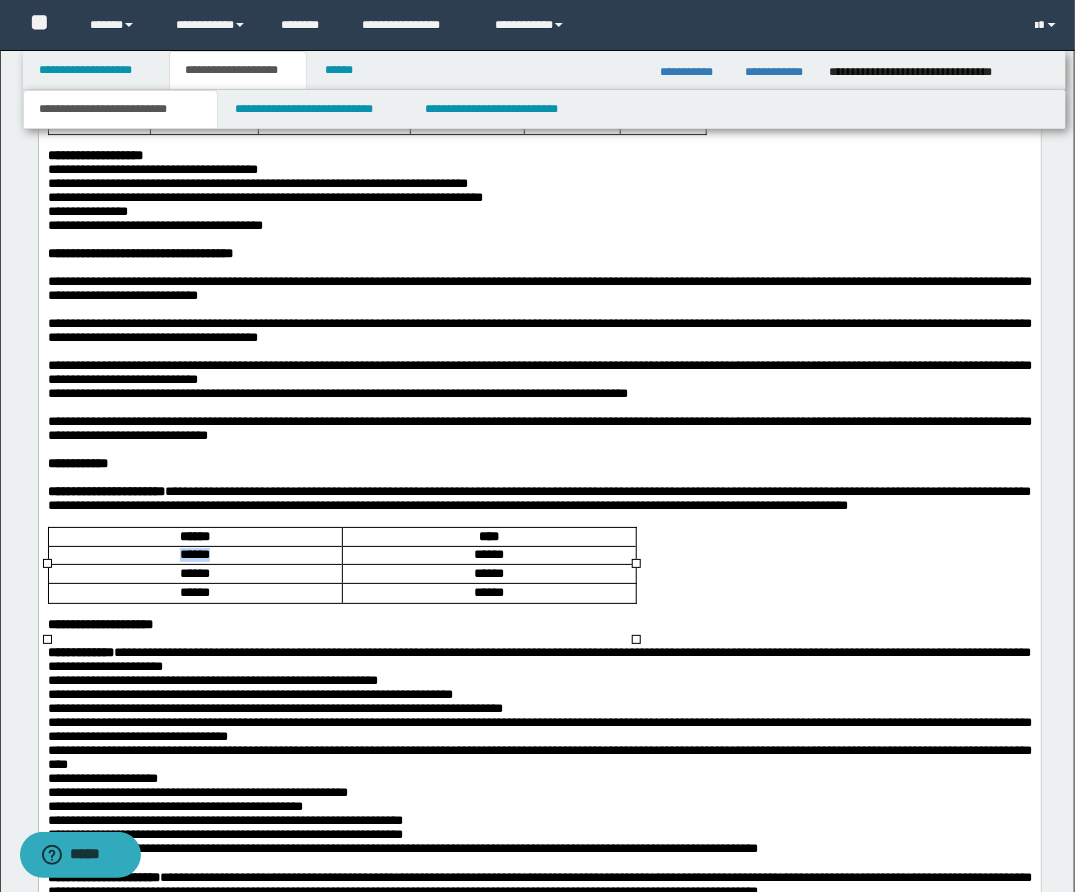 drag, startPoint x: 175, startPoint y: 593, endPoint x: 222, endPoint y: 591, distance: 47.042534 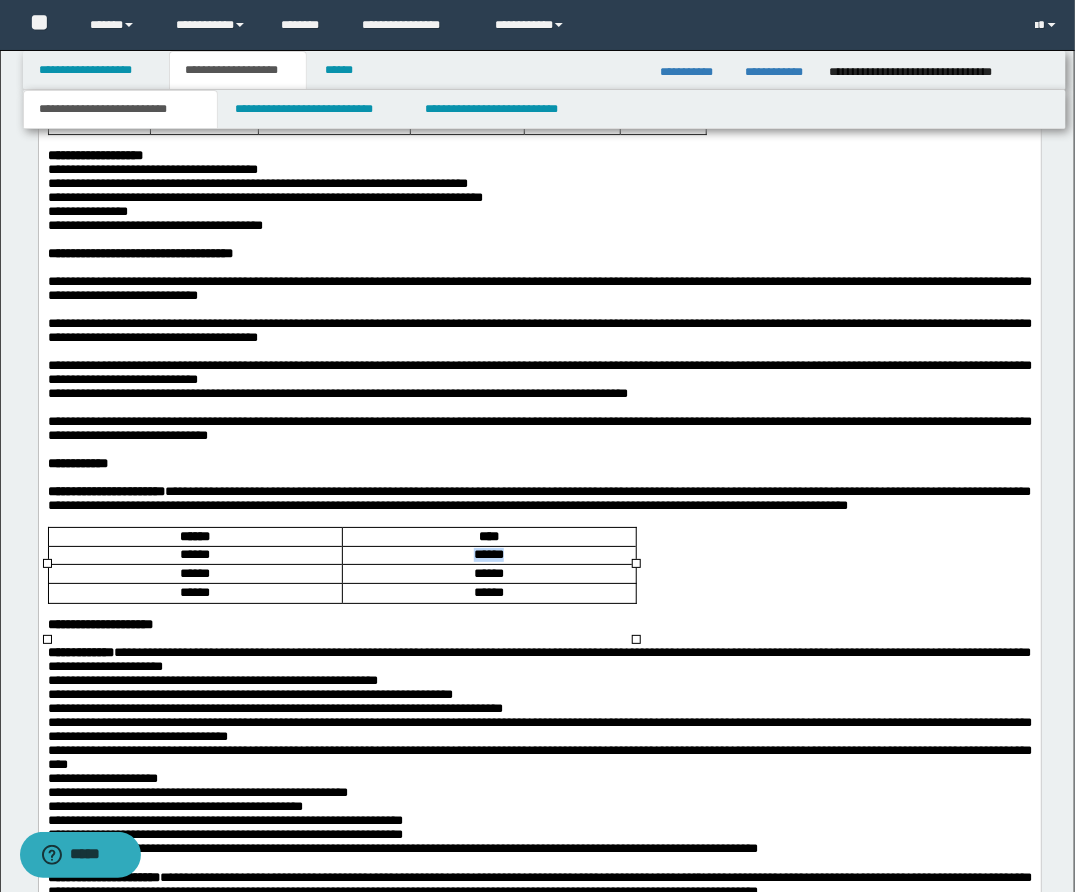 drag, startPoint x: 465, startPoint y: 590, endPoint x: 511, endPoint y: 590, distance: 46 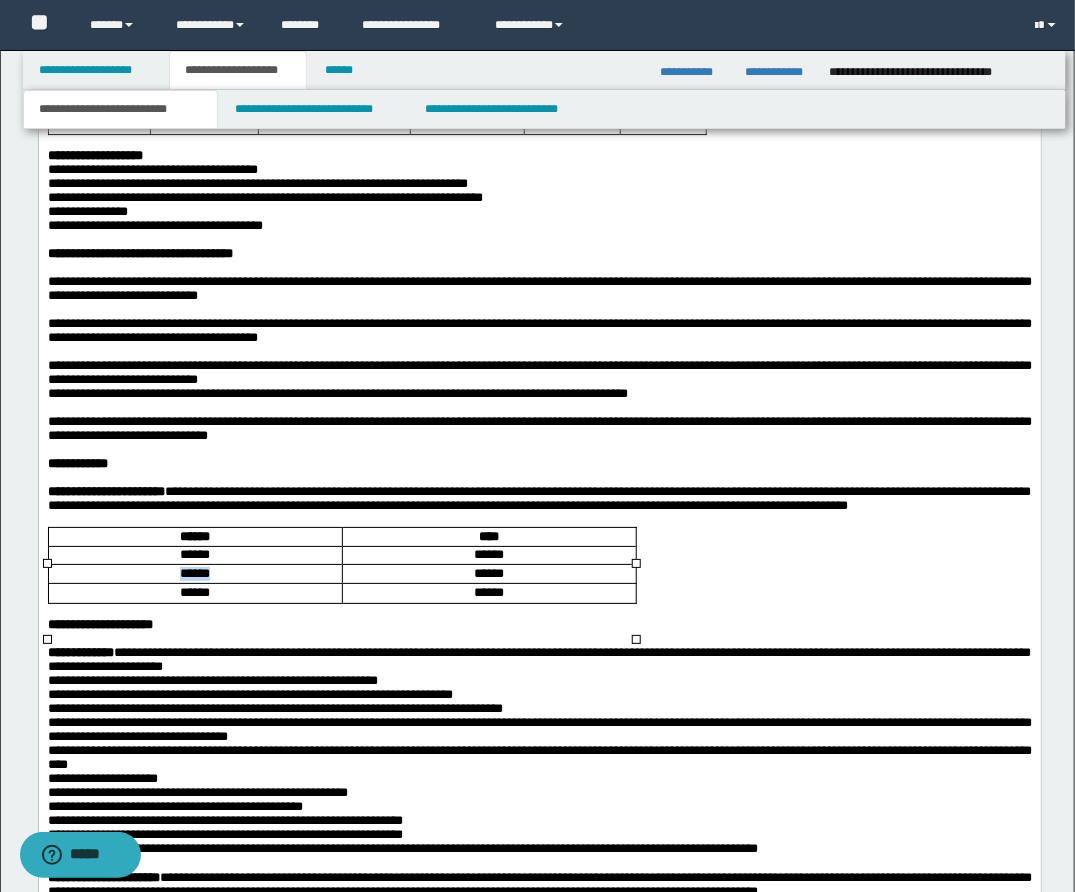 drag, startPoint x: 173, startPoint y: 611, endPoint x: 228, endPoint y: 610, distance: 55.00909 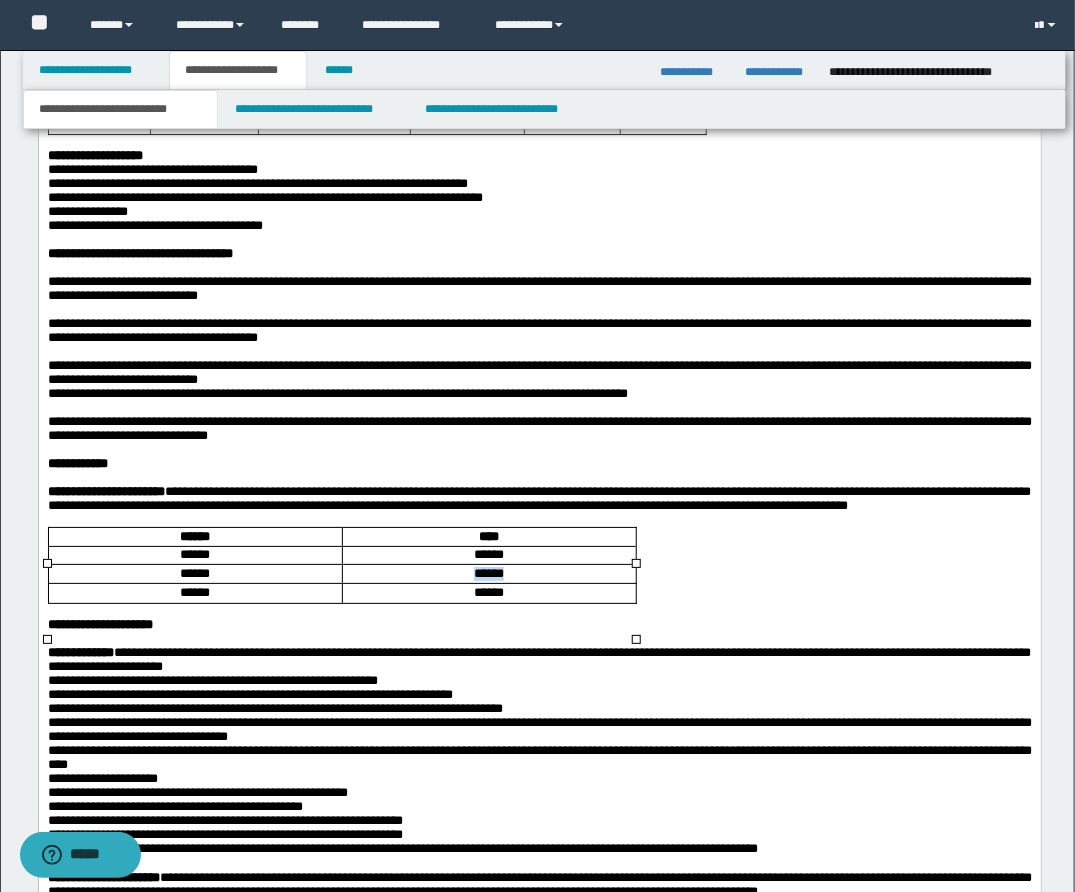 drag, startPoint x: 470, startPoint y: 610, endPoint x: 531, endPoint y: 609, distance: 61.008198 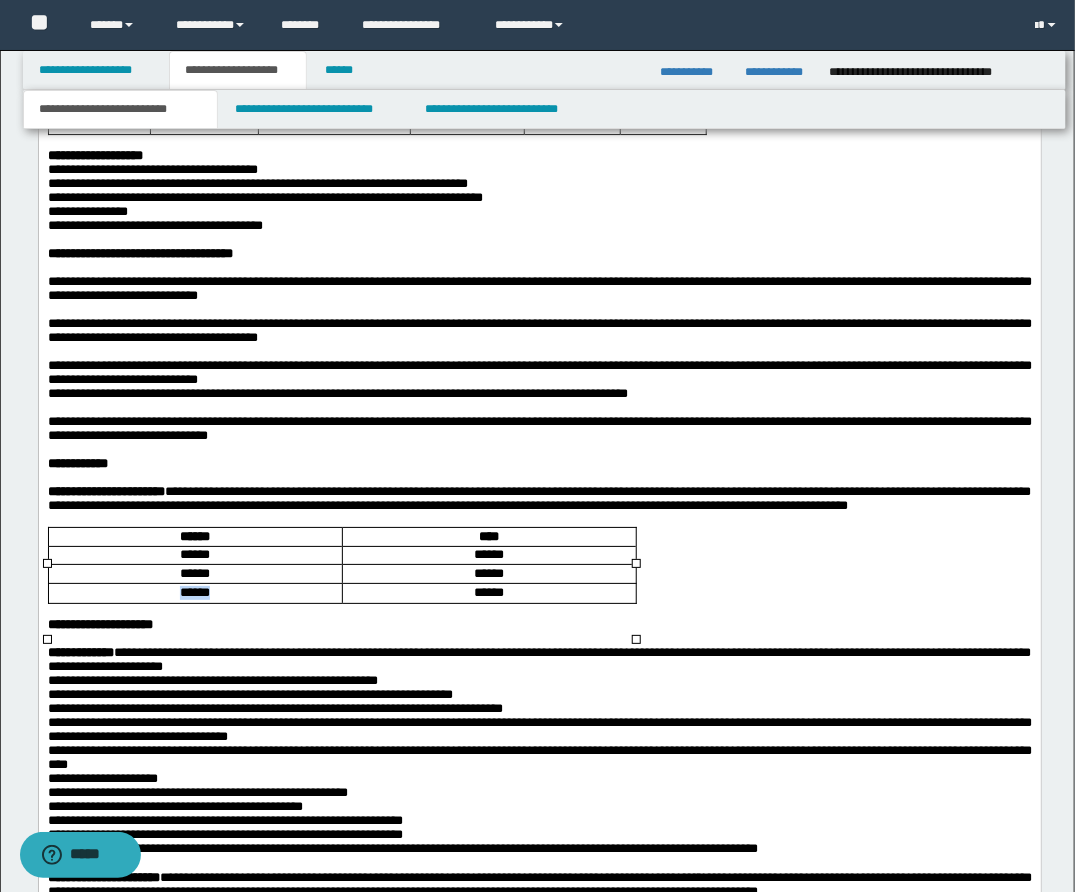 drag, startPoint x: 177, startPoint y: 631, endPoint x: 239, endPoint y: 629, distance: 62.03225 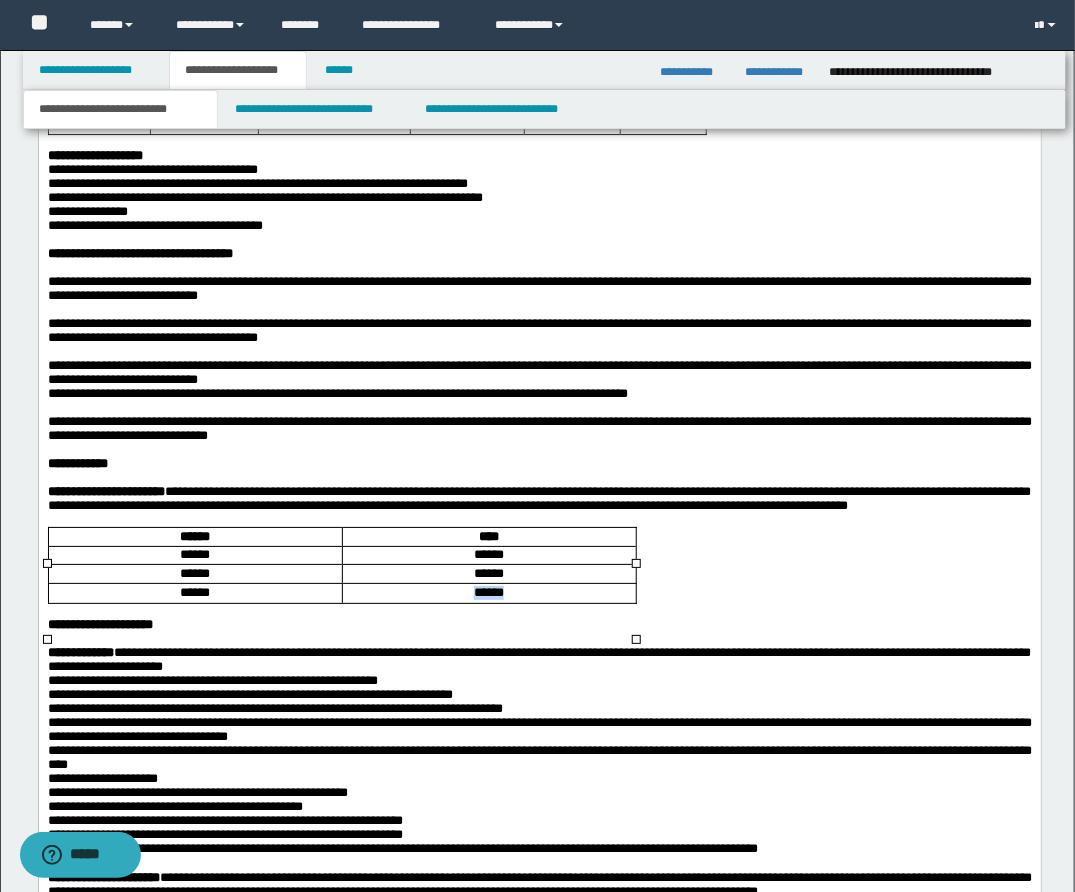 drag, startPoint x: 464, startPoint y: 628, endPoint x: 528, endPoint y: 630, distance: 64.03124 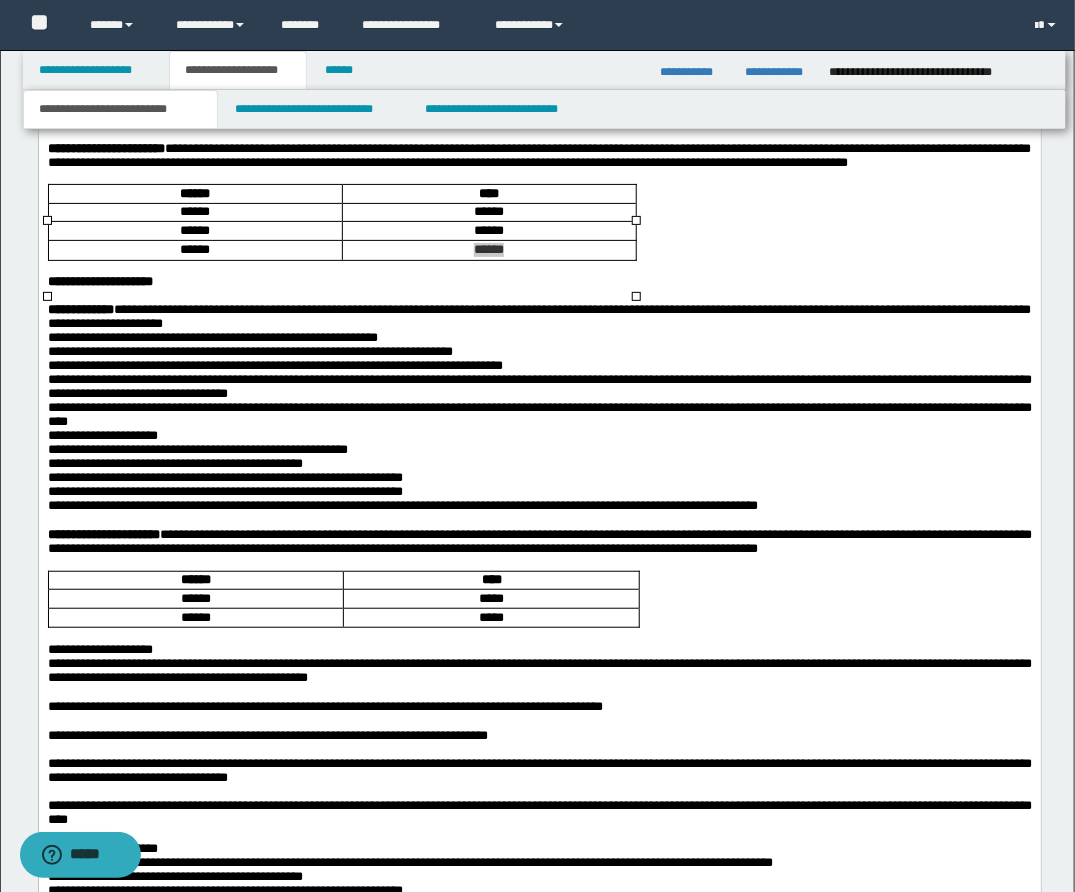 scroll, scrollTop: 2425, scrollLeft: 0, axis: vertical 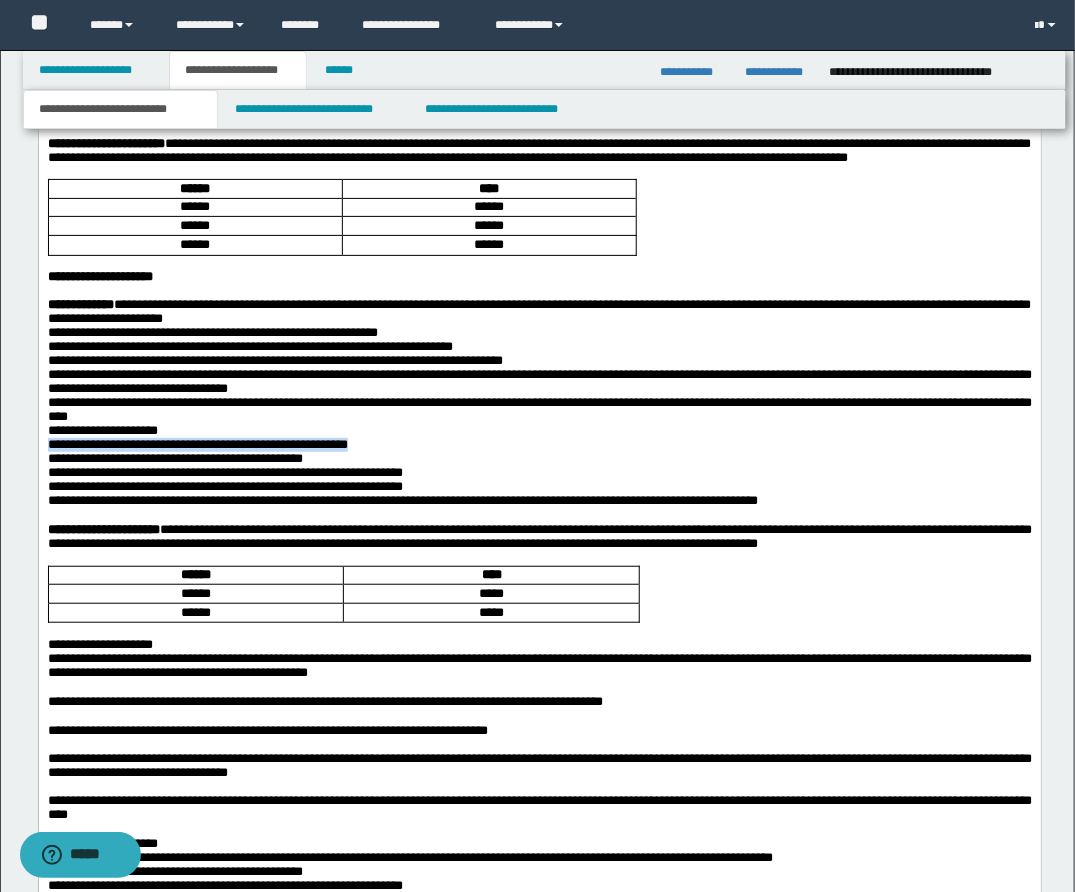 drag, startPoint x: 49, startPoint y: 496, endPoint x: 384, endPoint y: 500, distance: 335.02386 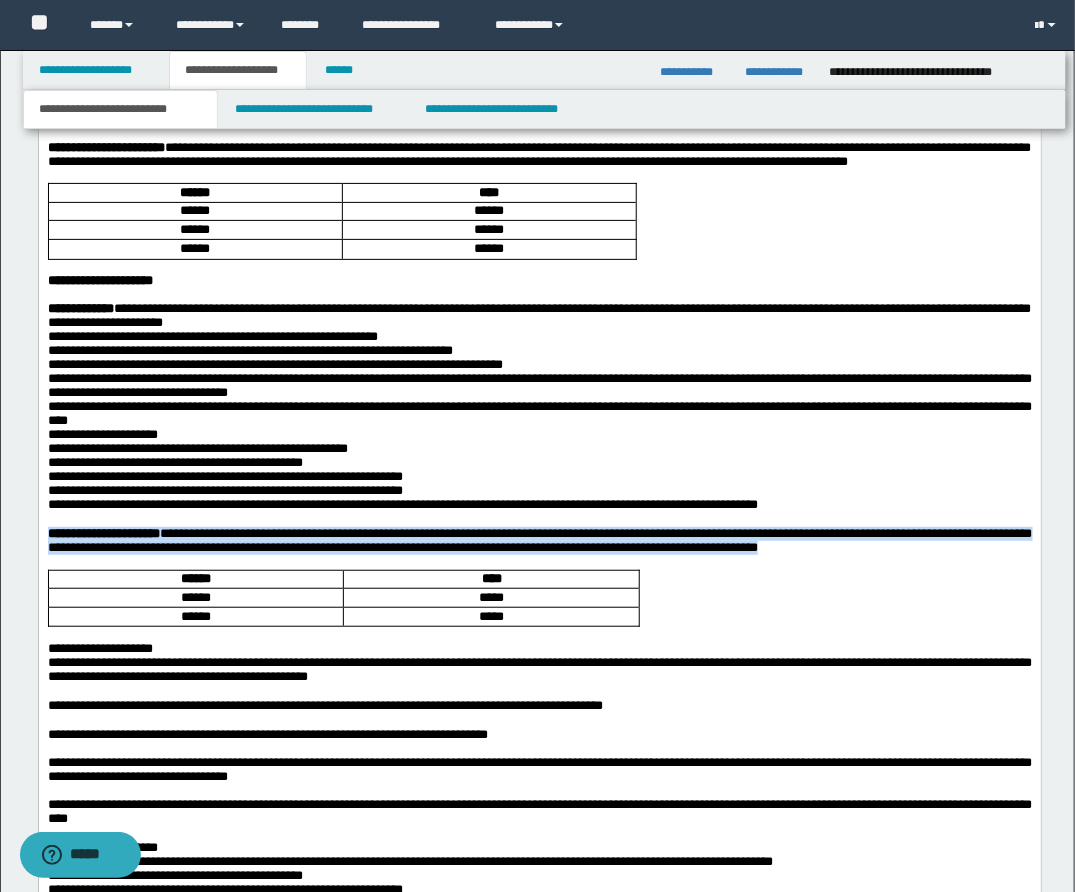 drag, startPoint x: 47, startPoint y: 588, endPoint x: 942, endPoint y: 600, distance: 895.08044 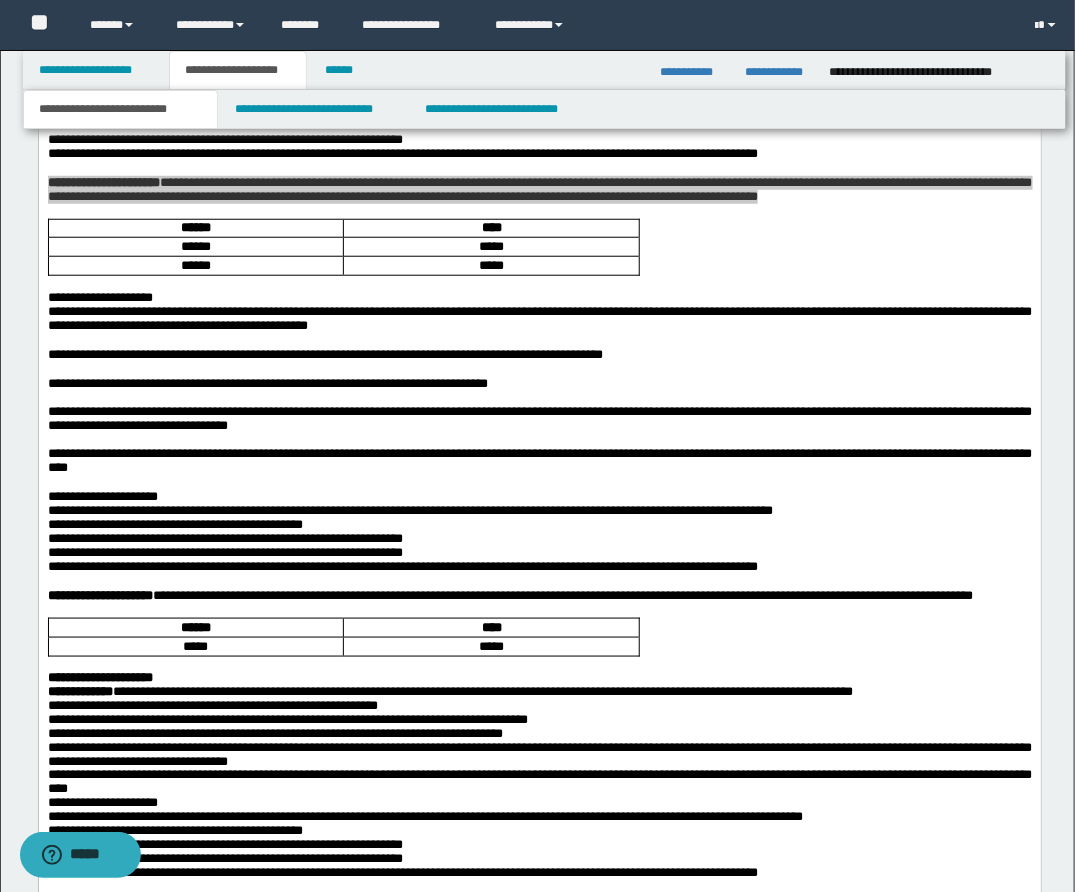 scroll, scrollTop: 2779, scrollLeft: 0, axis: vertical 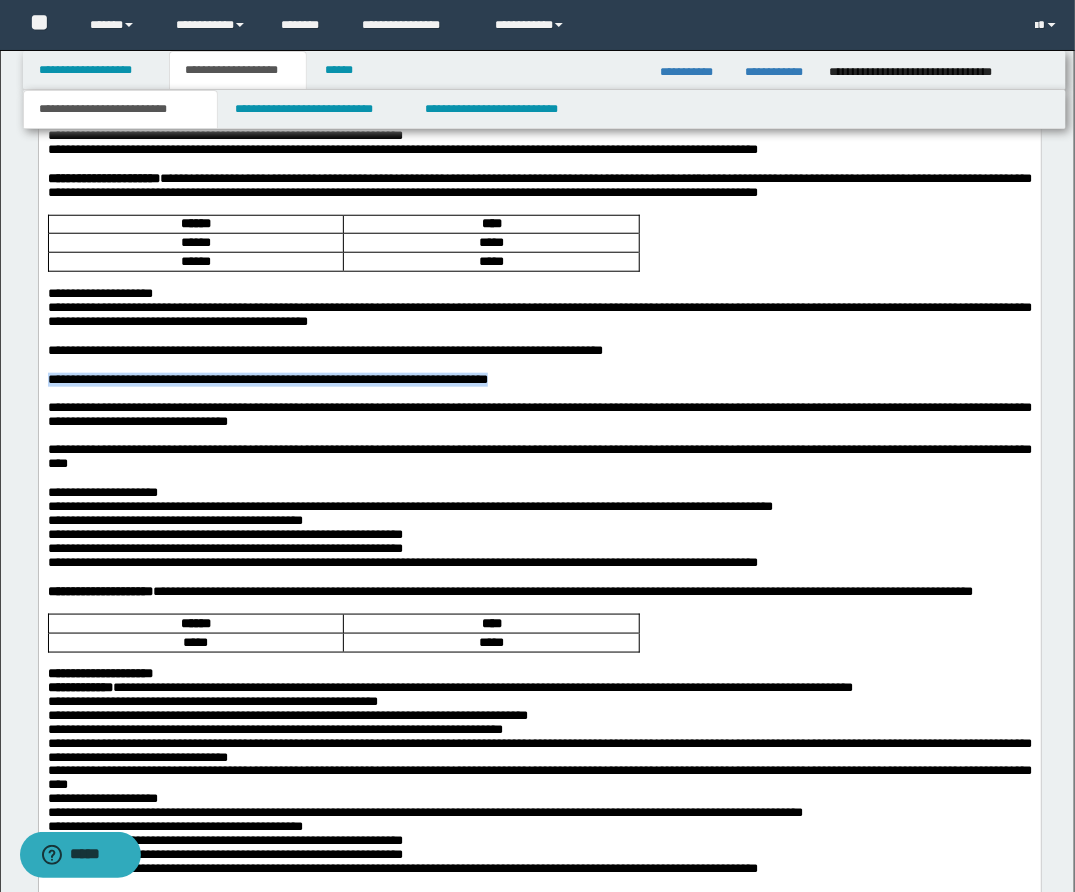 drag, startPoint x: 46, startPoint y: 439, endPoint x: 573, endPoint y: 440, distance: 527.001 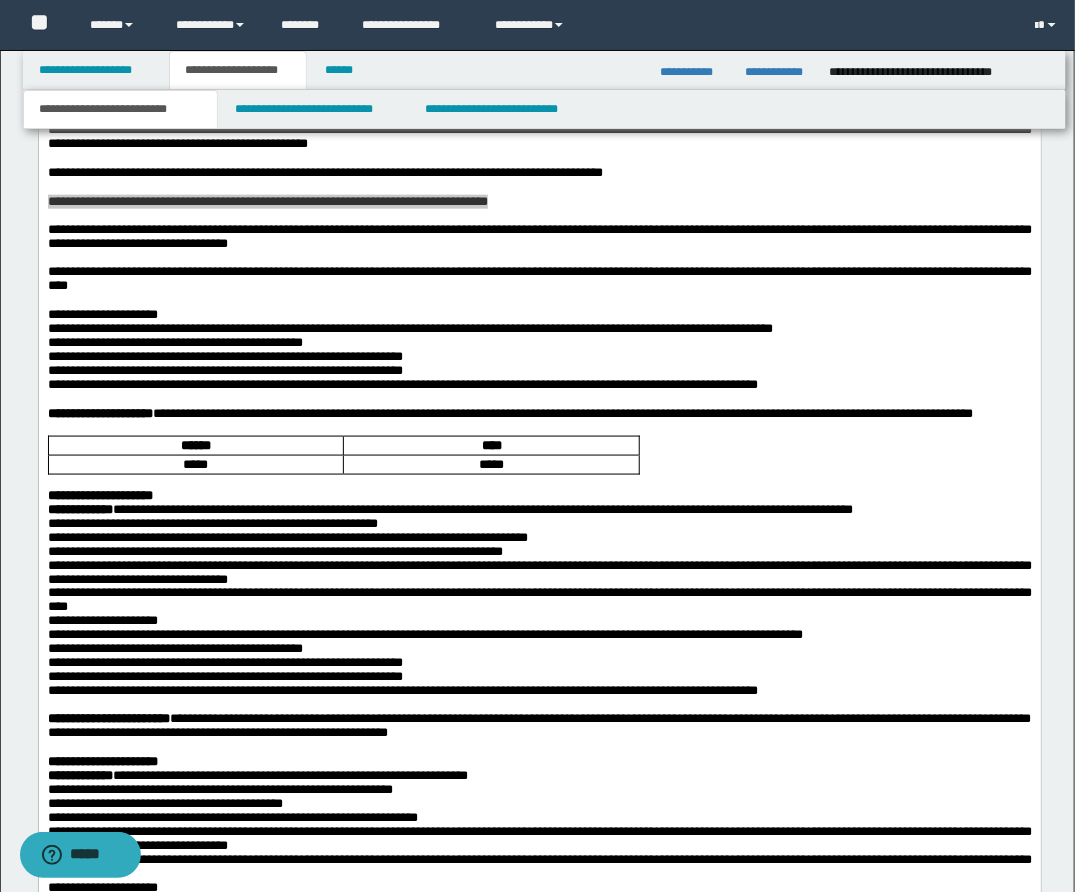 scroll, scrollTop: 2959, scrollLeft: 0, axis: vertical 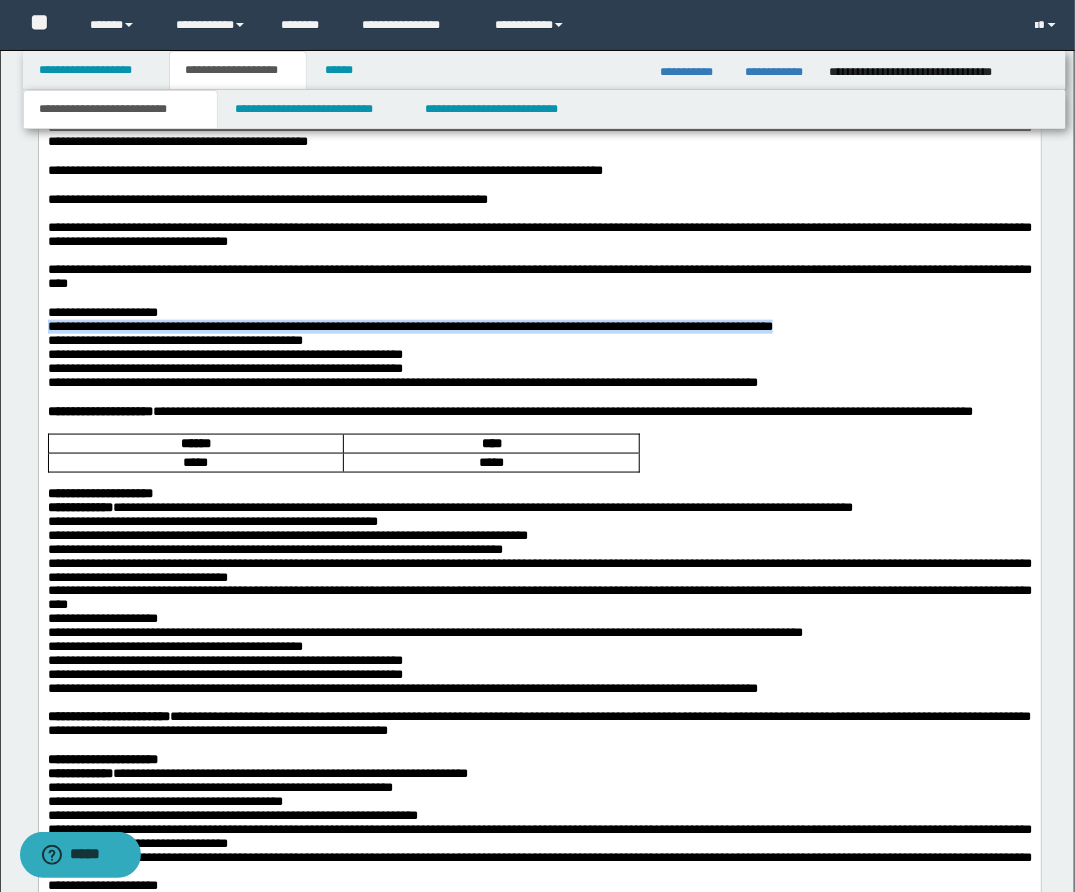drag, startPoint x: 48, startPoint y: 389, endPoint x: 837, endPoint y: 398, distance: 789.05133 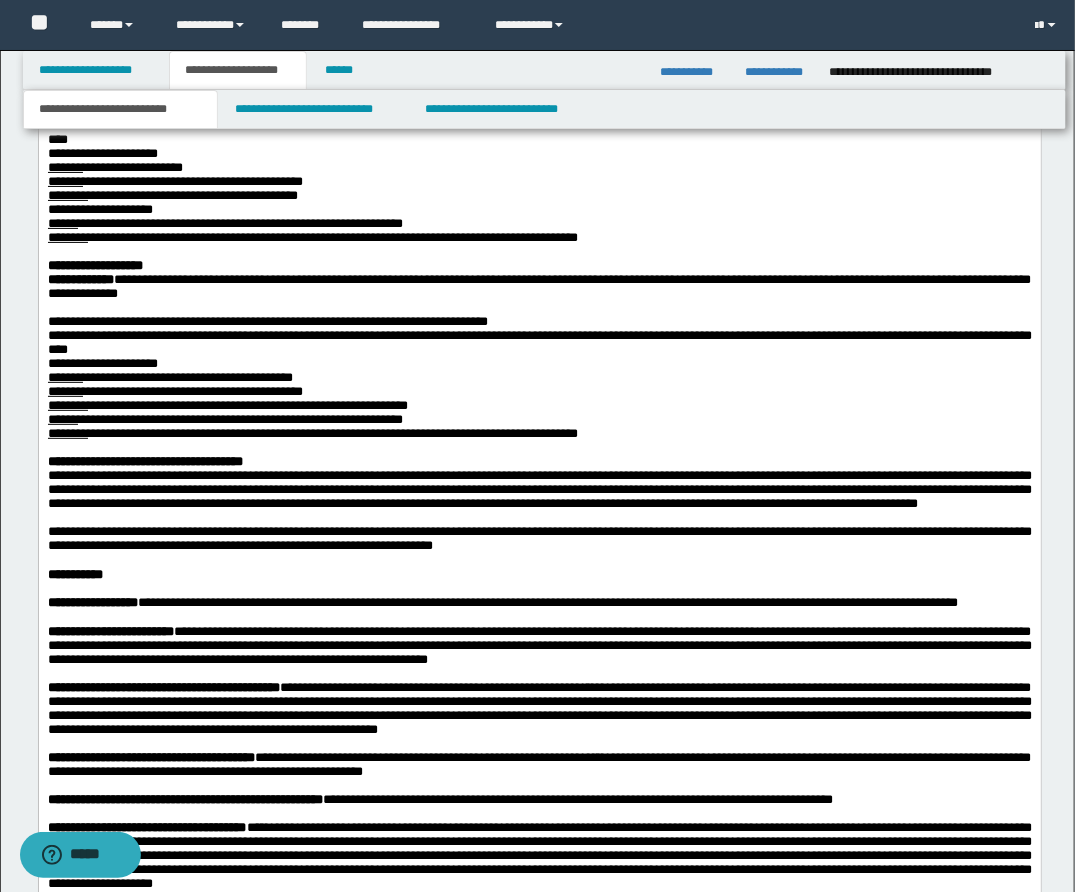 scroll, scrollTop: 7110, scrollLeft: 0, axis: vertical 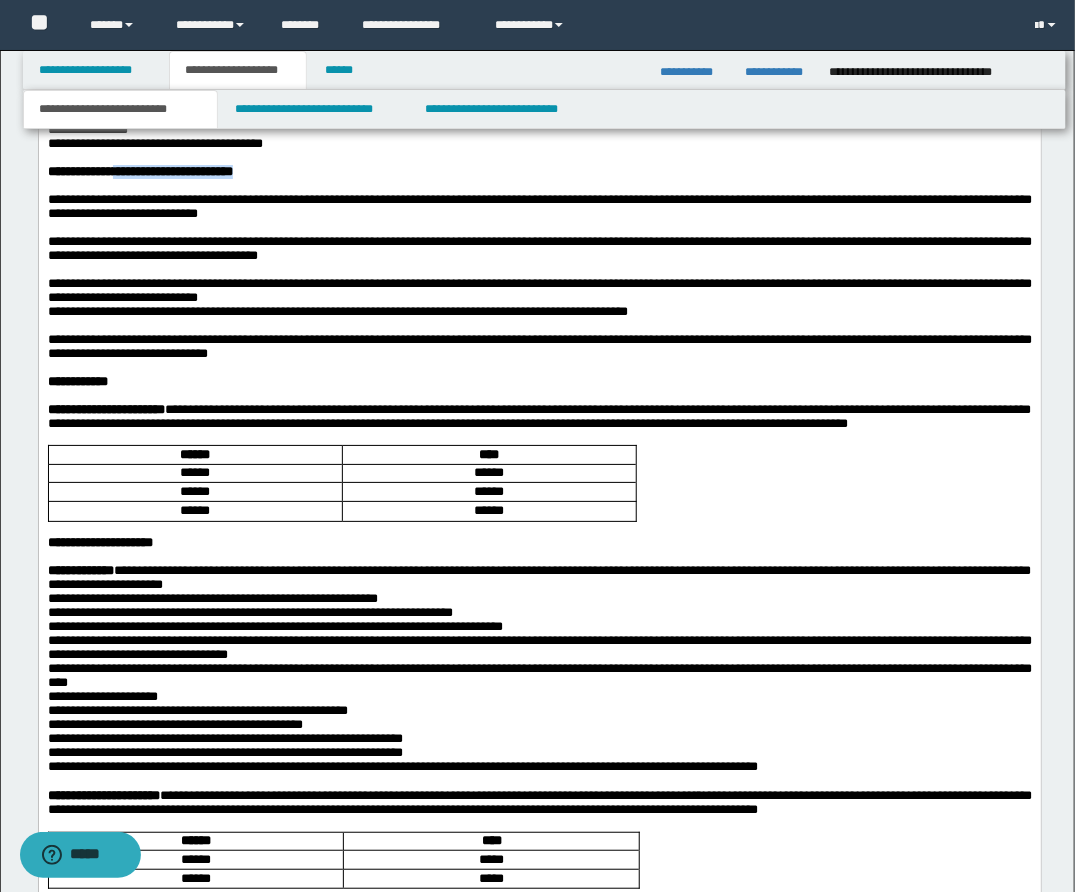 drag, startPoint x: 122, startPoint y: 192, endPoint x: 392, endPoint y: 185, distance: 270.09073 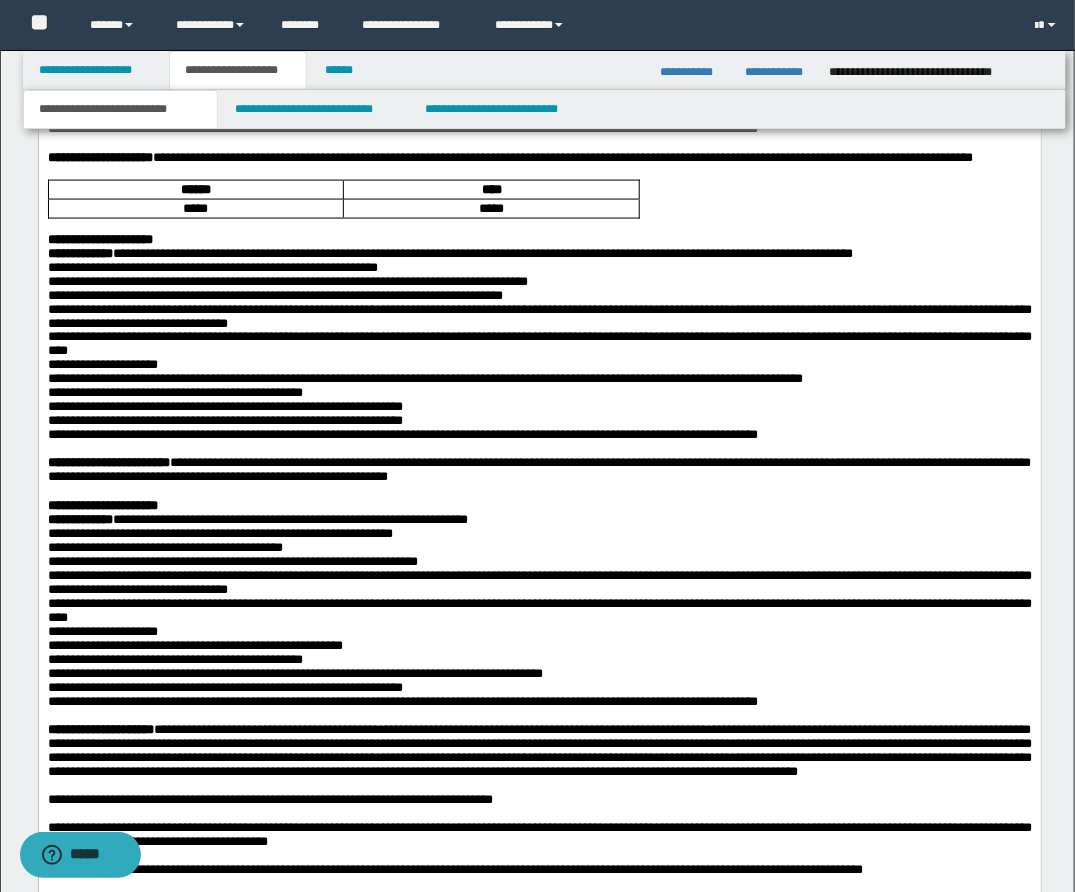 scroll, scrollTop: 3215, scrollLeft: 0, axis: vertical 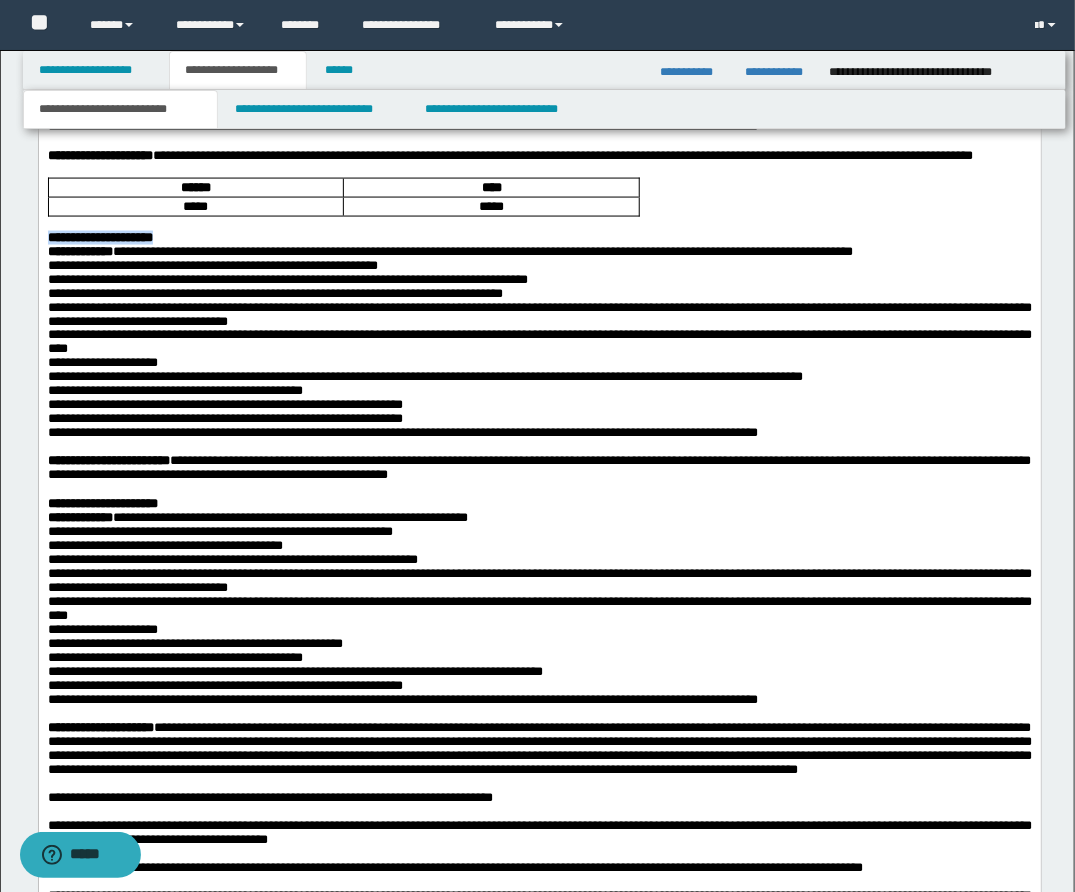 drag, startPoint x: 47, startPoint y: 331, endPoint x: 181, endPoint y: 334, distance: 134.03358 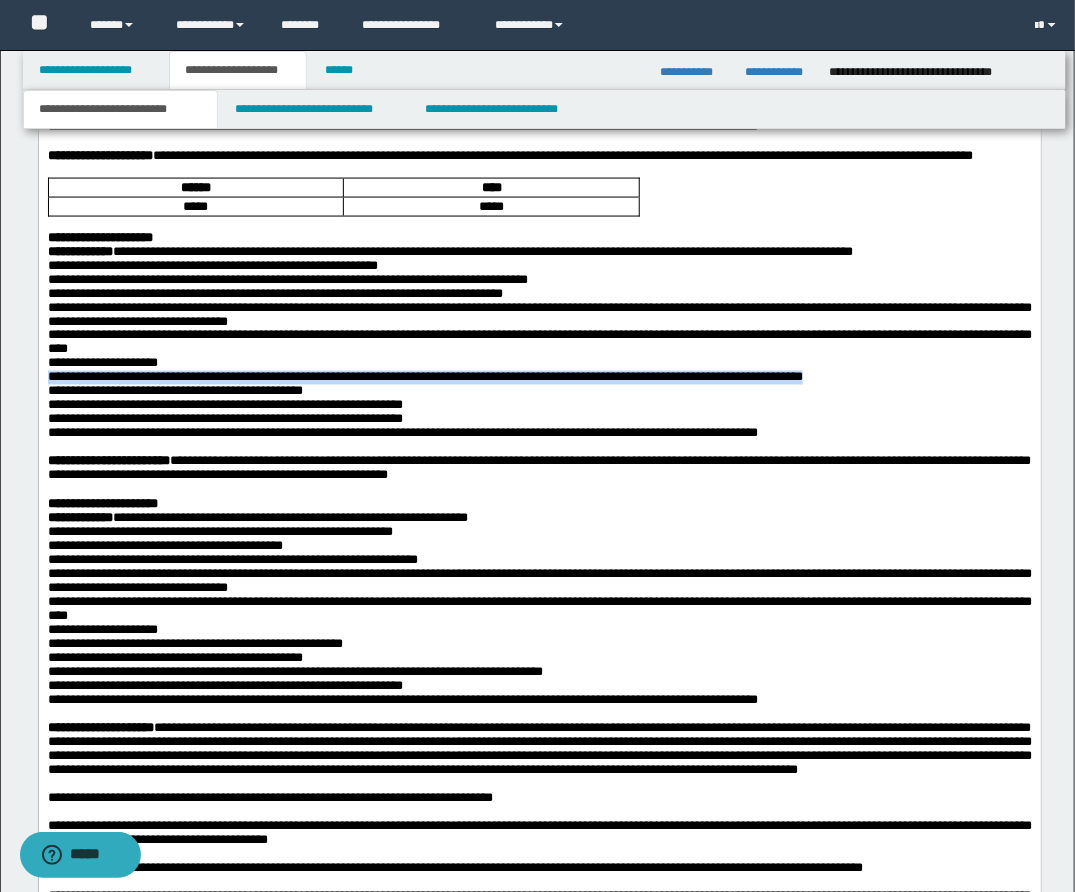 drag, startPoint x: 46, startPoint y: 475, endPoint x: 867, endPoint y: 483, distance: 821.039 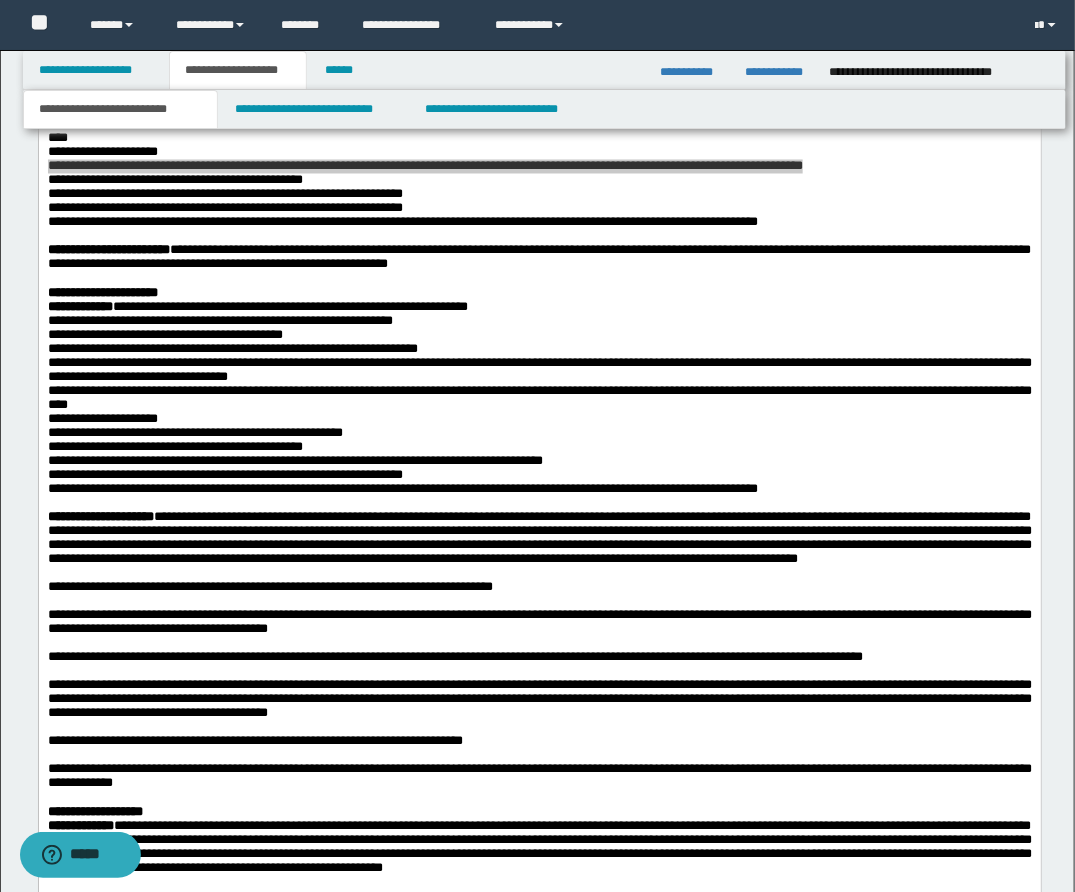 scroll, scrollTop: 3427, scrollLeft: 0, axis: vertical 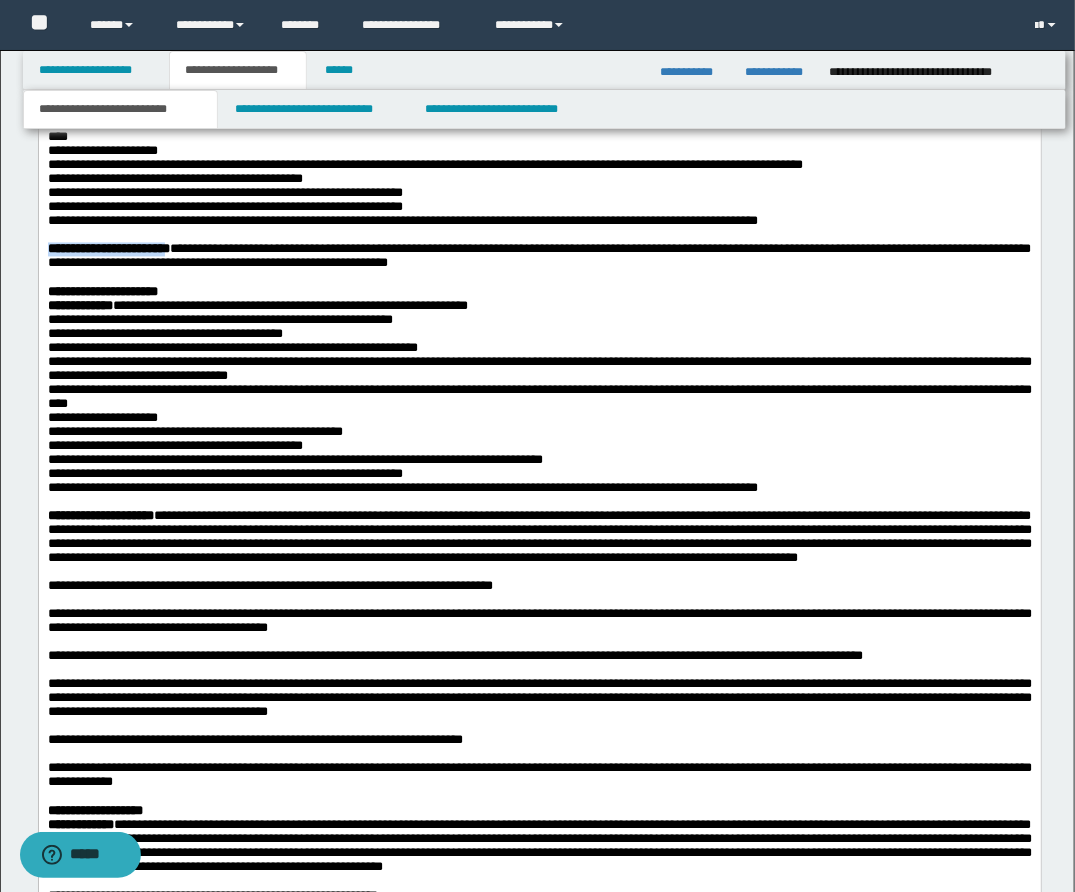 drag, startPoint x: 45, startPoint y: 356, endPoint x: 181, endPoint y: 358, distance: 136.01471 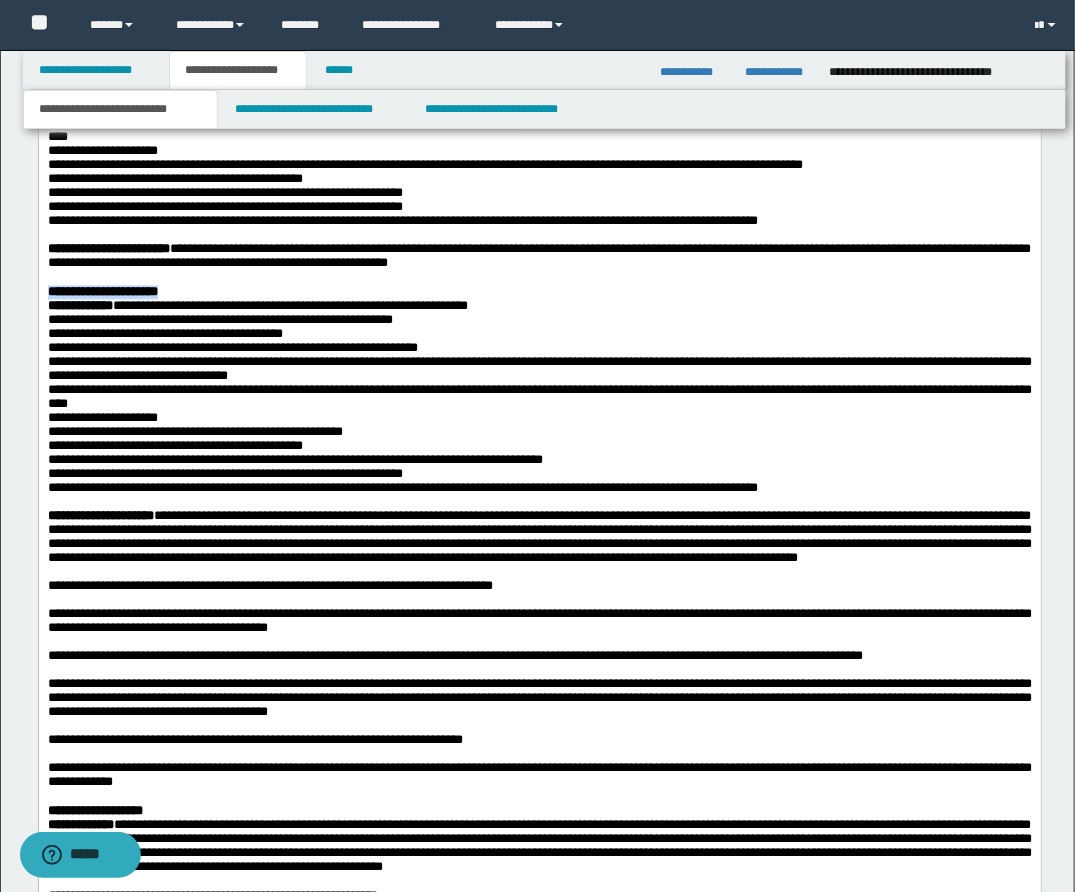 drag, startPoint x: 46, startPoint y: 399, endPoint x: 195, endPoint y: 399, distance: 149 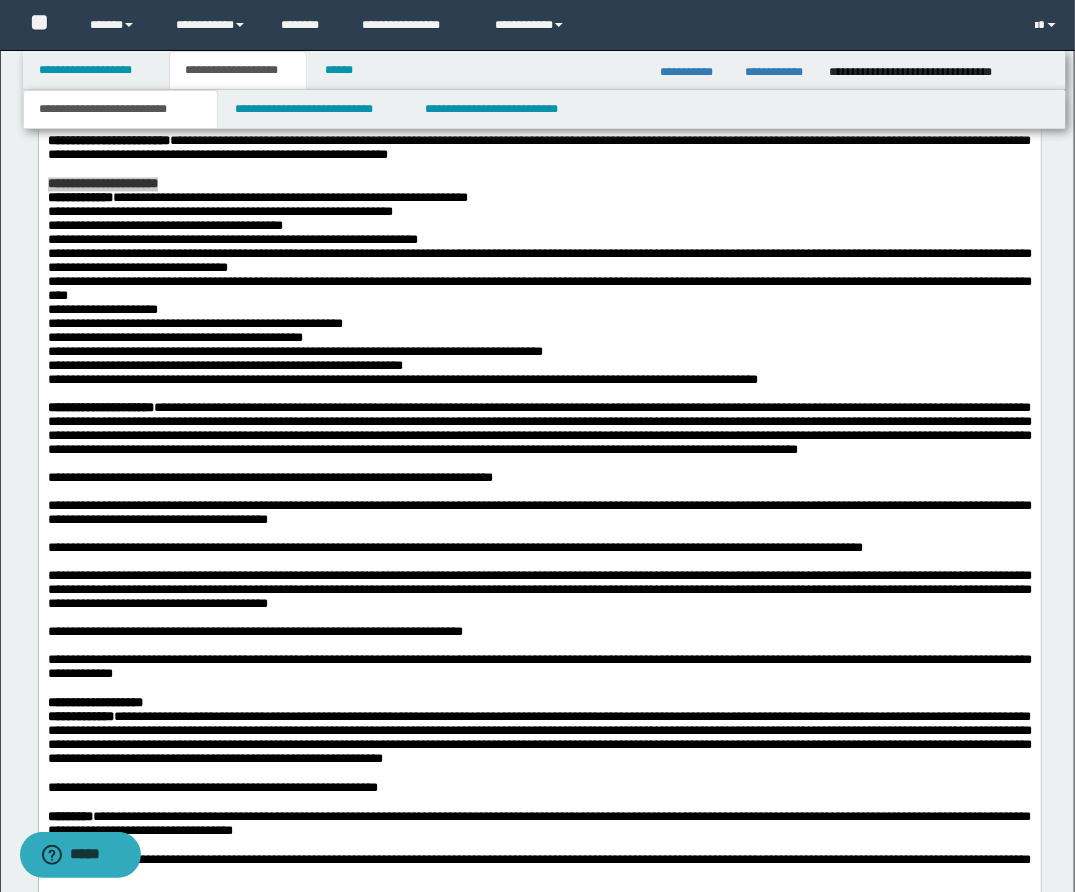 scroll, scrollTop: 3536, scrollLeft: 0, axis: vertical 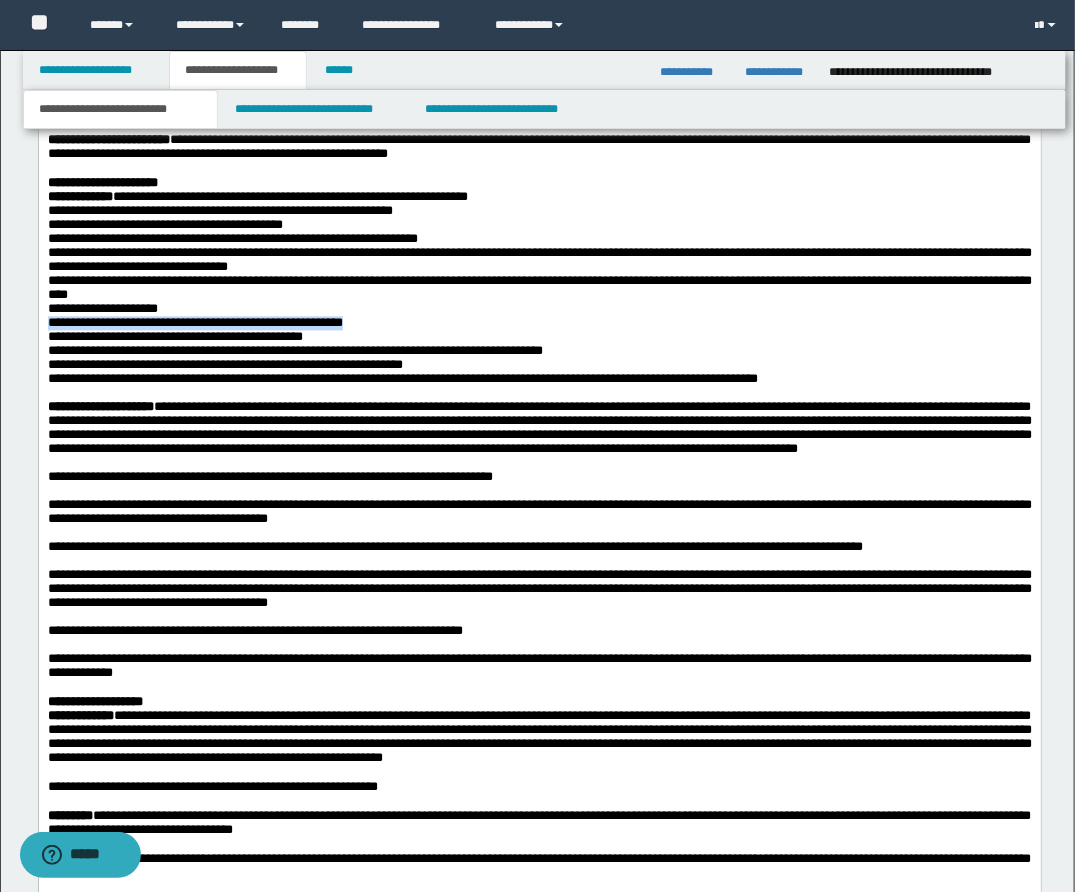 drag, startPoint x: 47, startPoint y: 442, endPoint x: 384, endPoint y: 445, distance: 337.01337 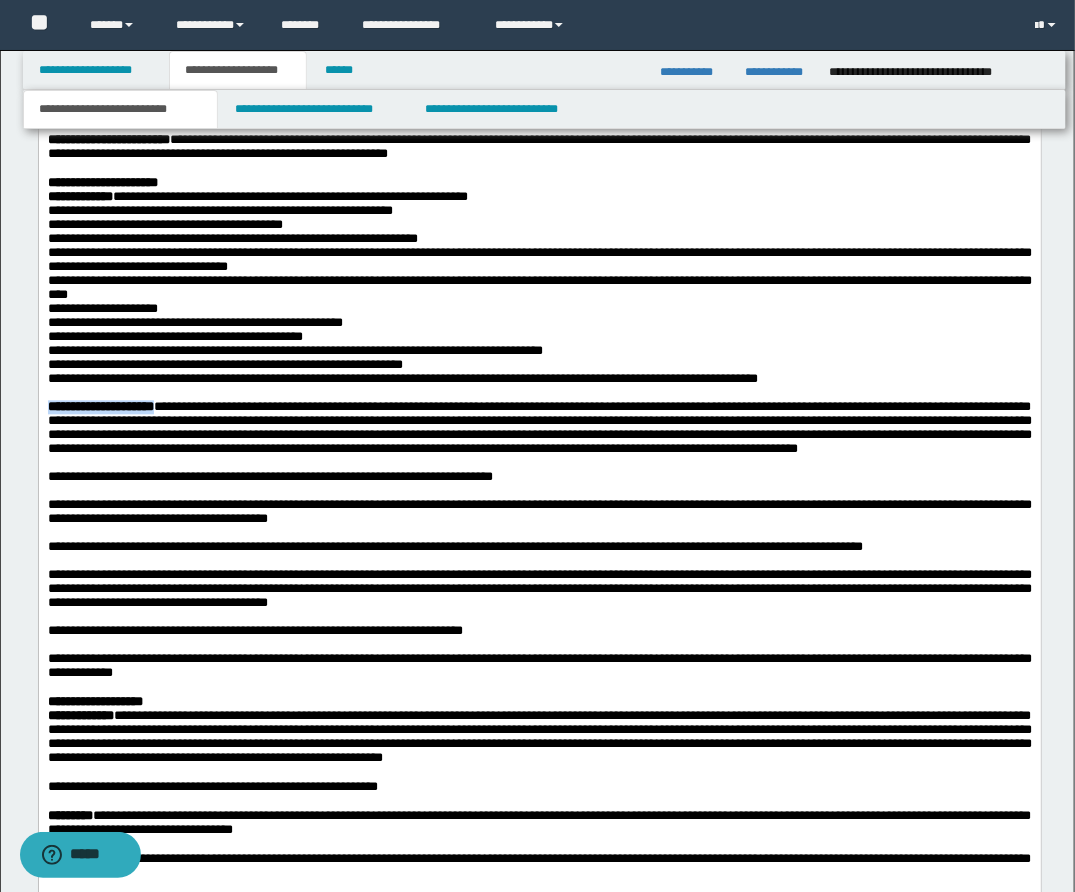 drag, startPoint x: 48, startPoint y: 536, endPoint x: 170, endPoint y: 531, distance: 122.10242 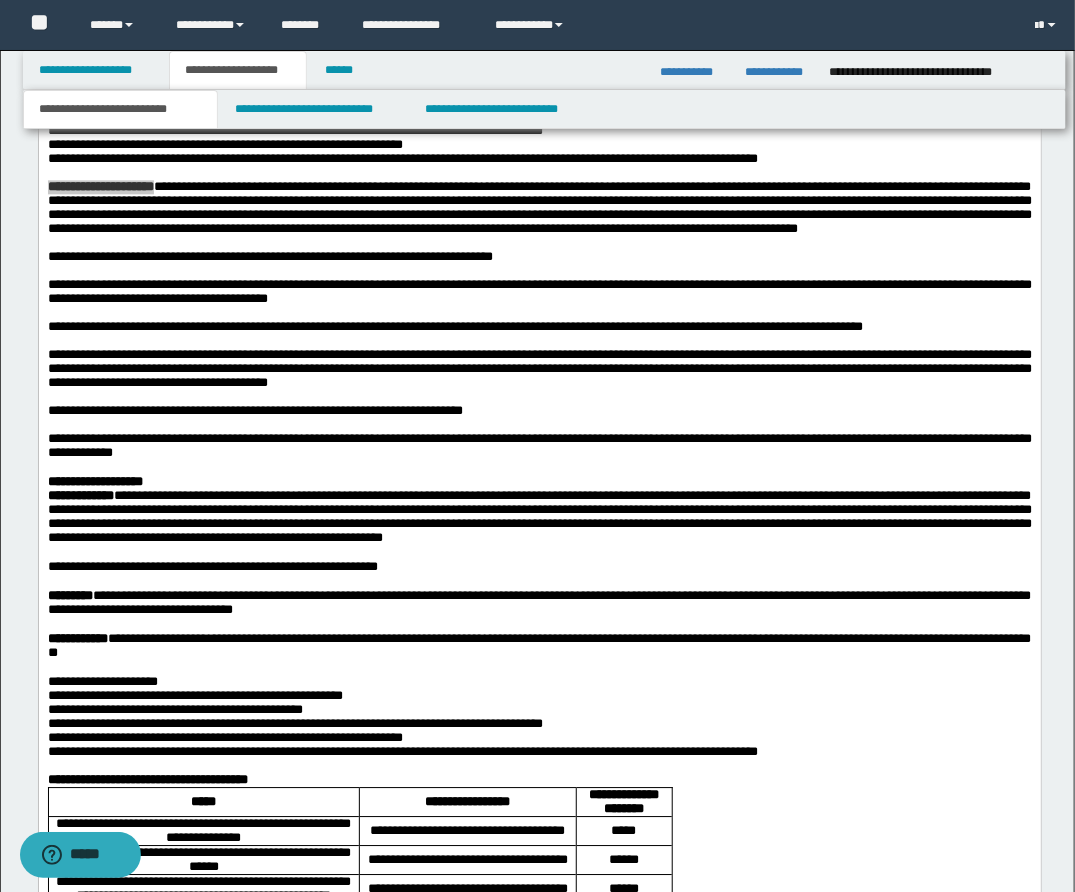 scroll, scrollTop: 3767, scrollLeft: 0, axis: vertical 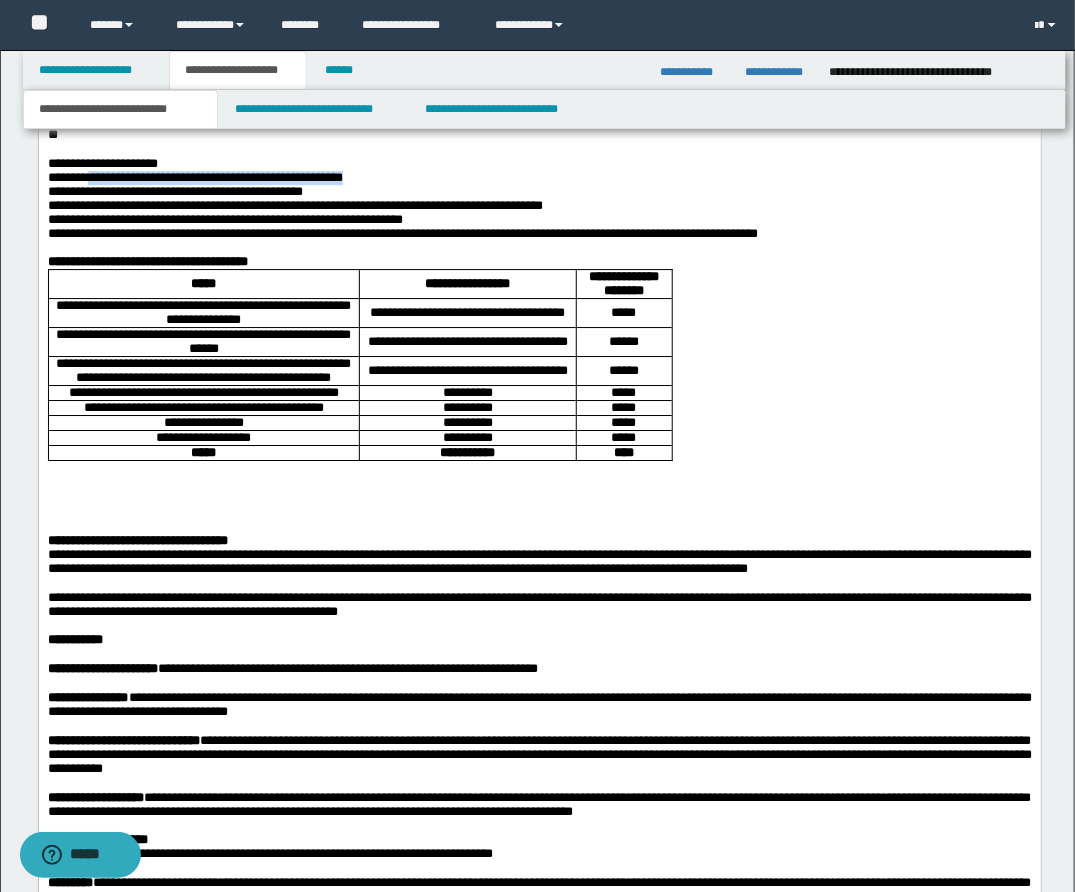 drag, startPoint x: 93, startPoint y: 346, endPoint x: 397, endPoint y: 349, distance: 304.0148 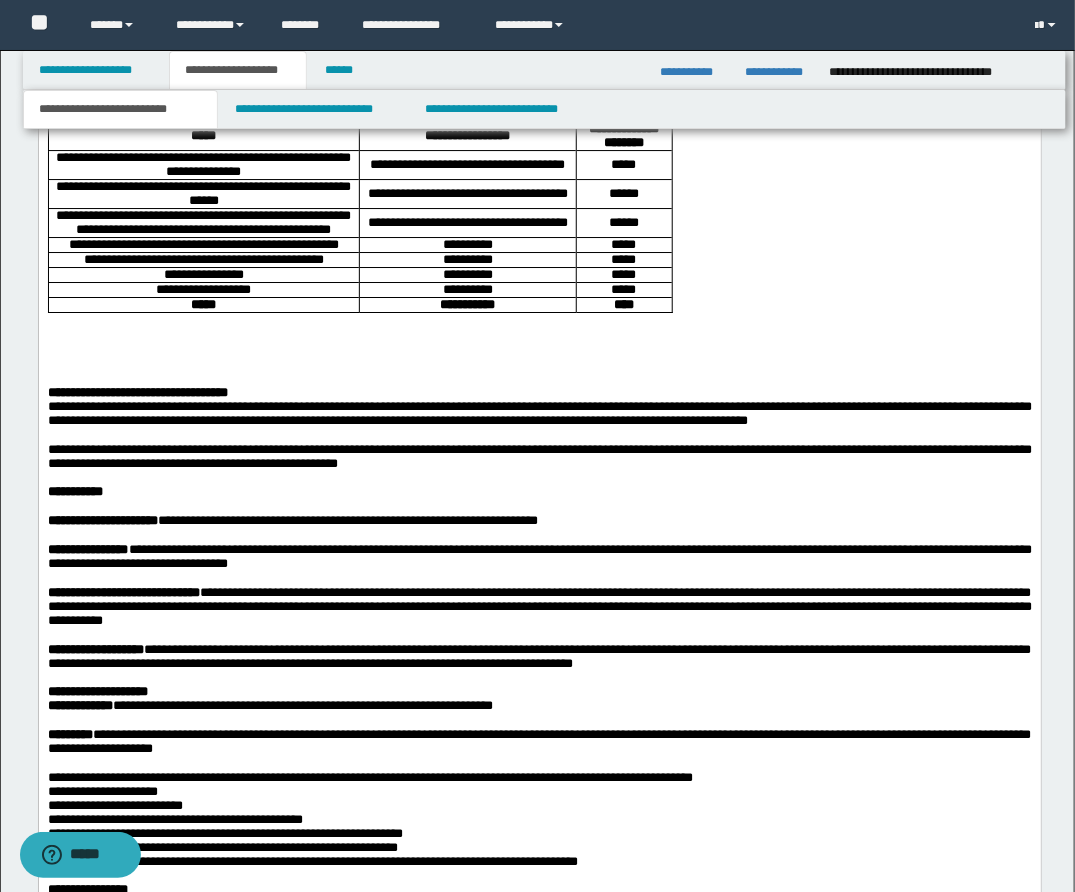 scroll, scrollTop: 4424, scrollLeft: 0, axis: vertical 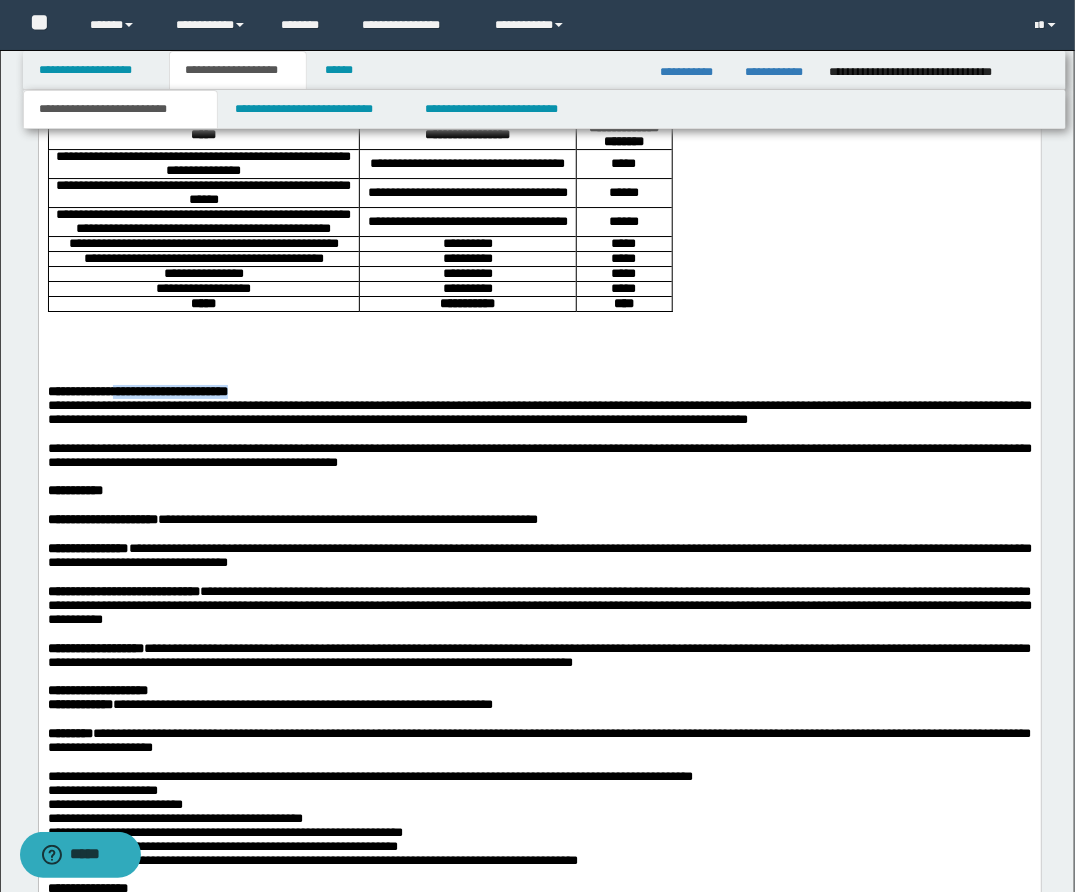 drag, startPoint x: 130, startPoint y: 596, endPoint x: 329, endPoint y: 596, distance: 199 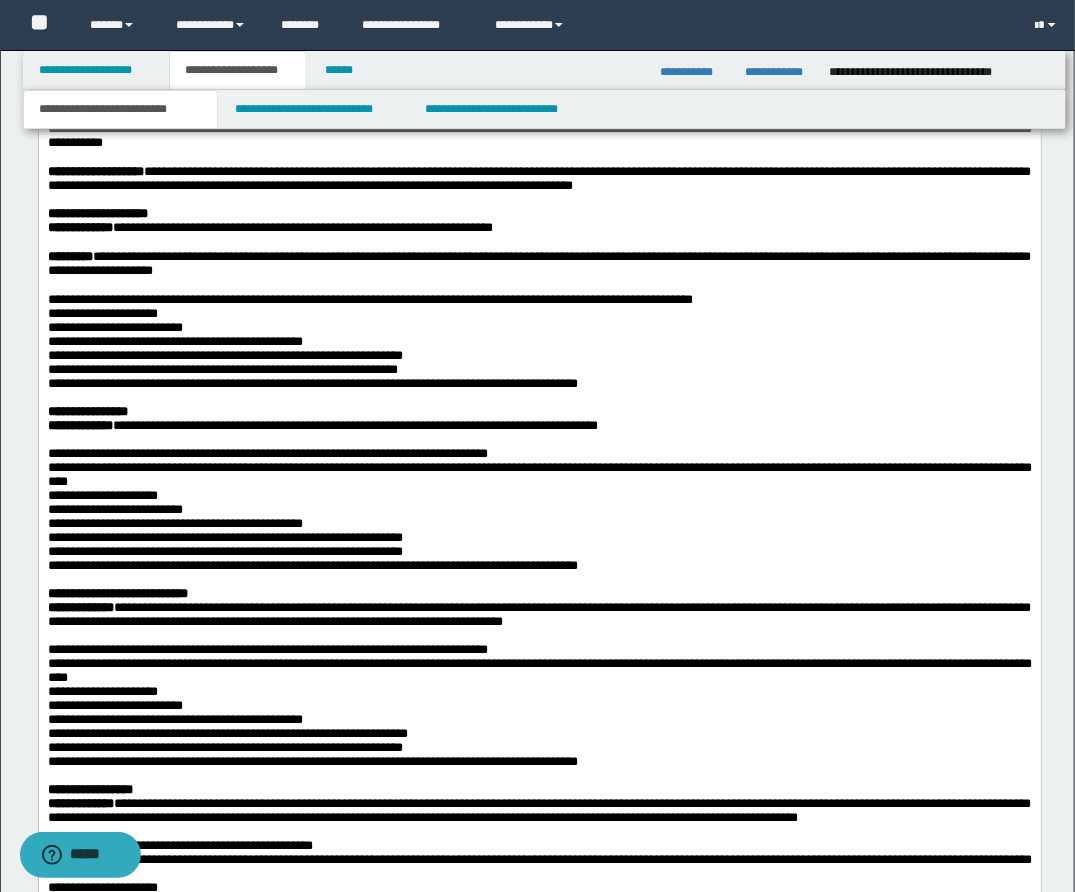 scroll, scrollTop: 4903, scrollLeft: 0, axis: vertical 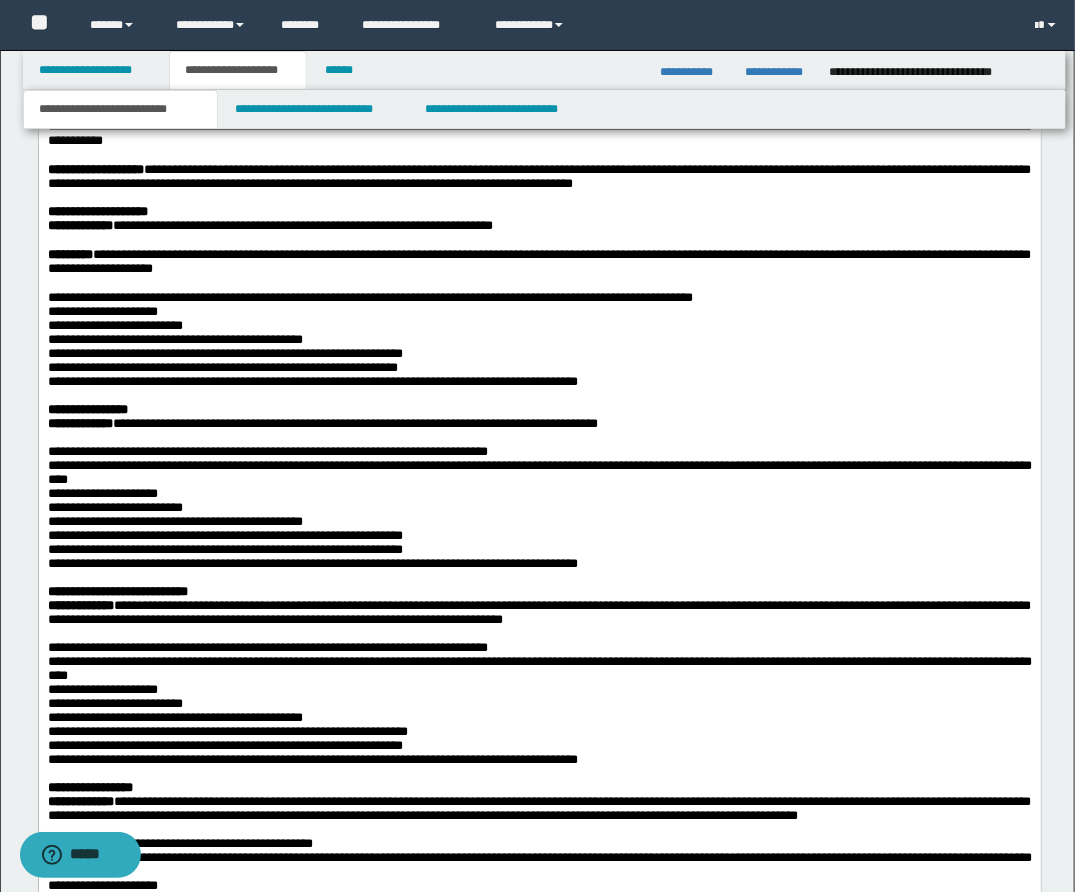 drag, startPoint x: 50, startPoint y: 258, endPoint x: 165, endPoint y: 251, distance: 115.212845 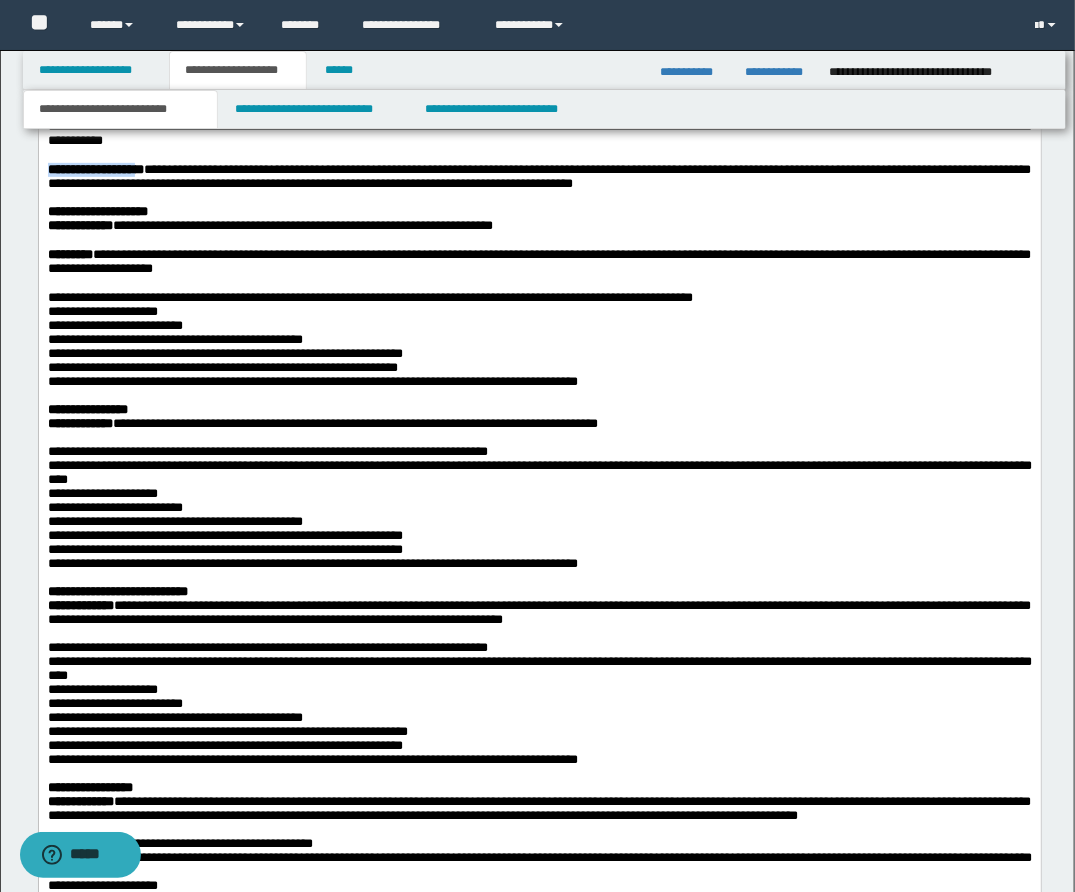 drag, startPoint x: 49, startPoint y: 391, endPoint x: 144, endPoint y: 390, distance: 95.005264 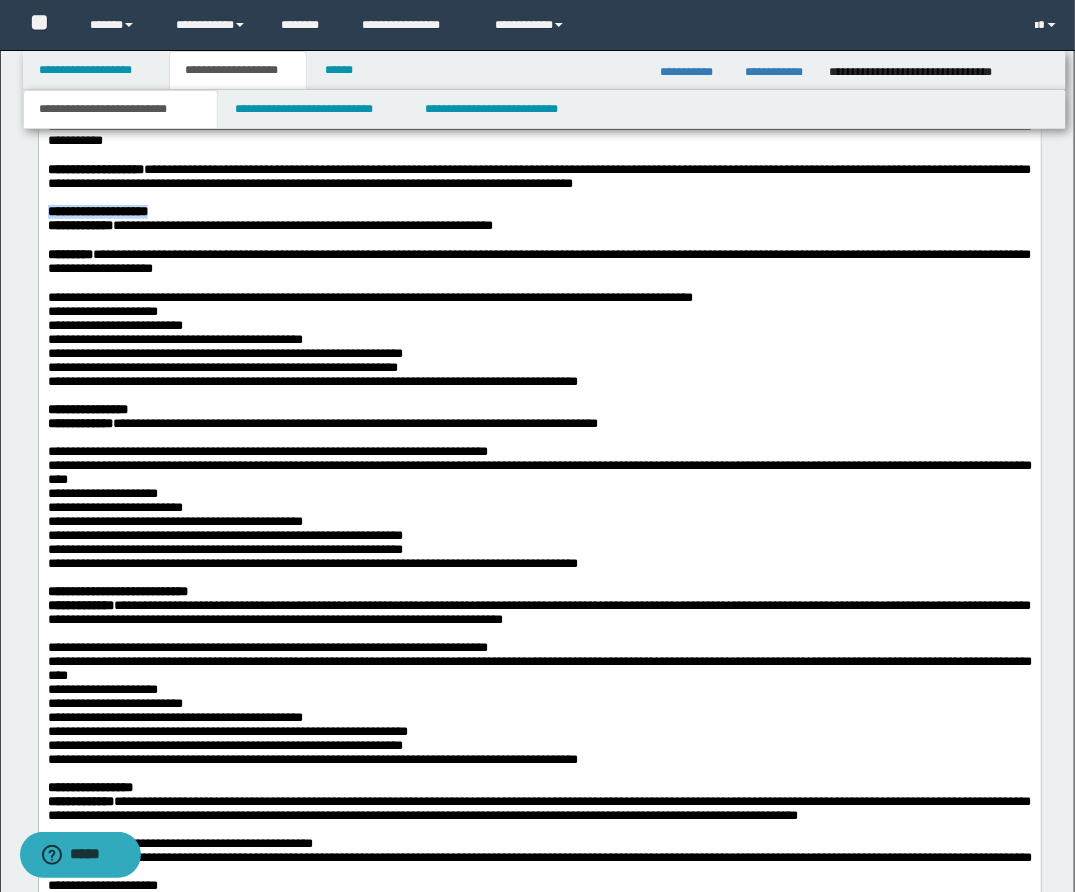 drag, startPoint x: 48, startPoint y: 435, endPoint x: 192, endPoint y: 429, distance: 144.12494 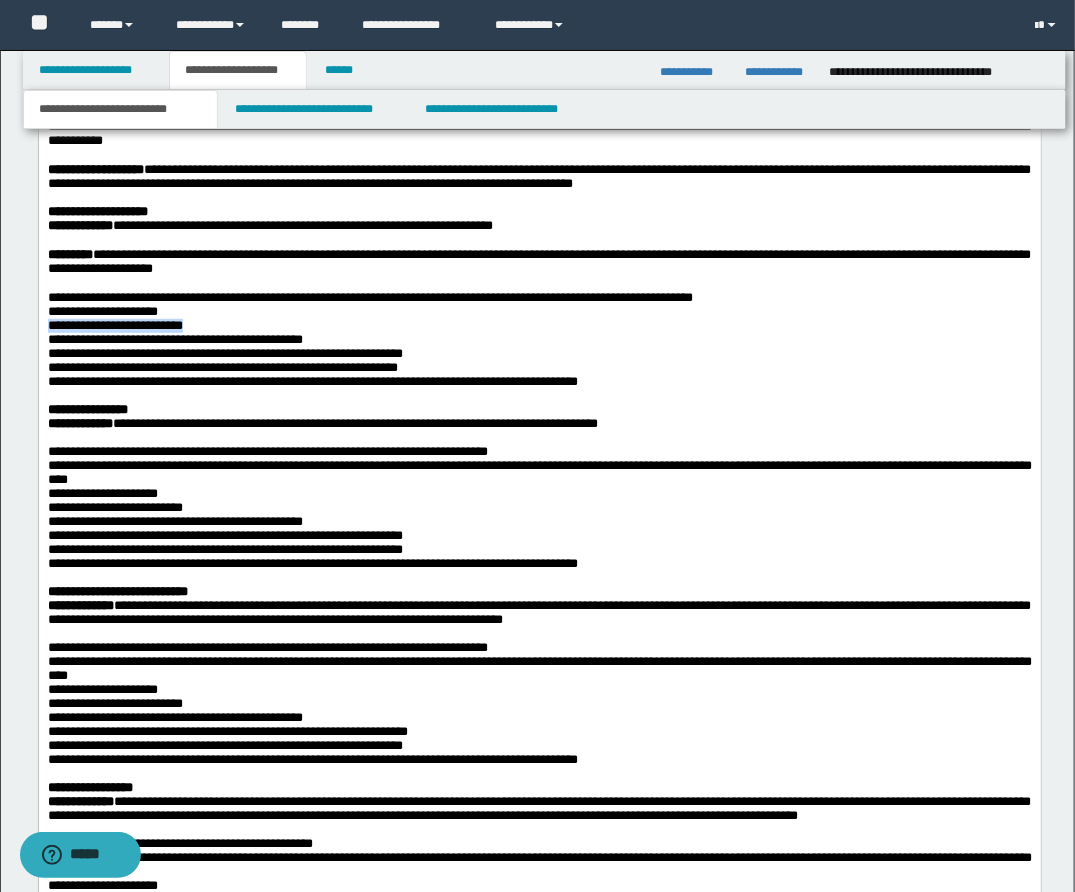 drag, startPoint x: 49, startPoint y: 555, endPoint x: 264, endPoint y: 557, distance: 215.00931 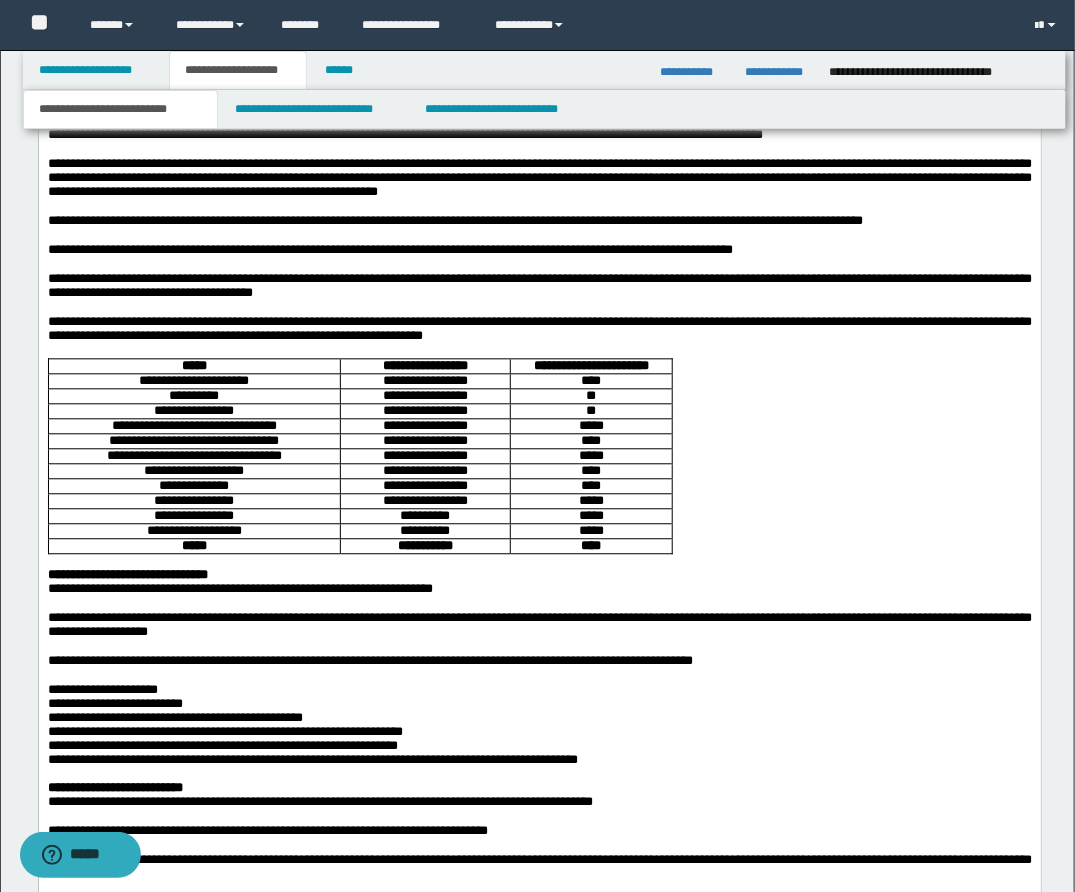scroll, scrollTop: 5975, scrollLeft: 0, axis: vertical 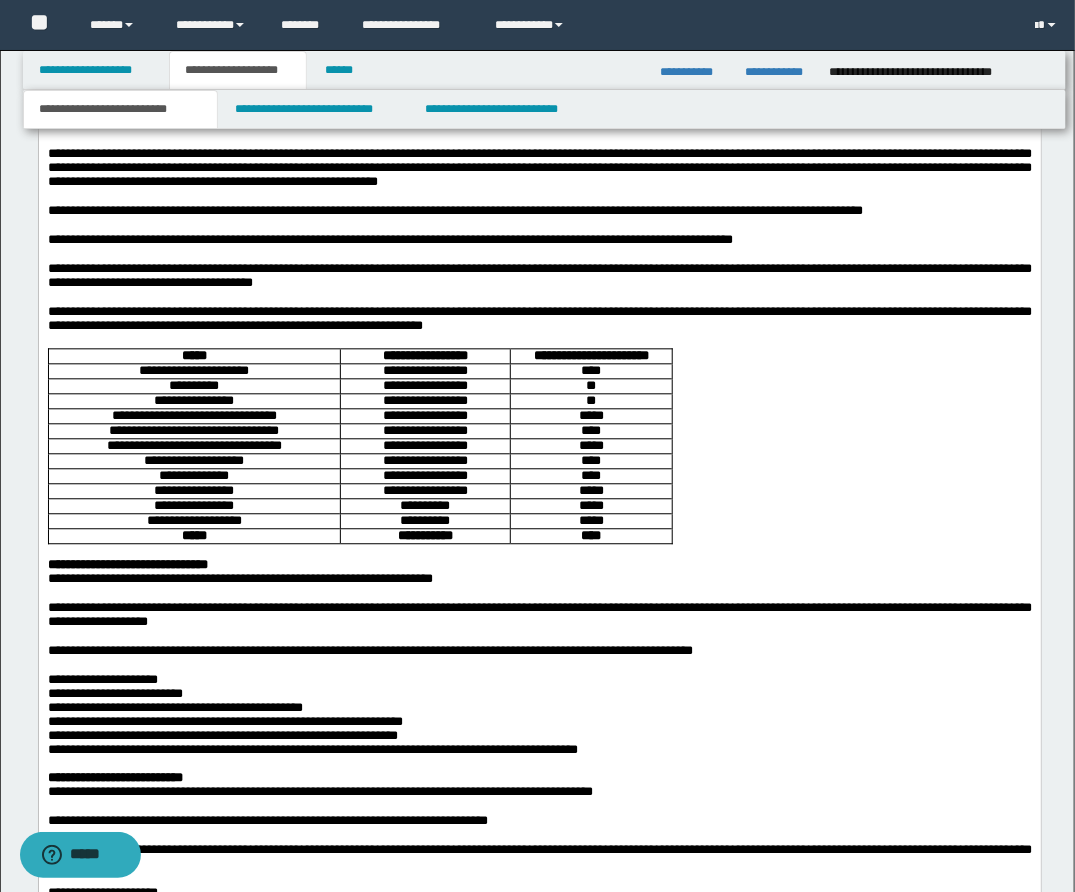 drag, startPoint x: 123, startPoint y: 187, endPoint x: 291, endPoint y: 188, distance: 168.00298 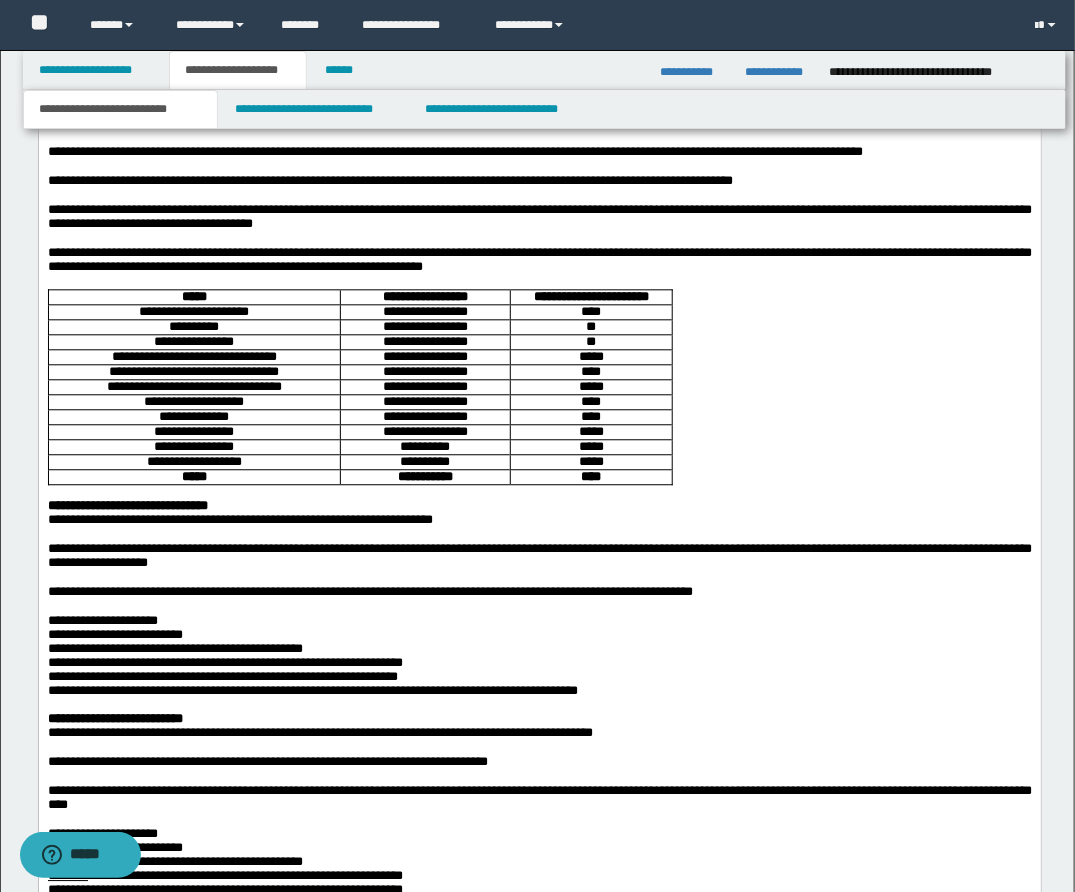 scroll, scrollTop: 6035, scrollLeft: 0, axis: vertical 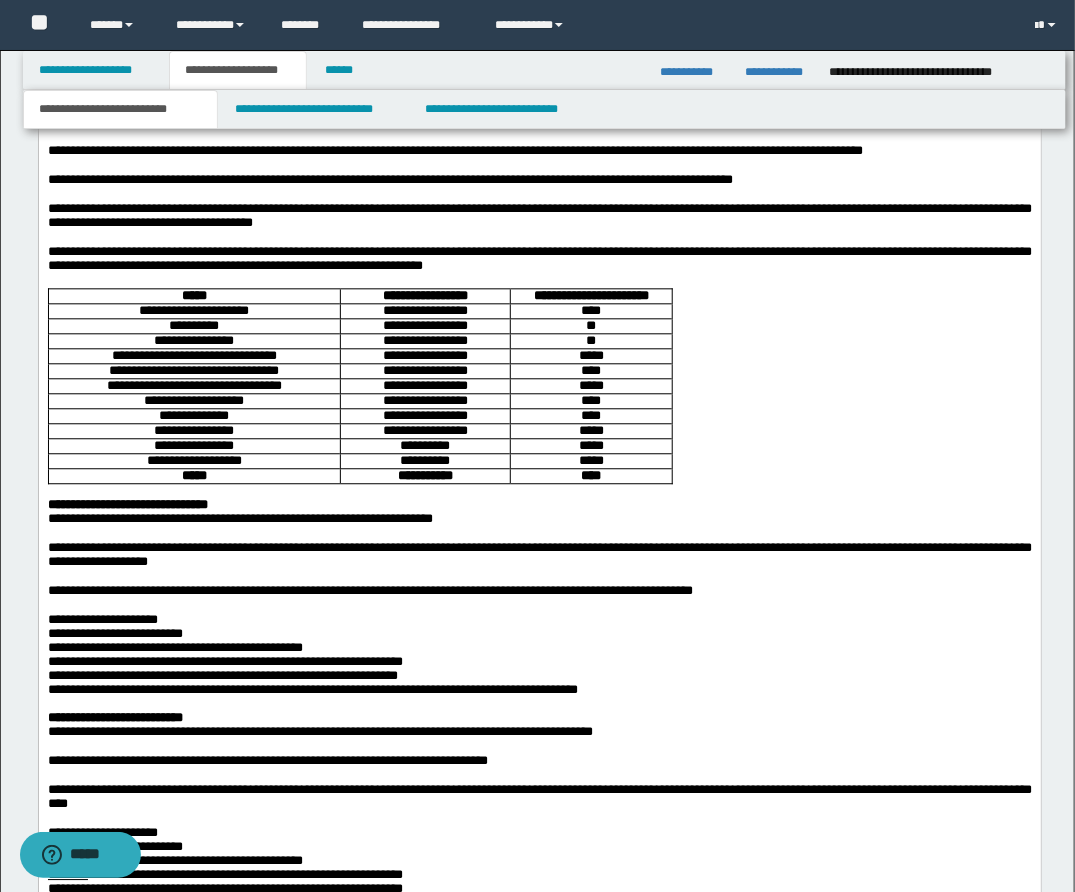 drag, startPoint x: 49, startPoint y: 341, endPoint x: 865, endPoint y: 357, distance: 816.15686 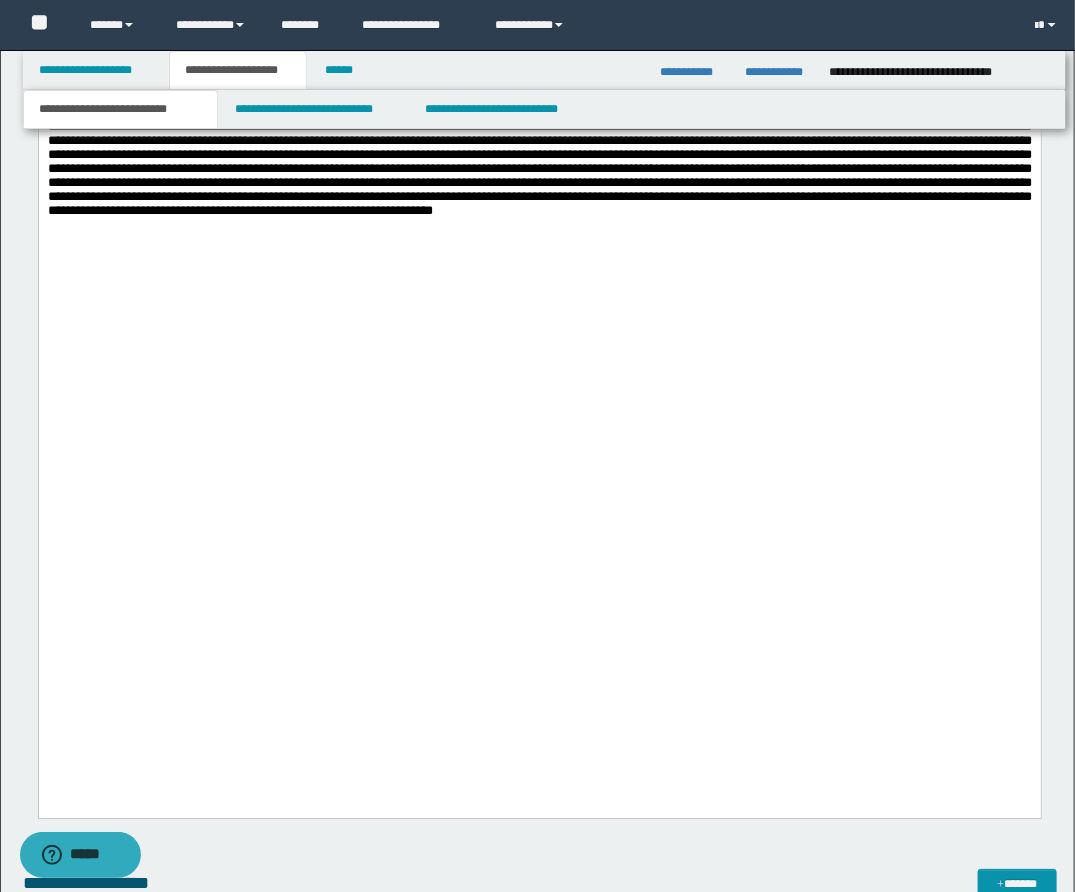 scroll, scrollTop: 8908, scrollLeft: 0, axis: vertical 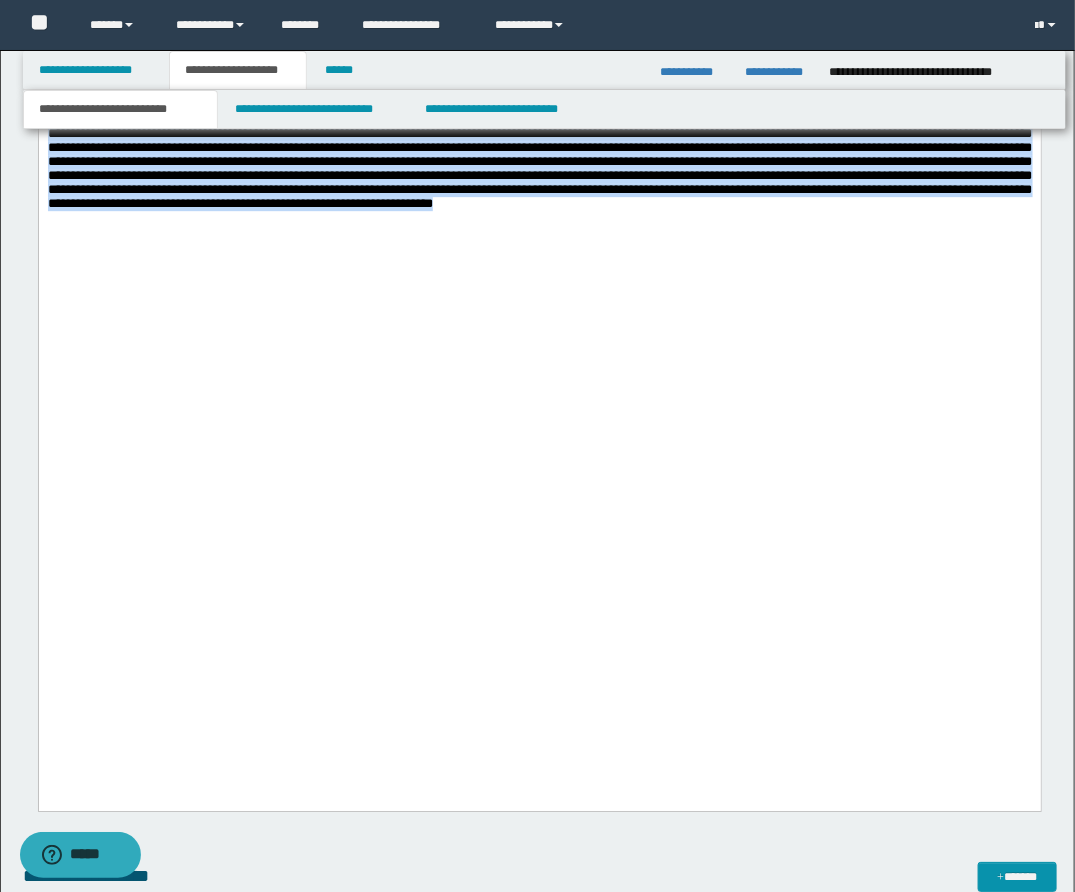 drag, startPoint x: 47, startPoint y: 505, endPoint x: 936, endPoint y: 712, distance: 912.78143 